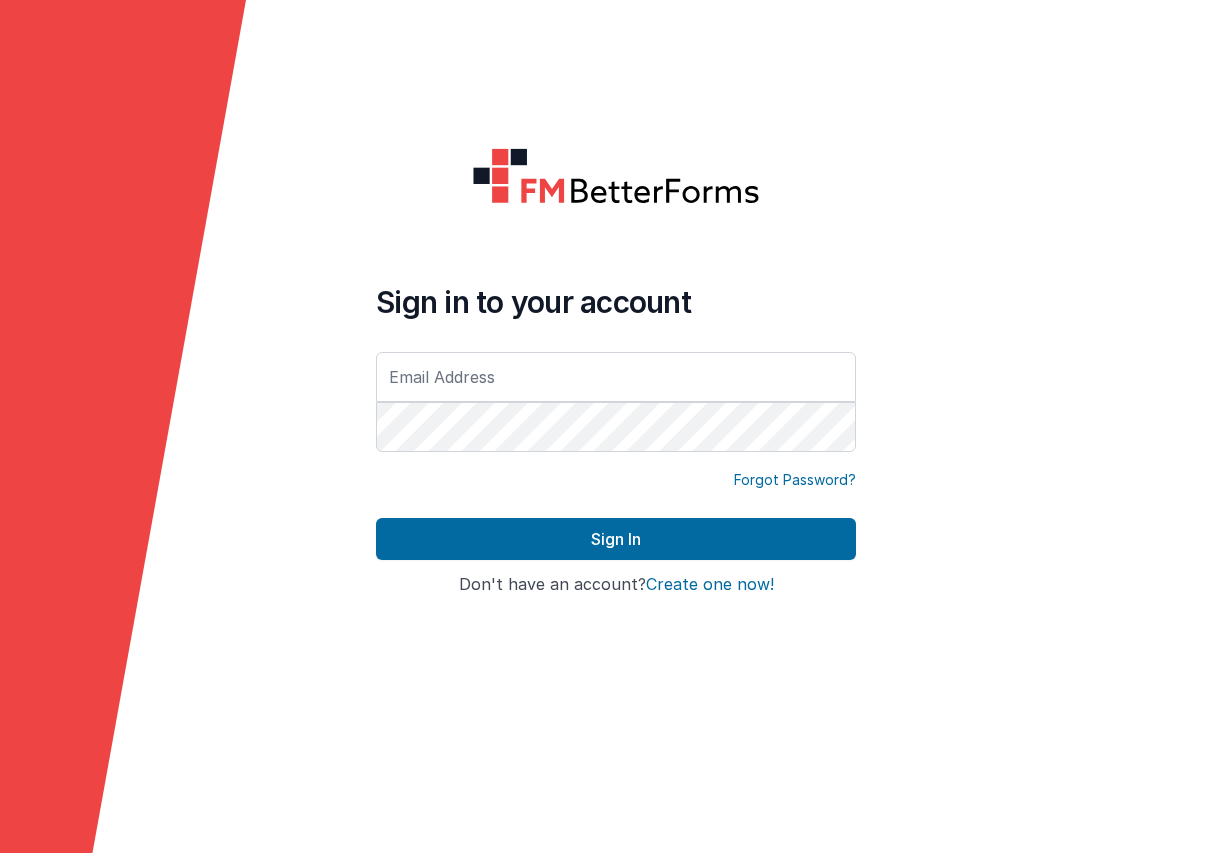 scroll, scrollTop: 0, scrollLeft: 0, axis: both 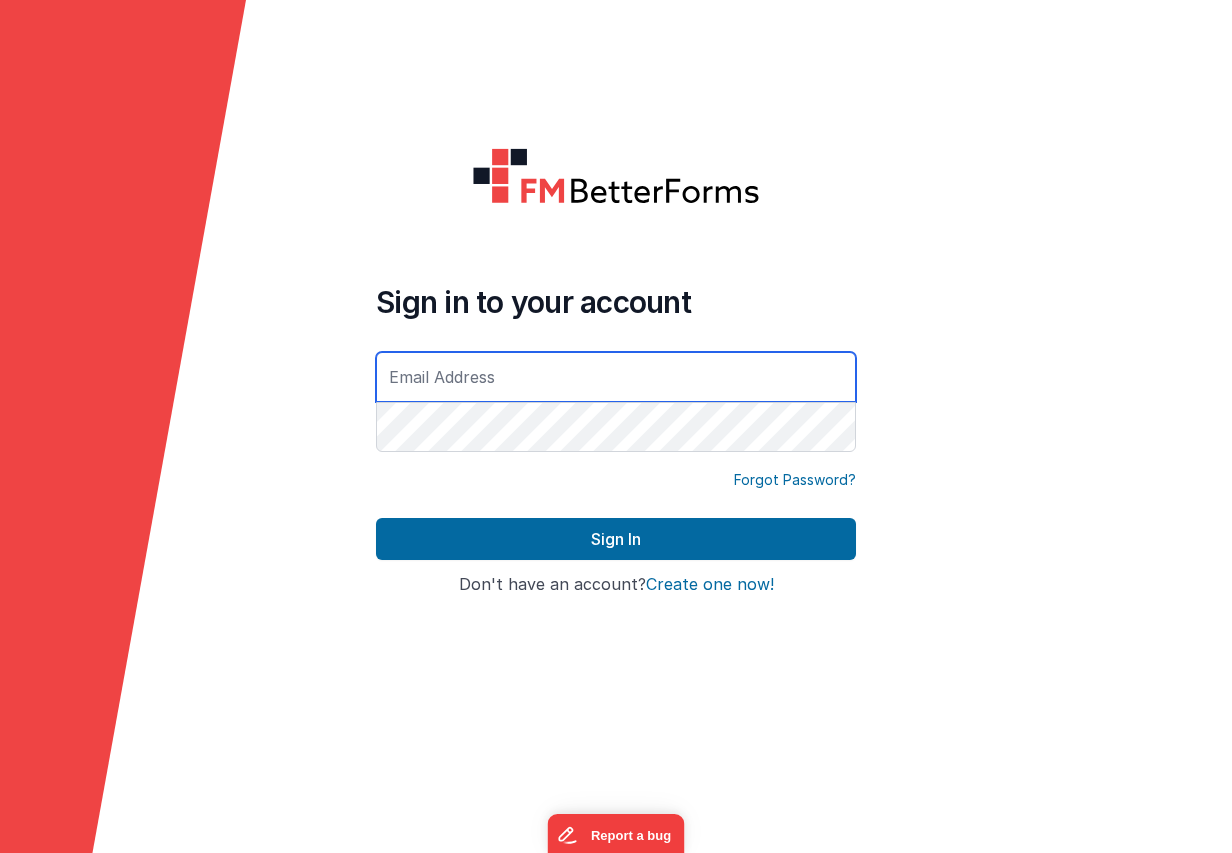 type on "[PERSON_NAME][EMAIL_ADDRESS][PERSON_NAME][DOMAIN_NAME]" 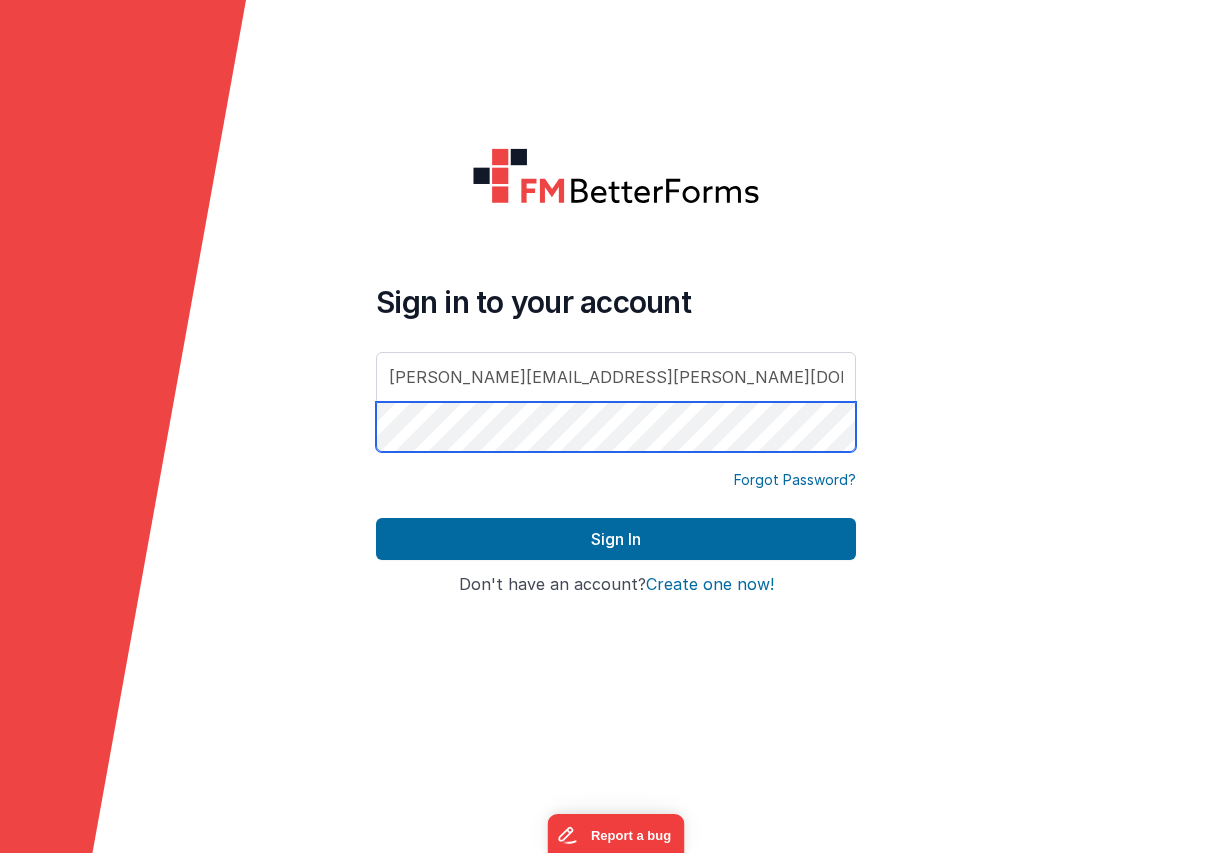 click on "Sign In" at bounding box center (616, 539) 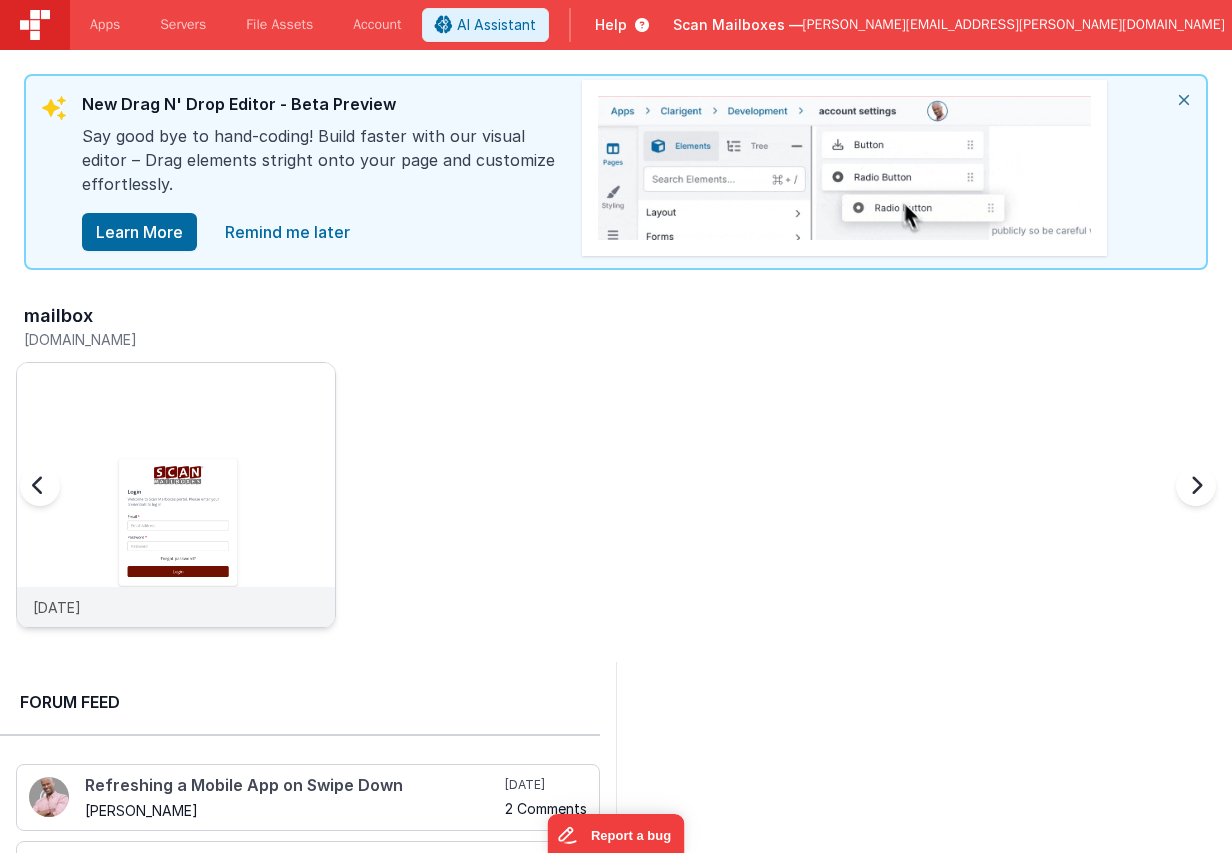 click at bounding box center [176, 522] 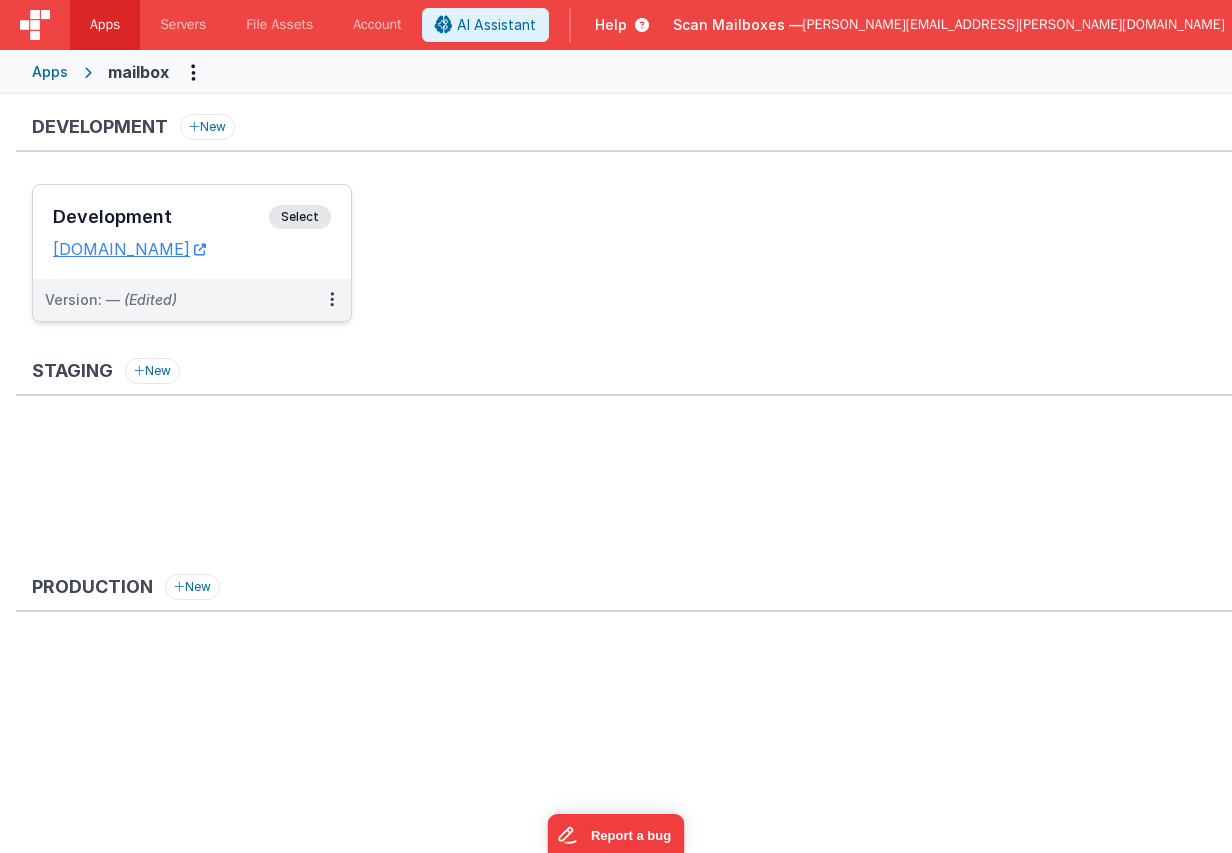 click on "Development" at bounding box center (161, 217) 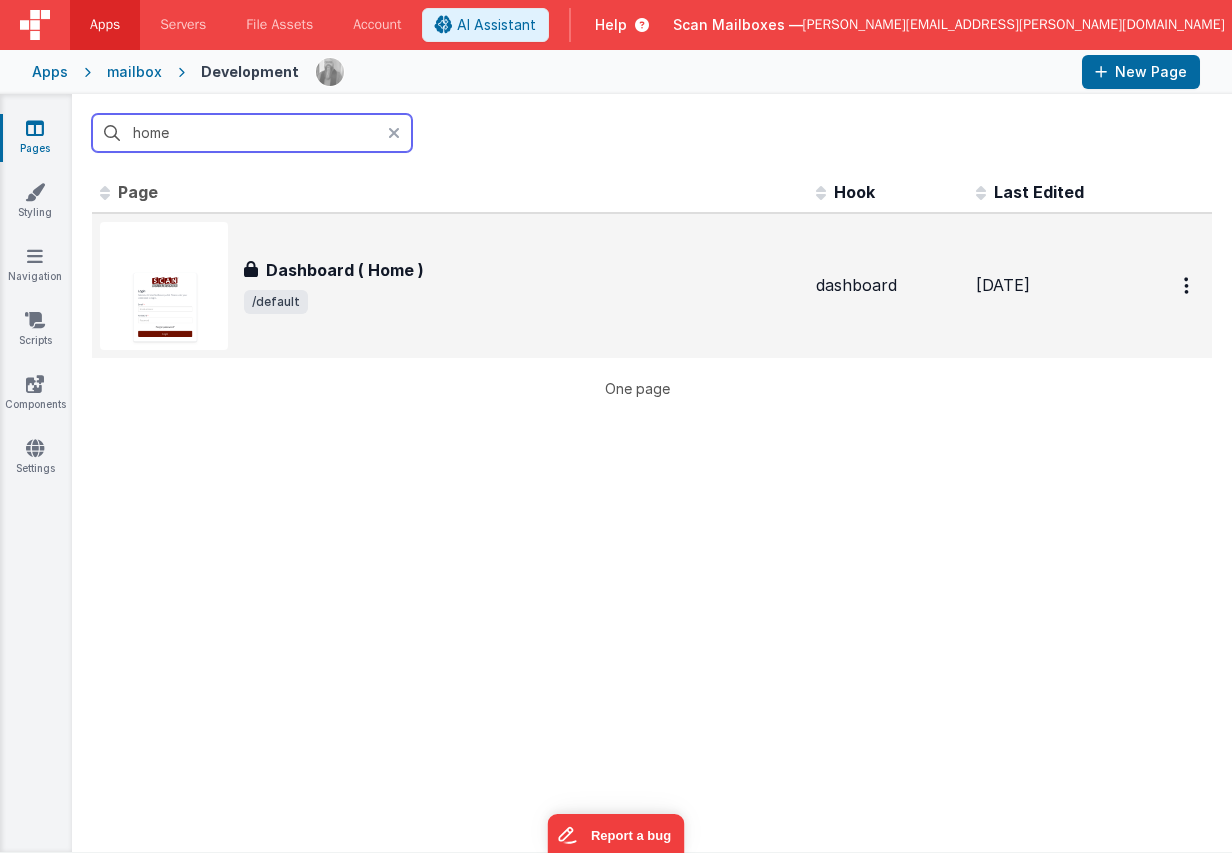 type on "home" 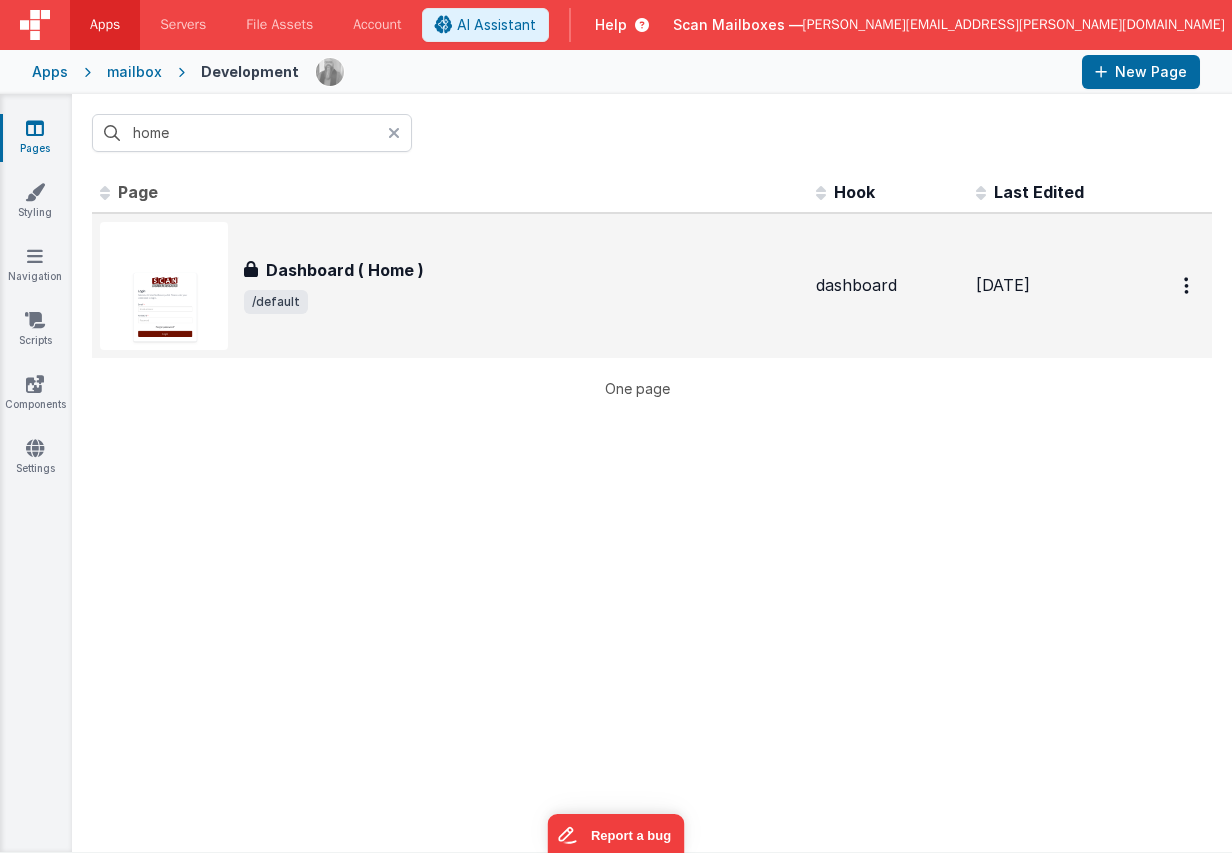 click at bounding box center [164, 286] 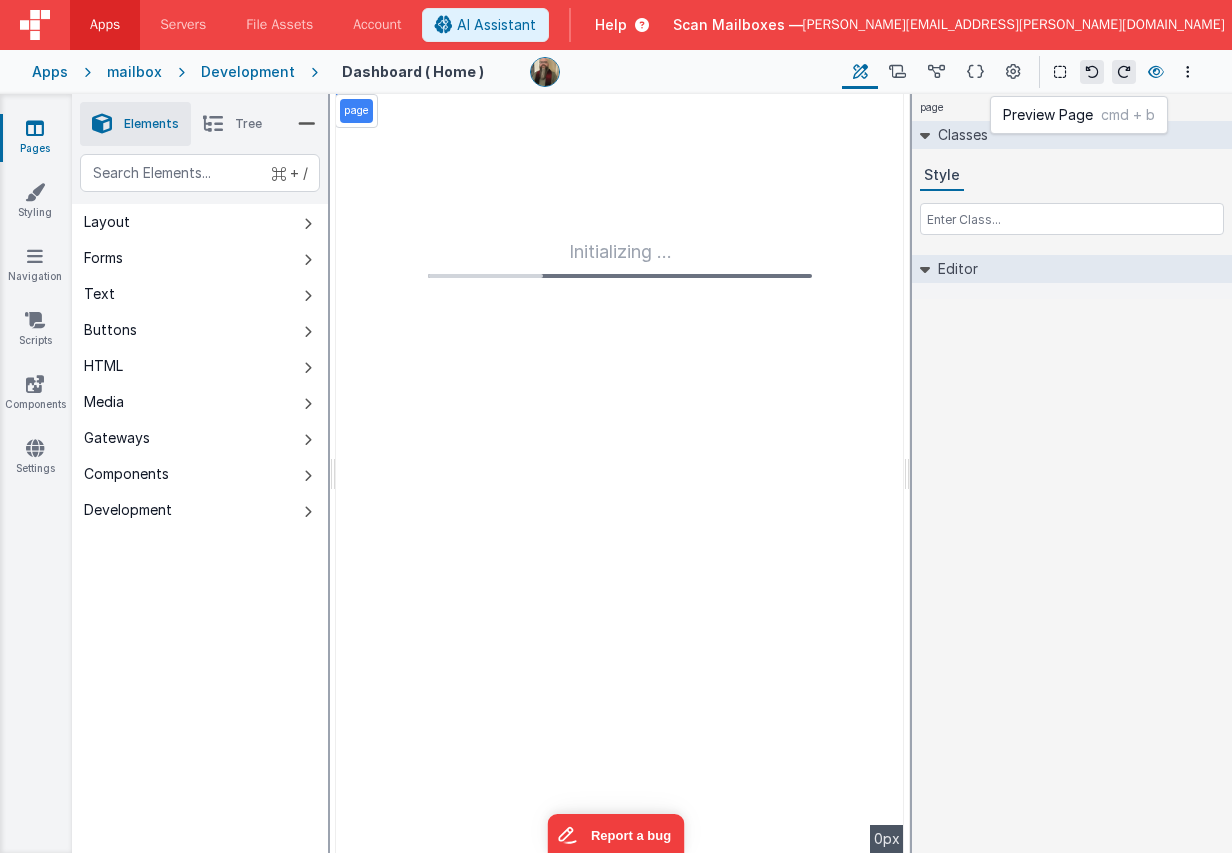 click at bounding box center (1156, 72) 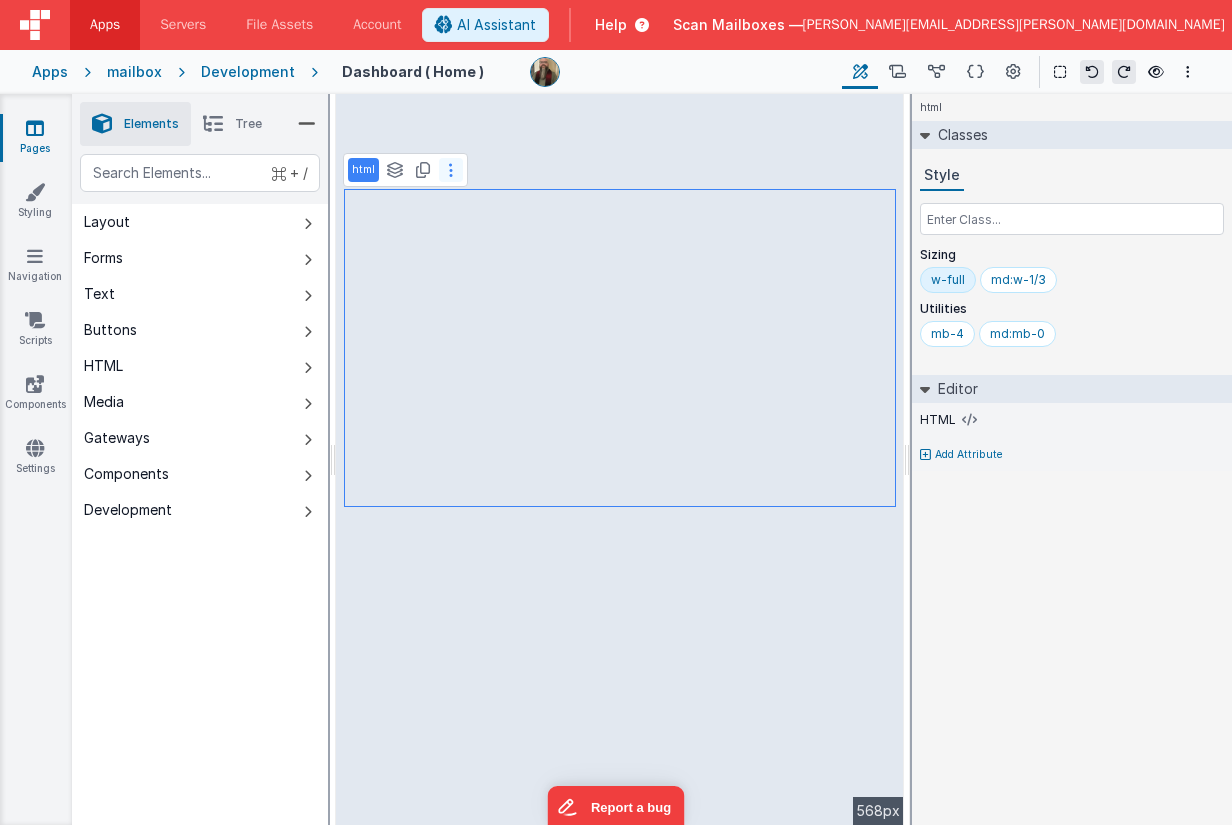 click at bounding box center (451, 170) 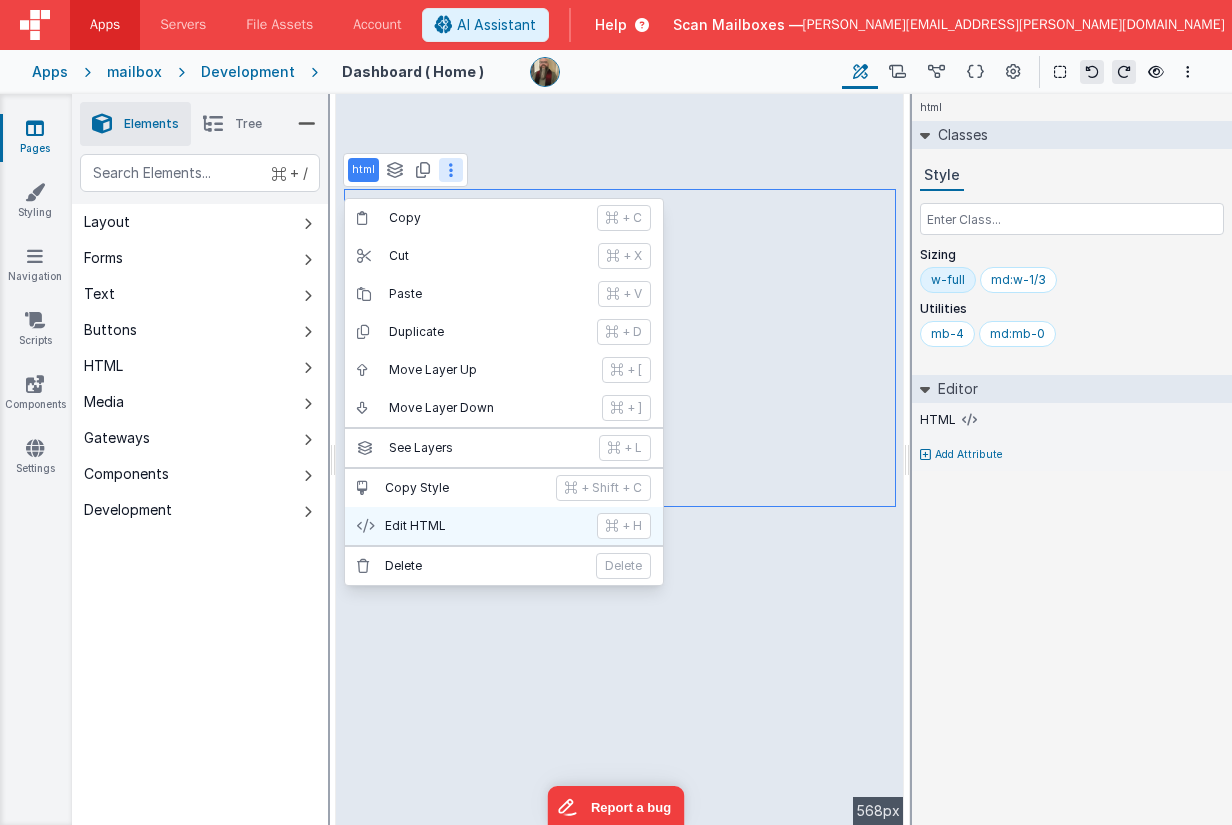 click on "Edit HTML" at bounding box center [485, 526] 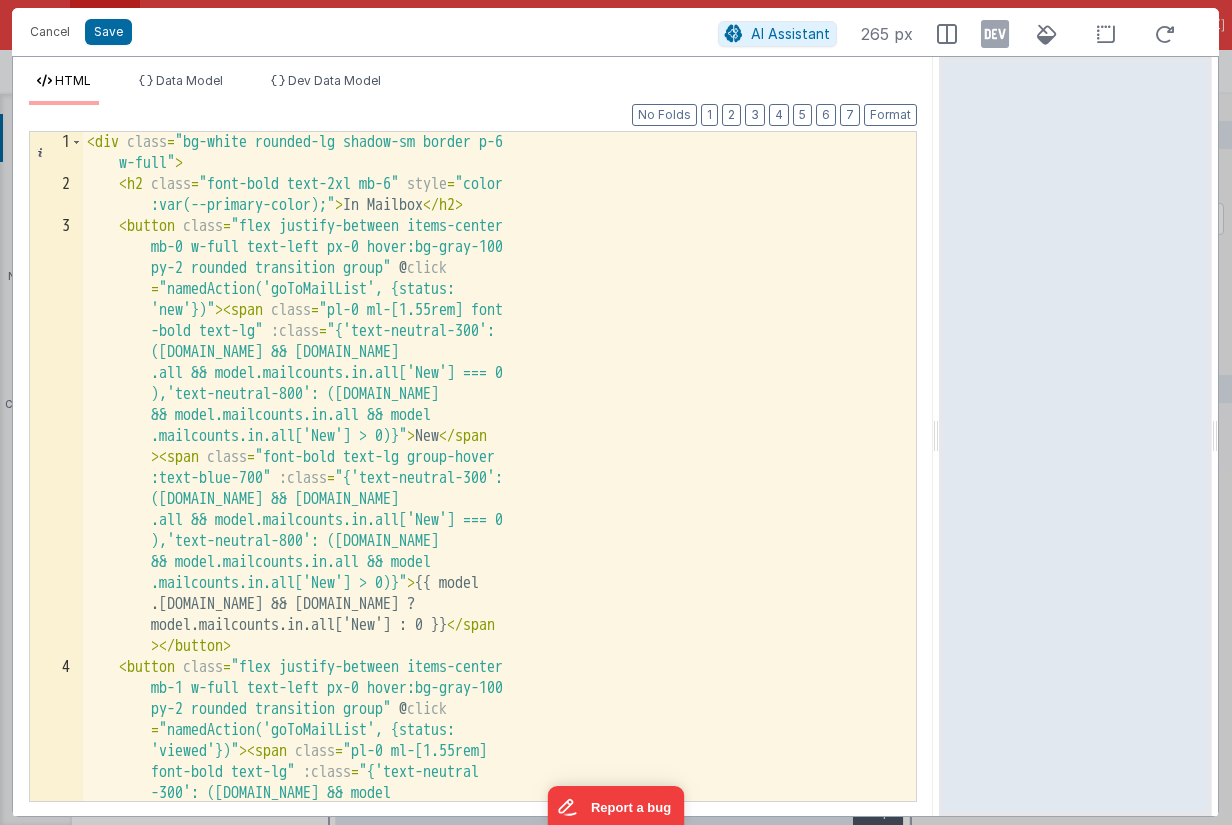 drag, startPoint x: 612, startPoint y: 479, endPoint x: 941, endPoint y: 474, distance: 329.038 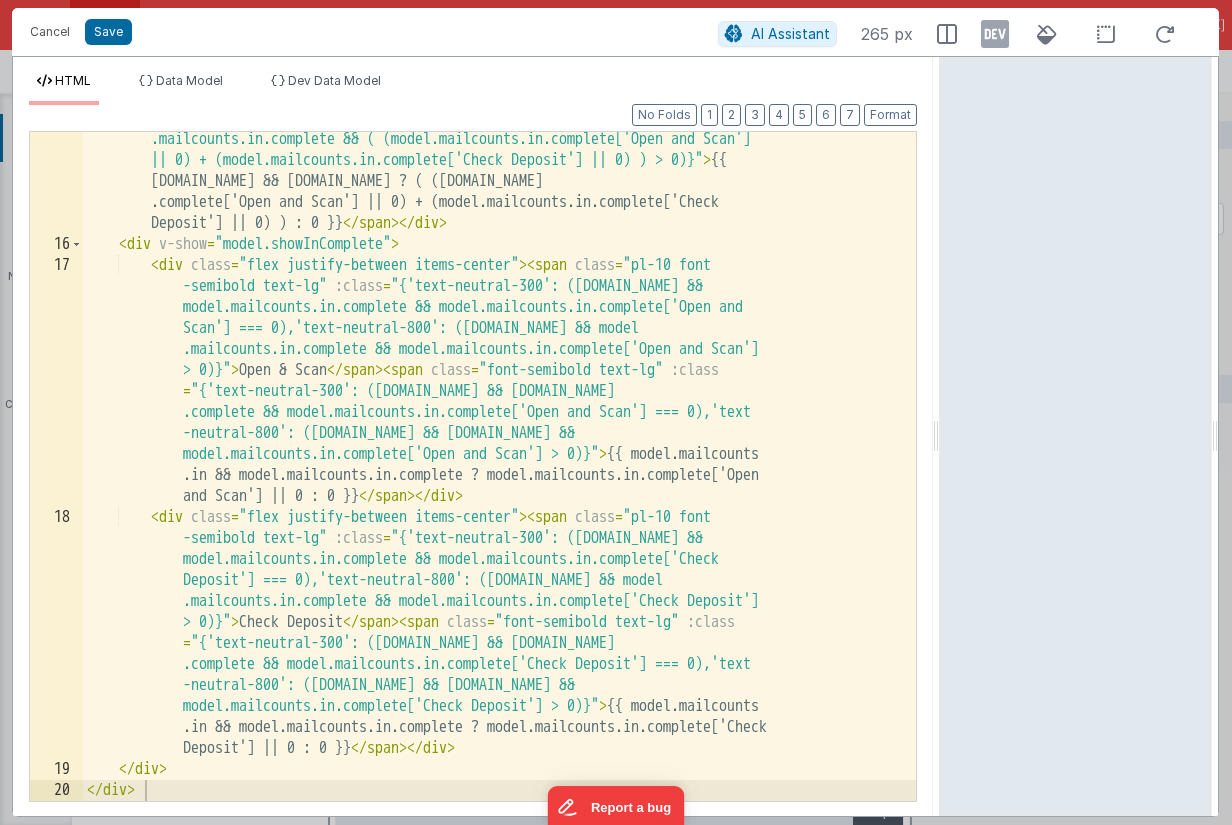 scroll, scrollTop: 2817, scrollLeft: 0, axis: vertical 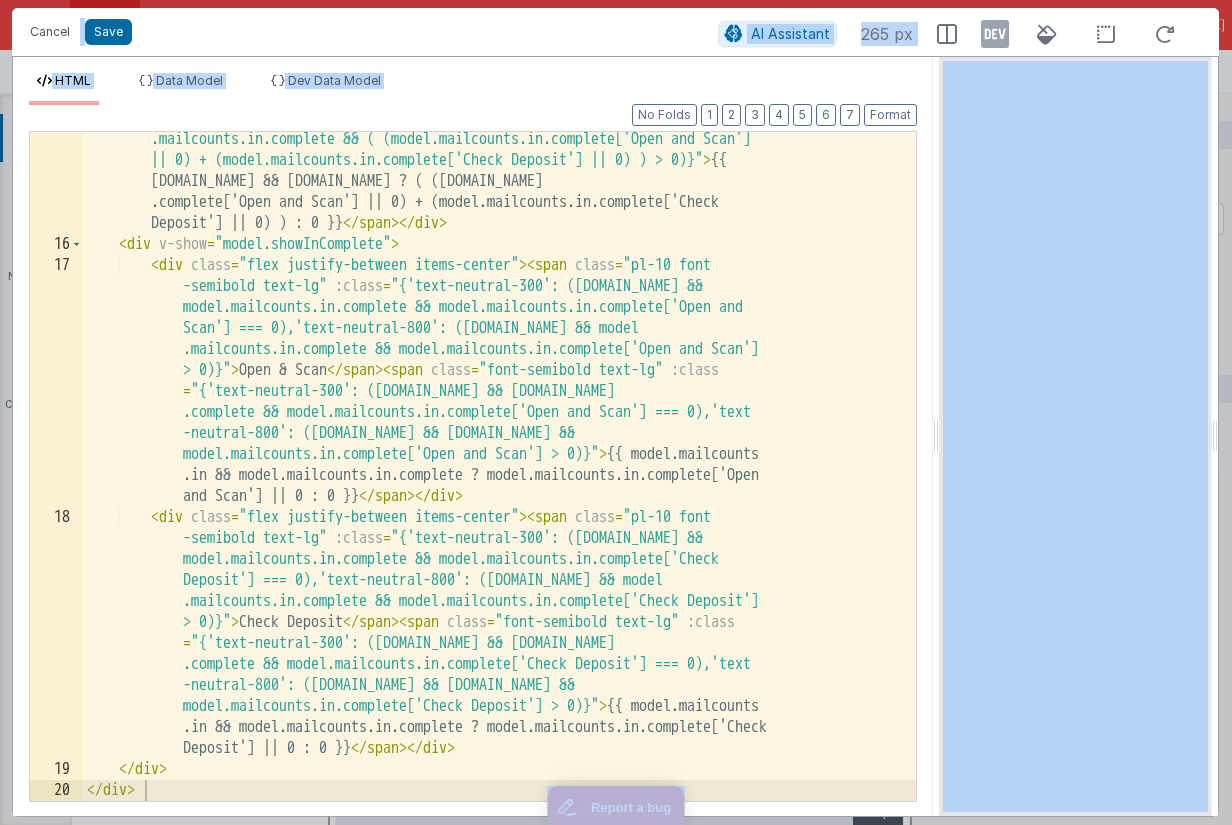 click on "< div   class = "flex justify-between items-center mb-3 cursor-pointer select-none"           @ click = "model.showInComplete = !model.showInComplete" > < span   class = "pl-0 flex           items-center font-bold text-lg"   :class = "{'text-neutral-300': (model          .[DOMAIN_NAME] && [DOMAIN_NAME] && ( ([DOMAIN_NAME]          .complete['Open and Scan'] || 0) + (model.mailcounts.in.complete['Check           Deposit'] || 0) ) === 0),'text-neutral-800': ([DOMAIN_NAME] && model          .mailcounts.in.complete && ( (model.mailcounts.in.complete['Open and Scan']           || 0) + (model.mailcounts.in.complete['Check Deposit'] || 0) ) > 0)}" > < i            class = "fa text-xs w-5 mr-1 transition-all duration-200"   :class = "model          .showInComplete ? 'fa-chevron-down' : 'fa-chevron-right'" > </ i > Complete </ span          > < span   class = "font-bold text-lg"   :class =          >" at bounding box center (499, 379) 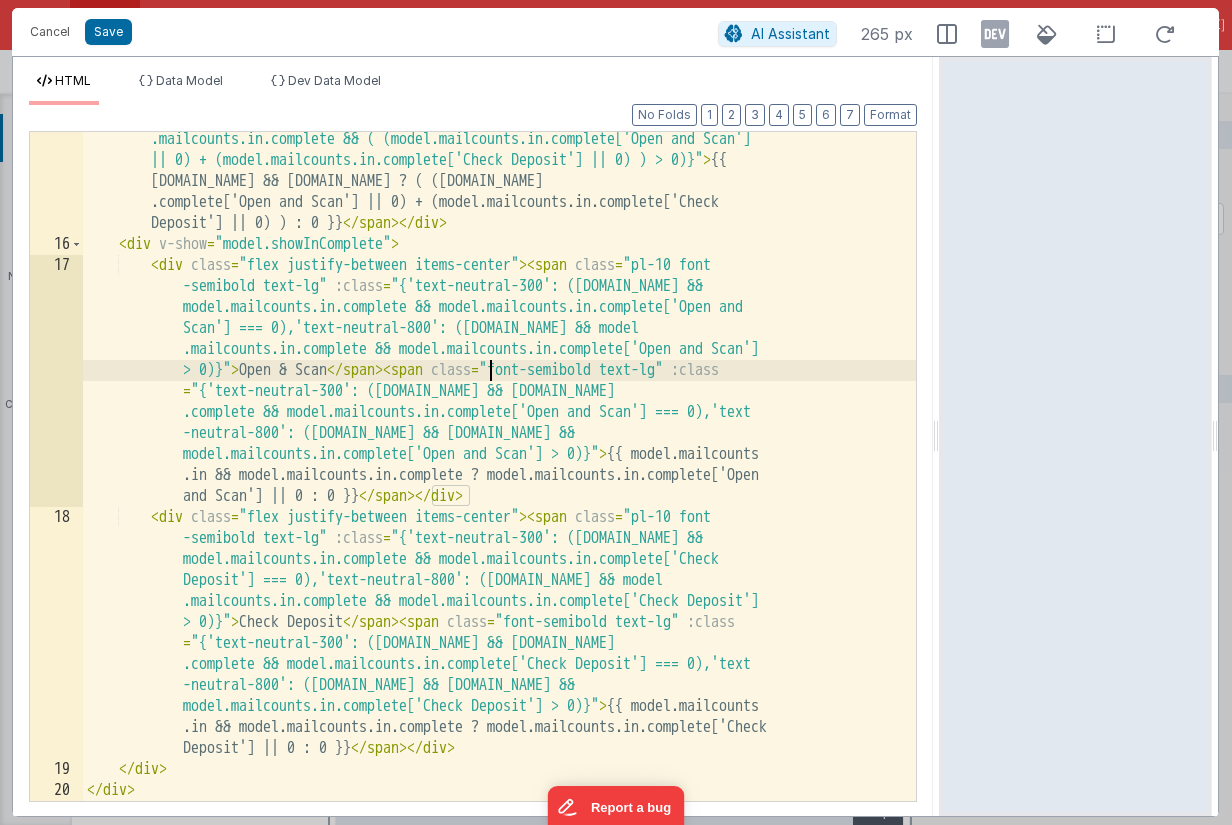 click on "< div   class = "flex justify-between items-center mb-3 cursor-pointer select-none"           @ click = "model.showInComplete = !model.showInComplete" > < span   class = "pl-0 flex           items-center font-bold text-lg"   :class = "{'text-neutral-300': (model          .[DOMAIN_NAME] && [DOMAIN_NAME] && ( ([DOMAIN_NAME]          .complete['Open and Scan'] || 0) + (model.mailcounts.in.complete['Check           Deposit'] || 0) ) === 0),'text-neutral-800': ([DOMAIN_NAME] && model          .mailcounts.in.complete && ( (model.mailcounts.in.complete['Open and Scan']           || 0) + (model.mailcounts.in.complete['Check Deposit'] || 0) ) > 0)}" > < i            class = "fa text-xs w-5 mr-1 transition-all duration-200"   :class = "model          .showInComplete ? 'fa-chevron-down' : 'fa-chevron-right'" > </ i > Complete </ span          > < span   class = "font-bold text-lg"   :class =          >" at bounding box center (499, 379) 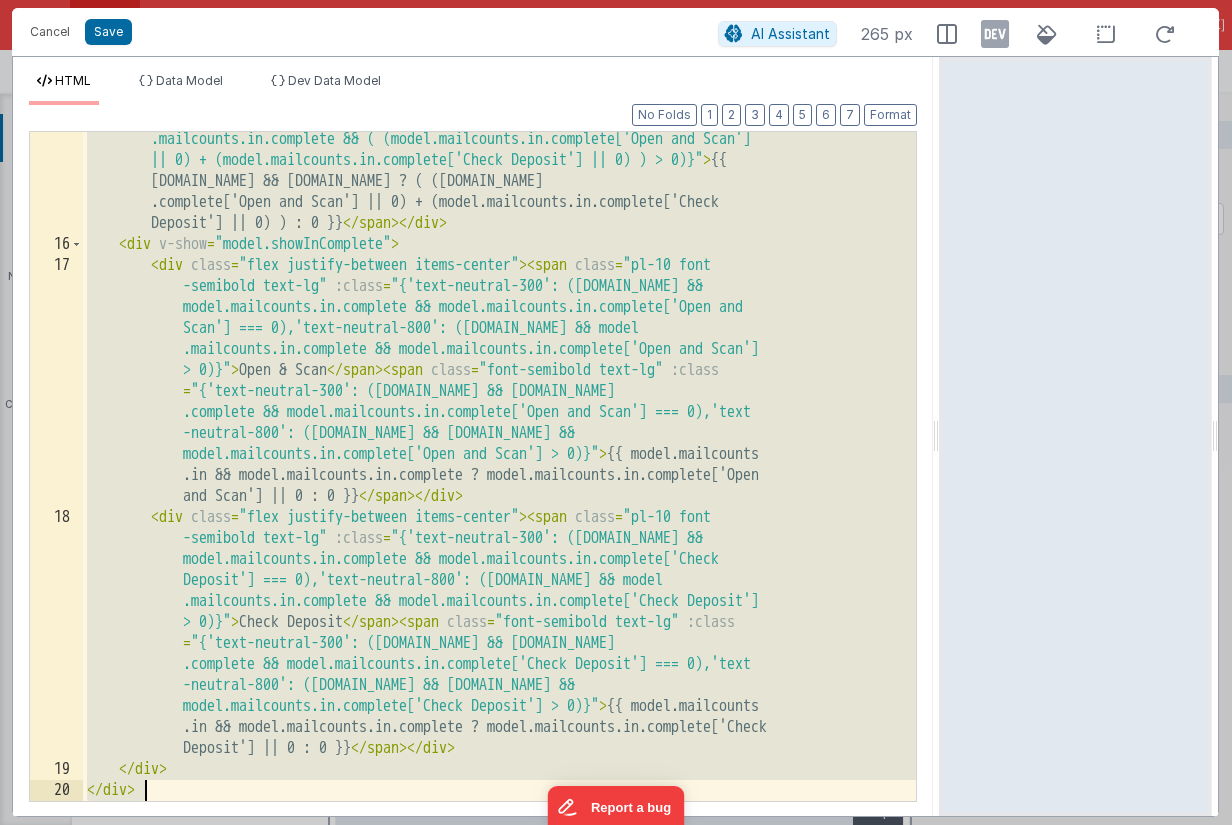 click on "< div   class = "flex justify-between items-center mb-3 cursor-pointer select-none"           @ click = "model.showInComplete = !model.showInComplete" > < span   class = "pl-0 flex           items-center font-bold text-lg"   :class = "{'text-neutral-300': (model          .[DOMAIN_NAME] && [DOMAIN_NAME] && ( ([DOMAIN_NAME]          .complete['Open and Scan'] || 0) + (model.mailcounts.in.complete['Check           Deposit'] || 0) ) === 0),'text-neutral-800': ([DOMAIN_NAME] && model          .mailcounts.in.complete && ( (model.mailcounts.in.complete['Open and Scan']           || 0) + (model.mailcounts.in.complete['Check Deposit'] || 0) ) > 0)}" > < i            class = "fa text-xs w-5 mr-1 transition-all duration-200"   :class = "model          .showInComplete ? 'fa-chevron-down' : 'fa-chevron-right'" > </ i > Complete </ span          > < span   class = "font-bold text-lg"   :class =          >" at bounding box center (499, 379) 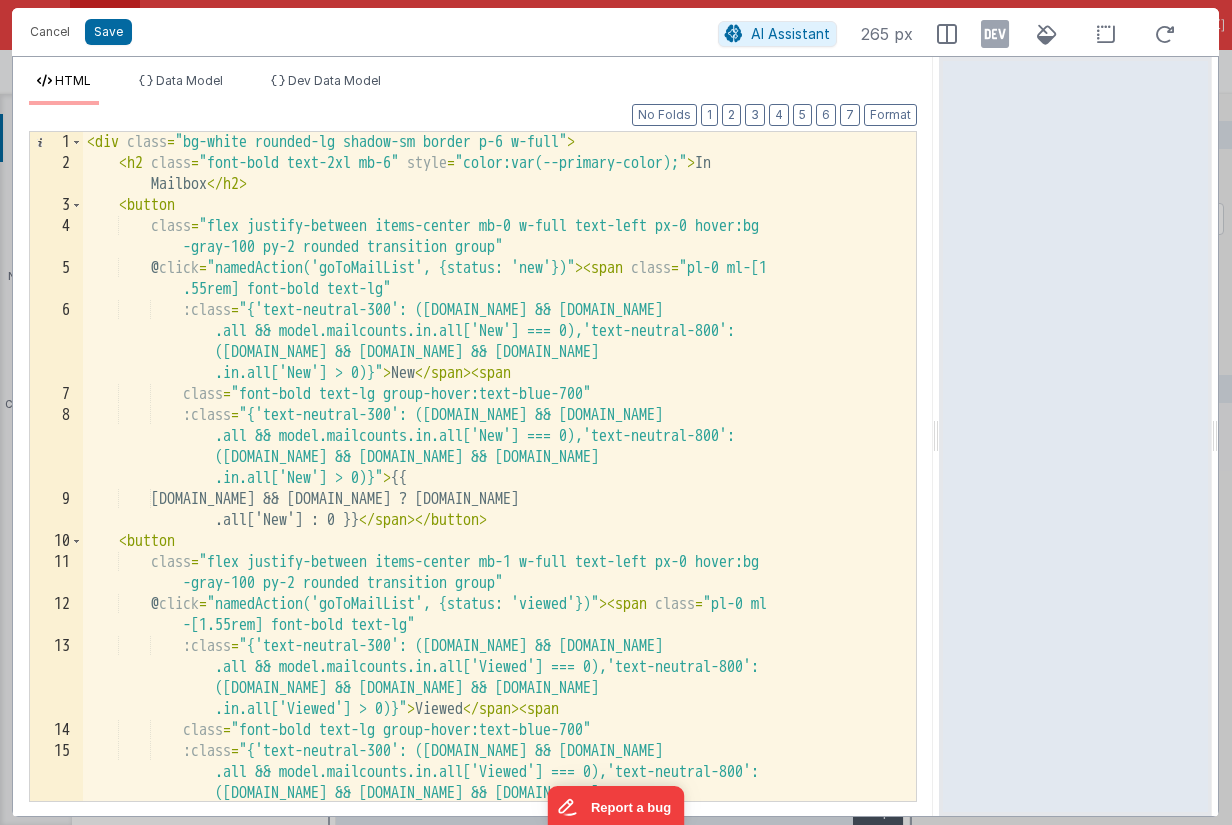 scroll, scrollTop: 0, scrollLeft: 0, axis: both 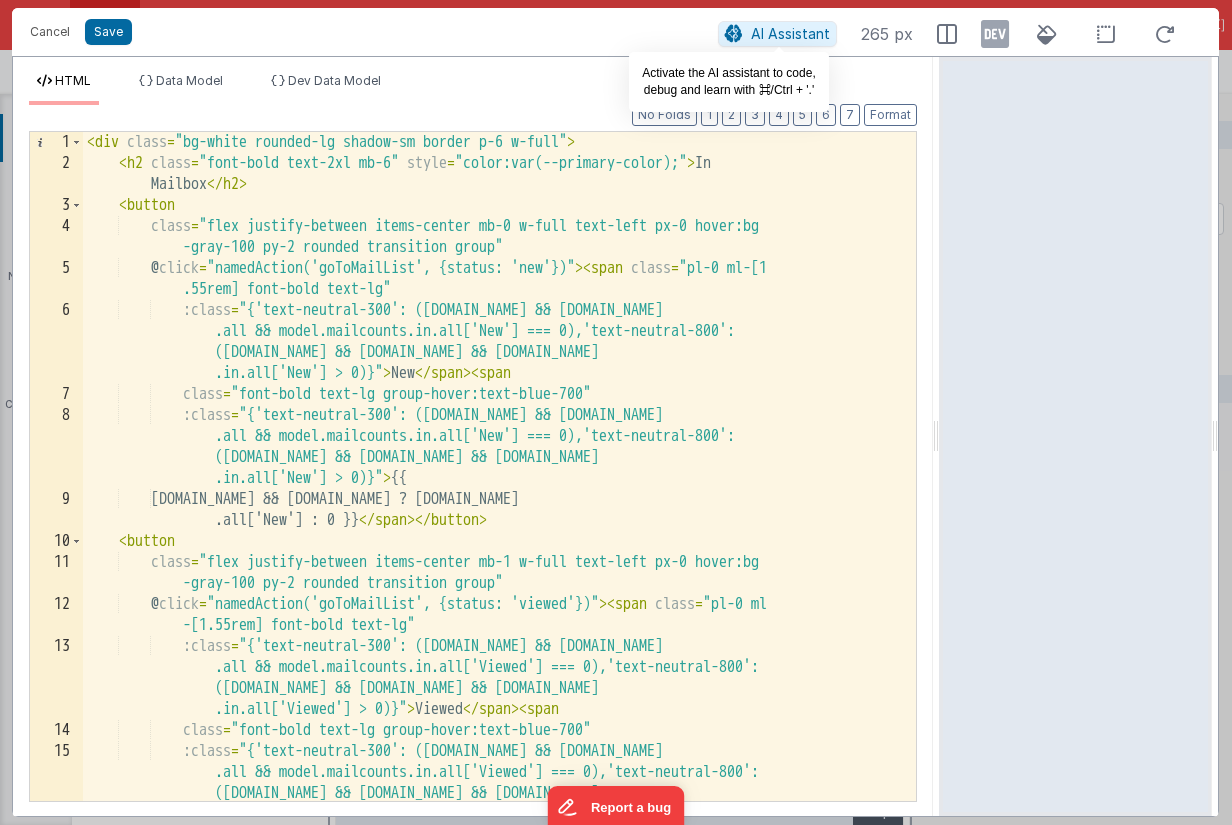 click on "AI Assistant" at bounding box center [790, 33] 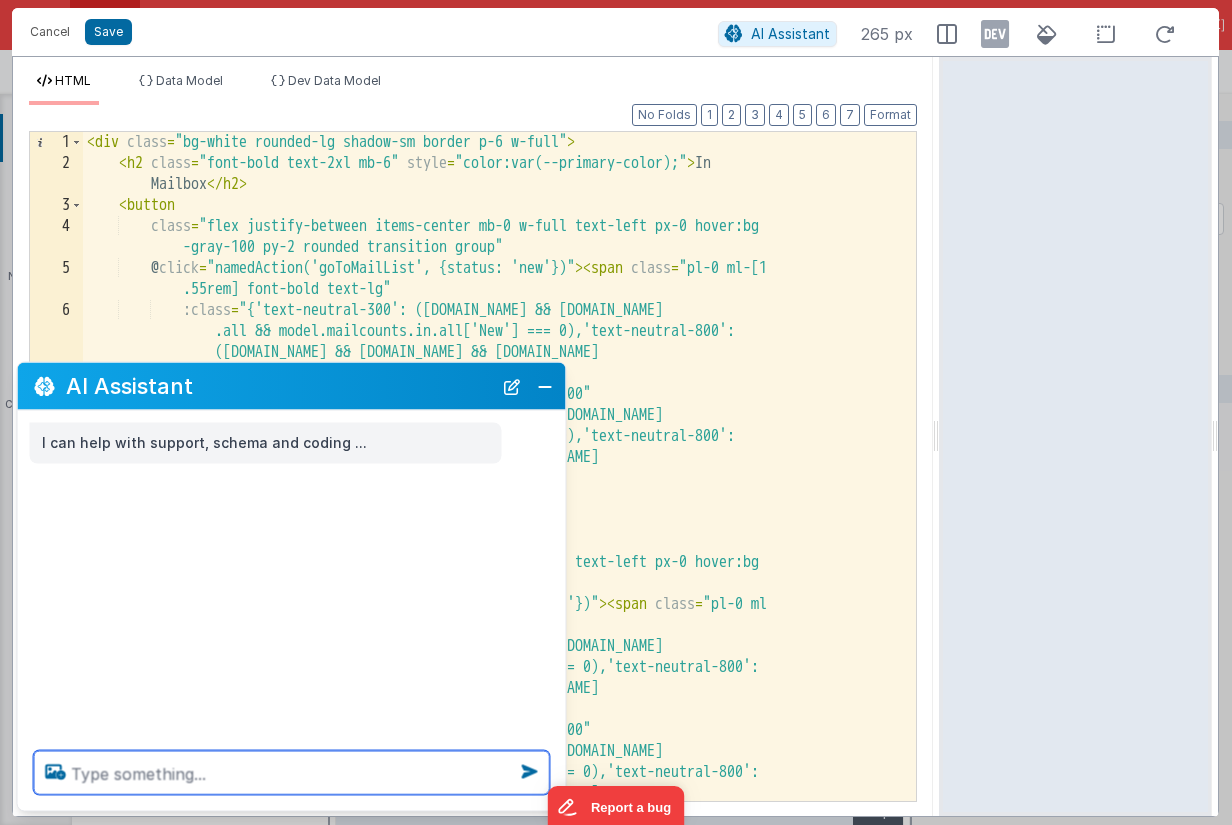 click at bounding box center (292, 773) 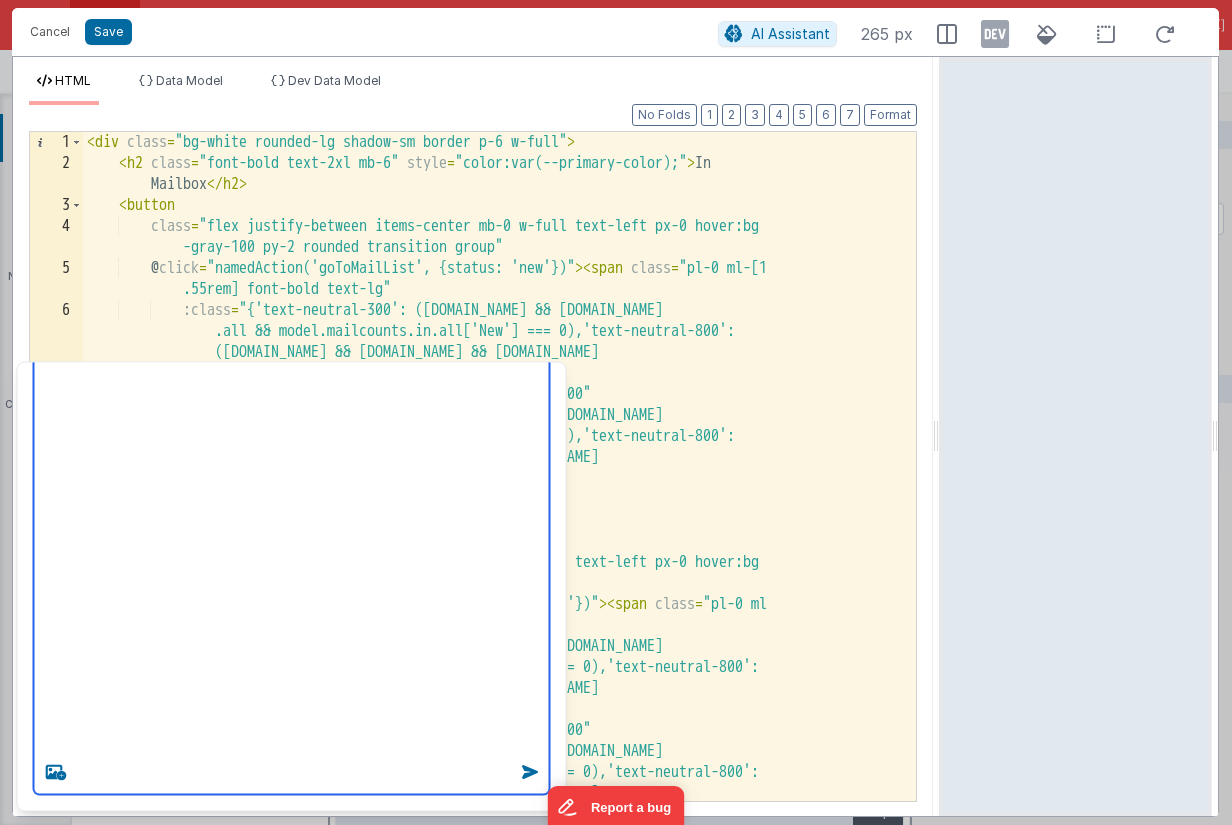 scroll, scrollTop: 0, scrollLeft: 0, axis: both 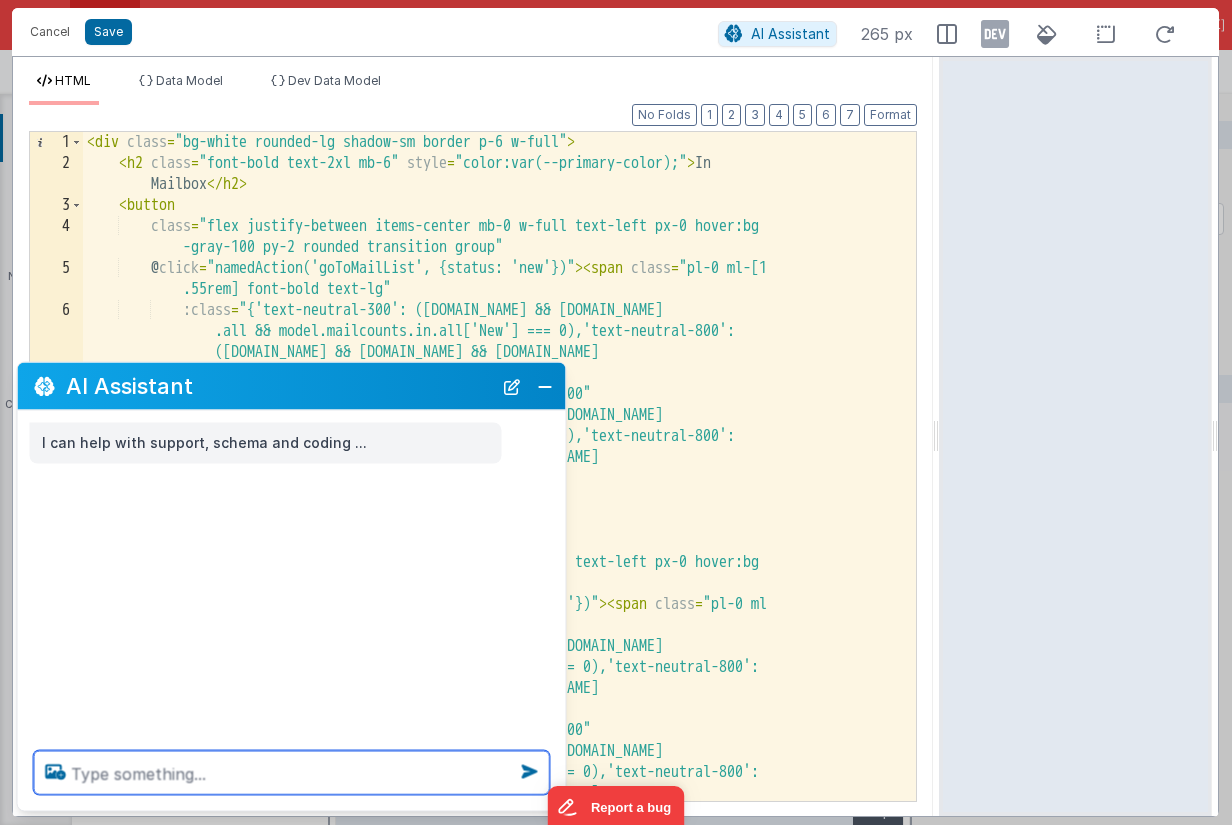 click at bounding box center (292, 773) 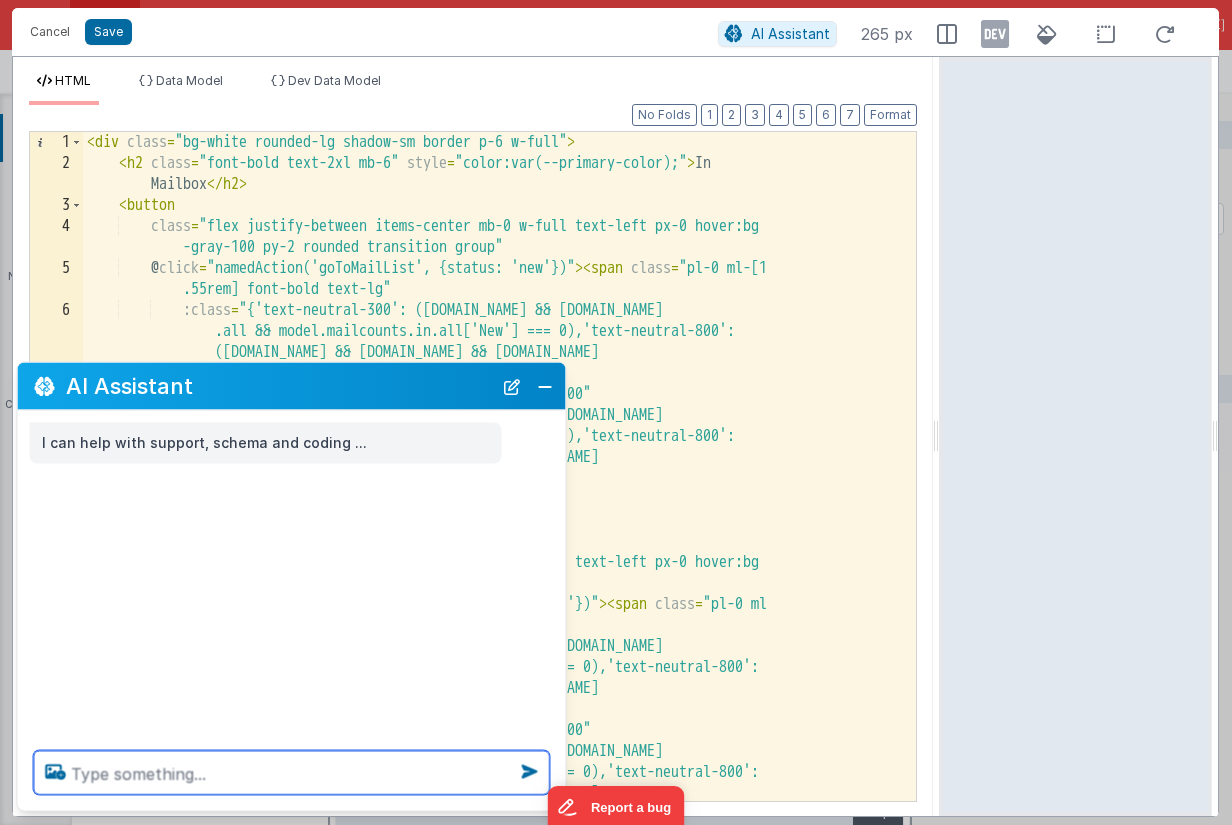 paste on "<div class="bg-white rounded-lg shadow-sm border p-6 w-full">
<h2 class="font-bold text-2xl mb-6" style="color:var(--primary-color);">In Mailbox</h2>
<button
class="flex justify-between items-center mb-0 w-full text-left px-0 hover:bg-gray-100 py-2 rounded transition group"
@click="namedAction('goToMailList', {status: 'new'})"><span class="pl-0 ml-[1.55rem] font-bold text-lg"
:class="{'text-neutral-300': ([DOMAIN_NAME] && [DOMAIN_NAME] && [DOMAIN_NAME]['New'] === 0),'text-neutral-800': ([DOMAIN_NAME] && [DOMAIN_NAME] && [DOMAIN_NAME]['New'] > 0)}">New</span><span
class="font-bold text-lg group-hover:text-blue-700"
:class="{'text-neutral-300': ([DOMAIN_NAME] && [DOMAIN_NAME] && [DOMAIN_NAME]['New'] === 0),'text-neutral-800': ([DOMAIN_NAME] && [DOMAIN_NAME] && [DOMAIN_NAME]['New'] > 0)}">{{
[DOMAIN_NAME] && [DOMAIN_NAME]..." 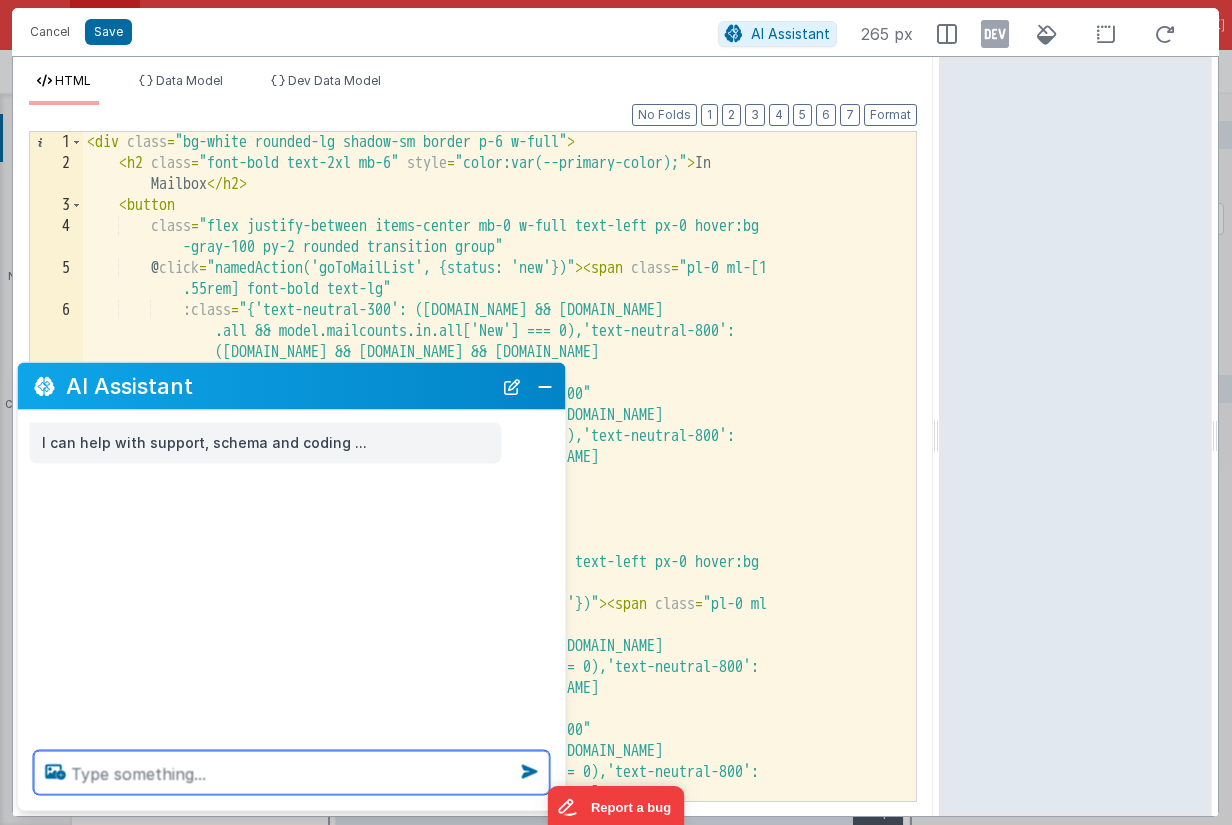 type on "<div class="bg-white rounded-lg shadow-sm border p-6 w-full">
<h2 class="font-bold text-2xl mb-6" style="color:var(--primary-color);">In Mailbox</h2>
<button
class="flex justify-between items-center mb-0 w-full text-left px-0 hover:bg-gray-100 py-2 rounded transition group"
@click="namedAction('goToMailList', {status: 'new'})"><span class="pl-0 ml-[1.55rem] font-bold text-lg"
:class="{'text-neutral-300': ([DOMAIN_NAME] && [DOMAIN_NAME] && [DOMAIN_NAME]['New'] === 0),'text-neutral-800': ([DOMAIN_NAME] && [DOMAIN_NAME] && [DOMAIN_NAME]['New'] > 0)}">New</span><span
class="font-bold text-lg group-hover:text-blue-700"
:class="{'text-neutral-300': ([DOMAIN_NAME] && [DOMAIN_NAME] && [DOMAIN_NAME]['New'] === 0),'text-neutral-800': ([DOMAIN_NAME] && [DOMAIN_NAME] && [DOMAIN_NAME]['New'] > 0)}">{{
[DOMAIN_NAME] && [DOMAIN_NAME]..." 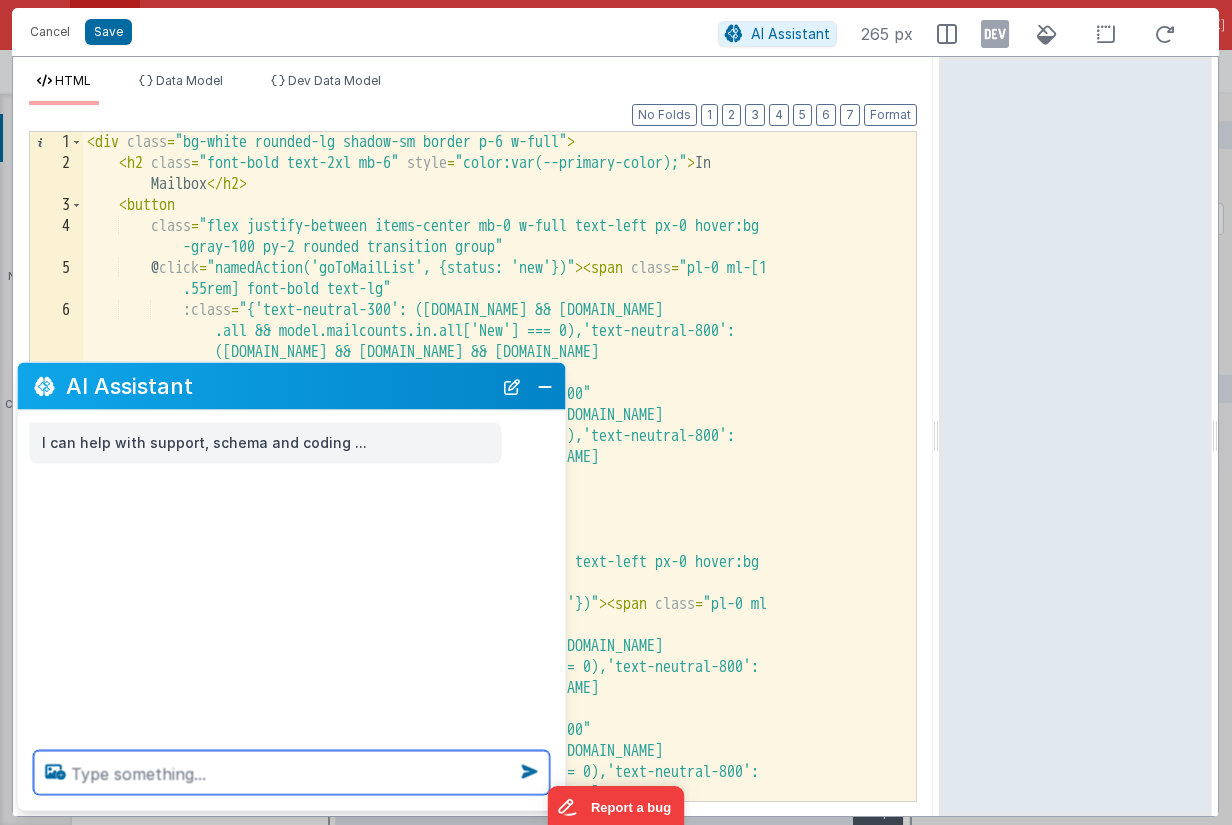 scroll, scrollTop: 0, scrollLeft: 0, axis: both 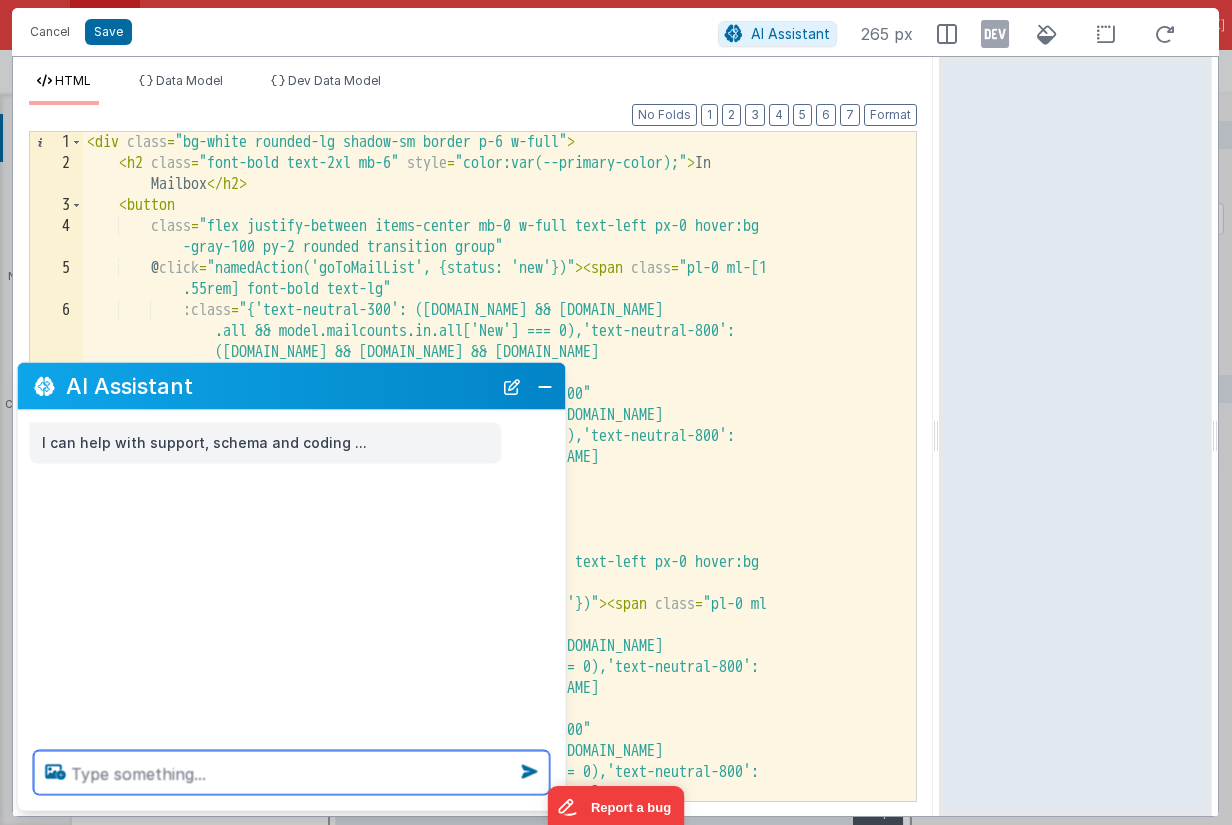 click at bounding box center [292, 773] 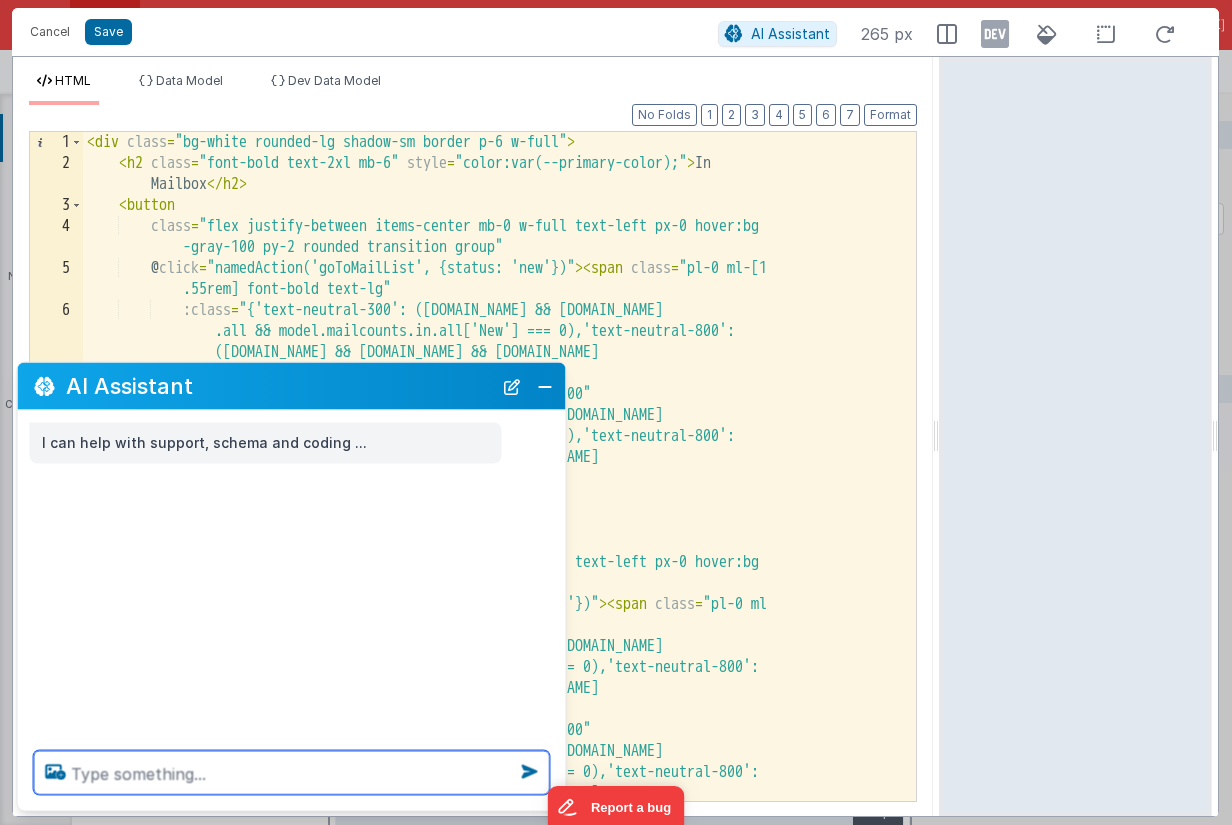 paste on "Okay, I want to discuss these changes without you making any changes yet. So I want you to give me feedback on what we will do not actually make any changes. I want to update this so that the links instead of using the named action go to mail list. It seems like that's kind of a waste because all I need to do is go to a specific URL. So that page and mailbox equals what of the current mailboxes and status equals whatever status we select here. And so for this part, that would work and also for people who want to have save a link to a direct listing of a mailbox, for example, their new items for a specific mailbox, that would work. So I think I have that page set up already to use those links. But I want to update this link functionality so that it takes advantage of that as well." 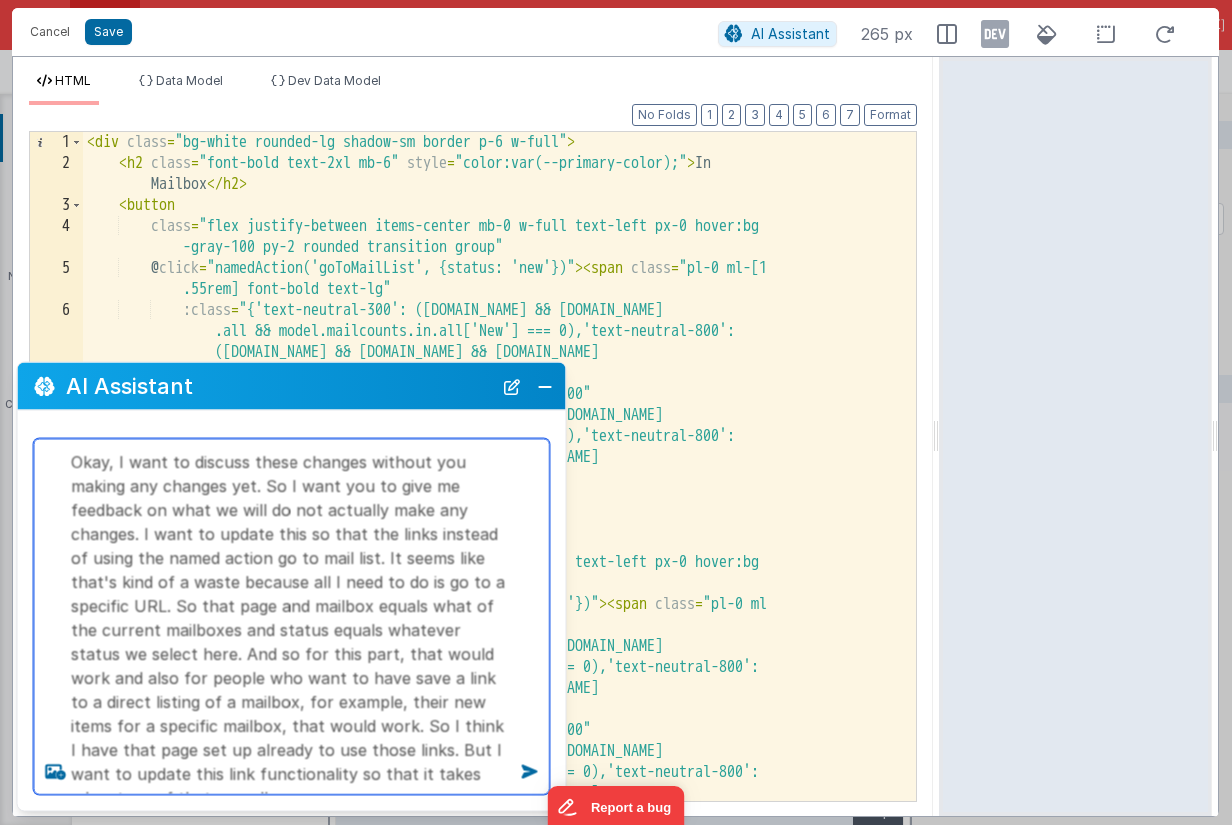 type on "Okay, I want to discuss these changes without you making any changes yet. So I want you to give me feedback on what we will do not actually make any changes. I want to update this so that the links instead of using the named action go to mail list. It seems like that's kind of a waste because all I need to do is go to a specific URL. So that page and mailbox equals what of the current mailboxes and status equals whatever status we select here. And so for this part, that would work and also for people who want to have save a link to a direct listing of a mailbox, for example, their new items for a specific mailbox, that would work. So I think I have that page set up already to use those links. But I want to update this link functionality so that it takes advantage of that as well." 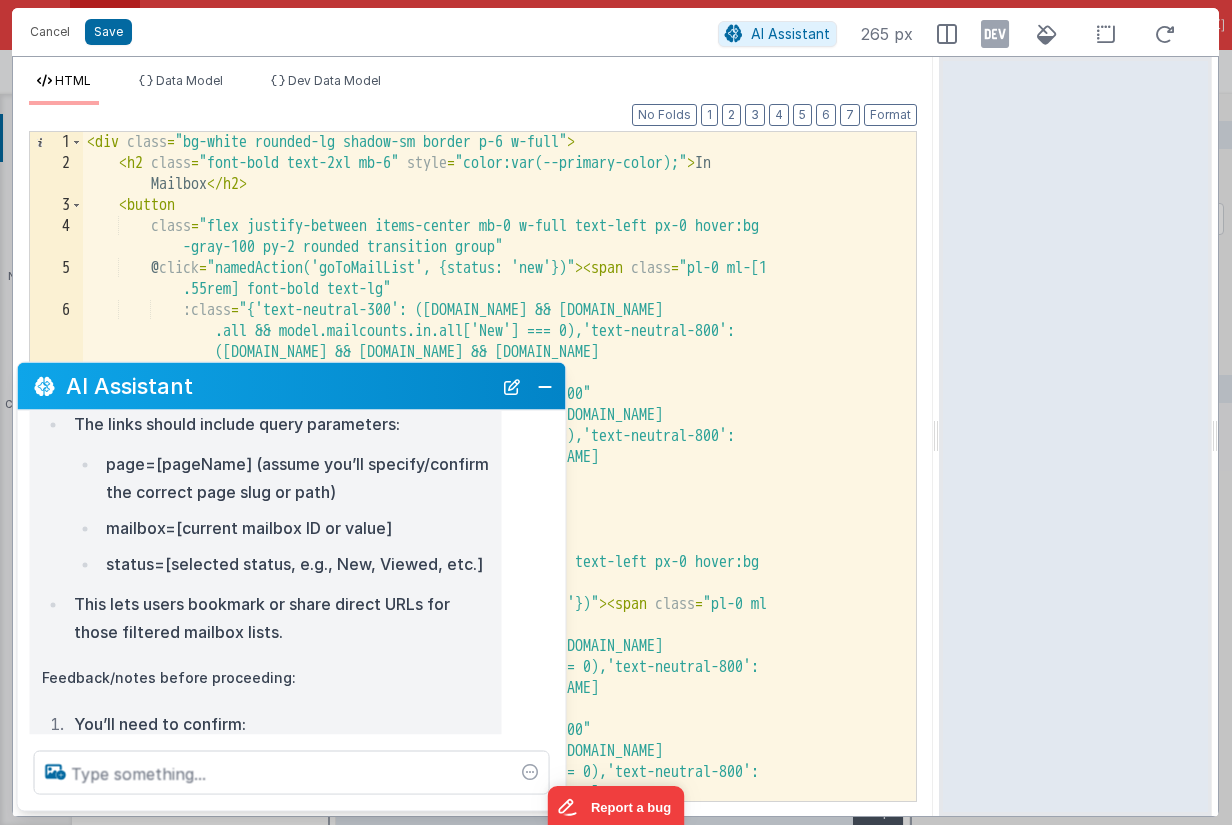 scroll, scrollTop: 528, scrollLeft: 0, axis: vertical 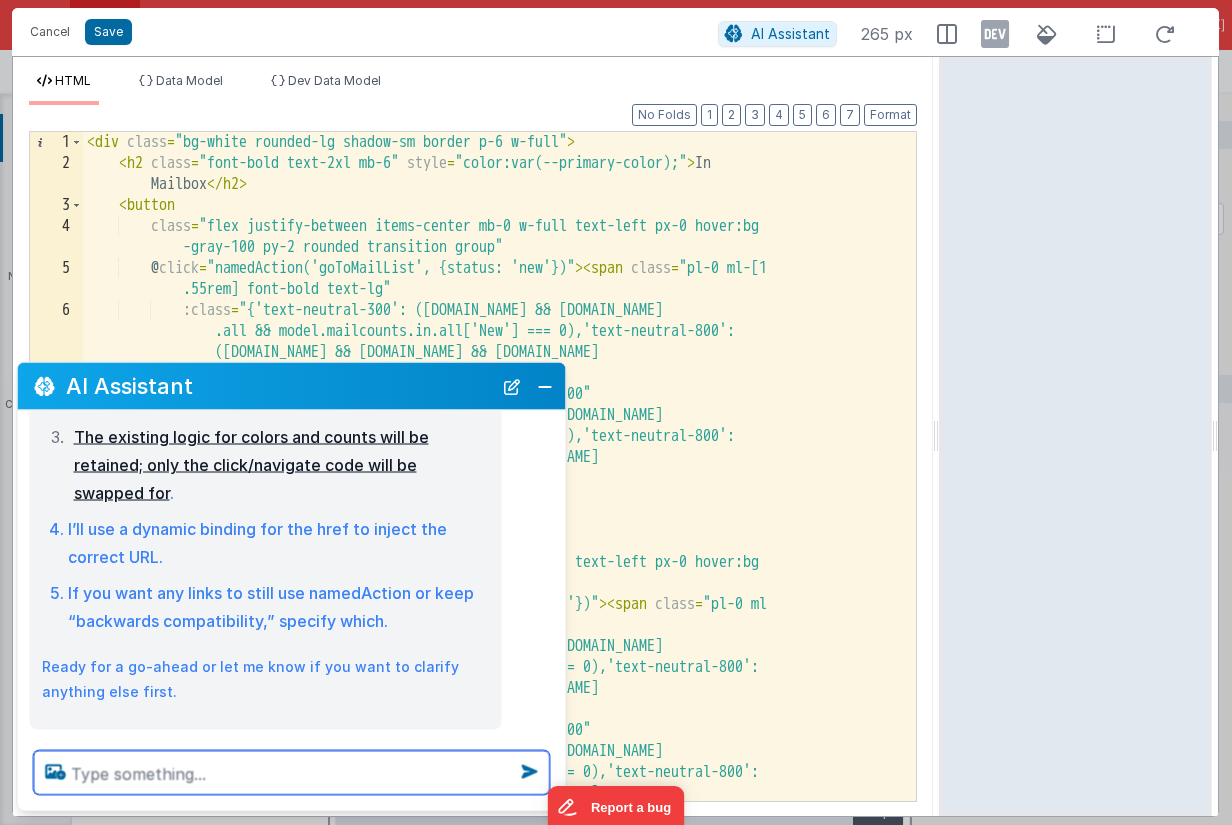 click at bounding box center [292, 773] 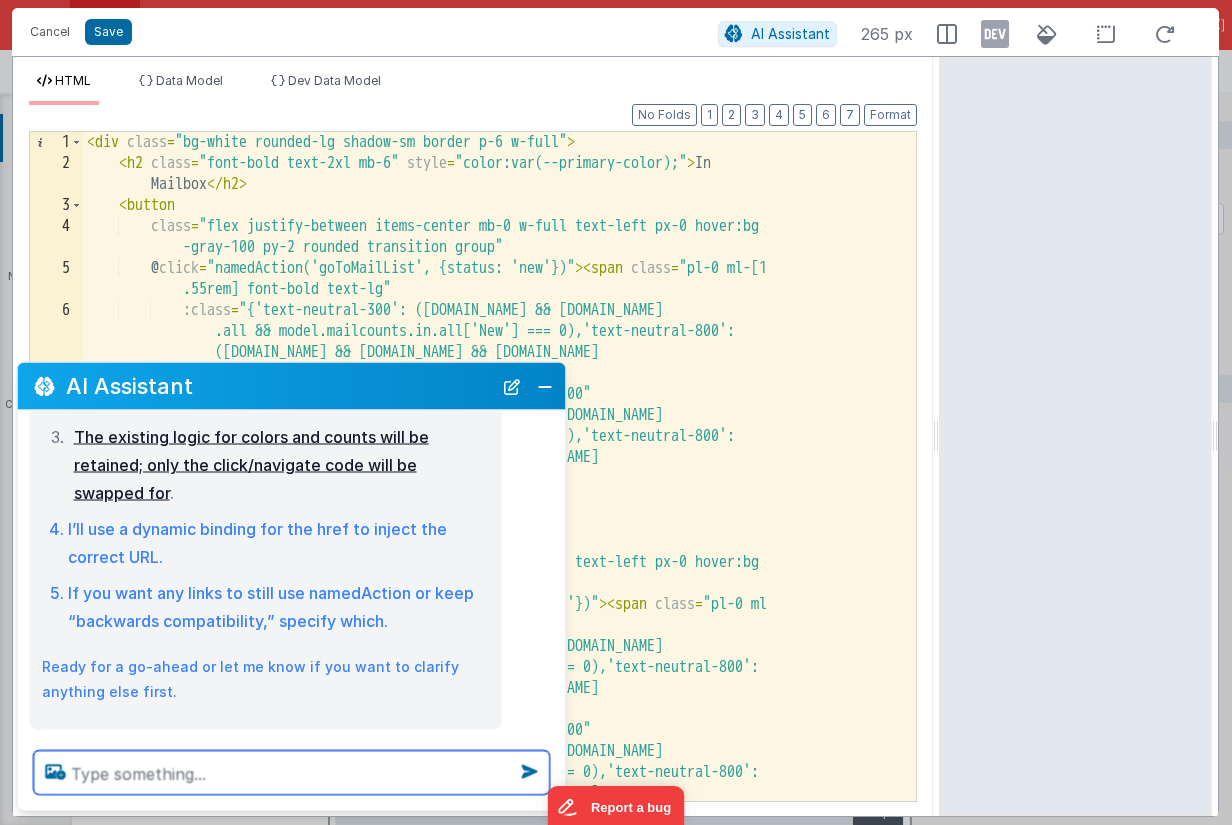 paste on "/#/maillist?mailbox=9999&status="new"" 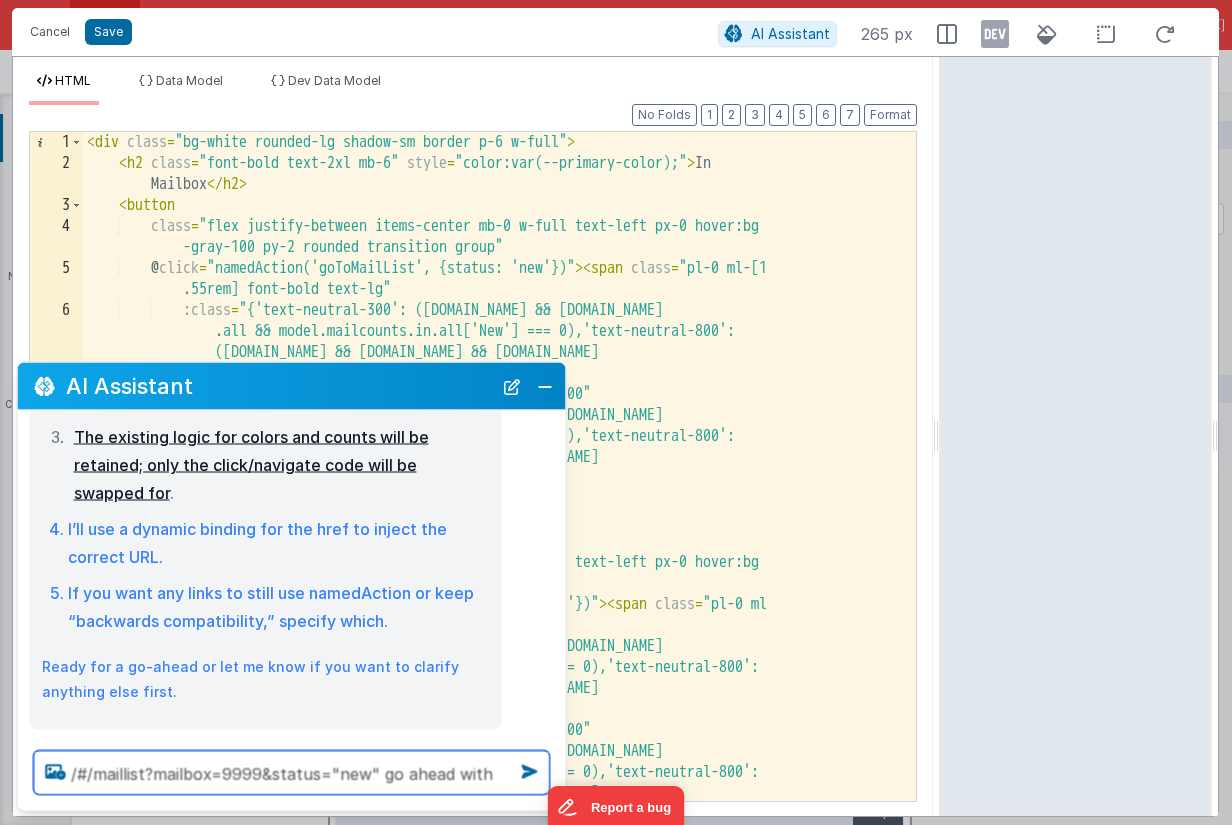 drag, startPoint x: 498, startPoint y: 773, endPoint x: 377, endPoint y: 773, distance: 121 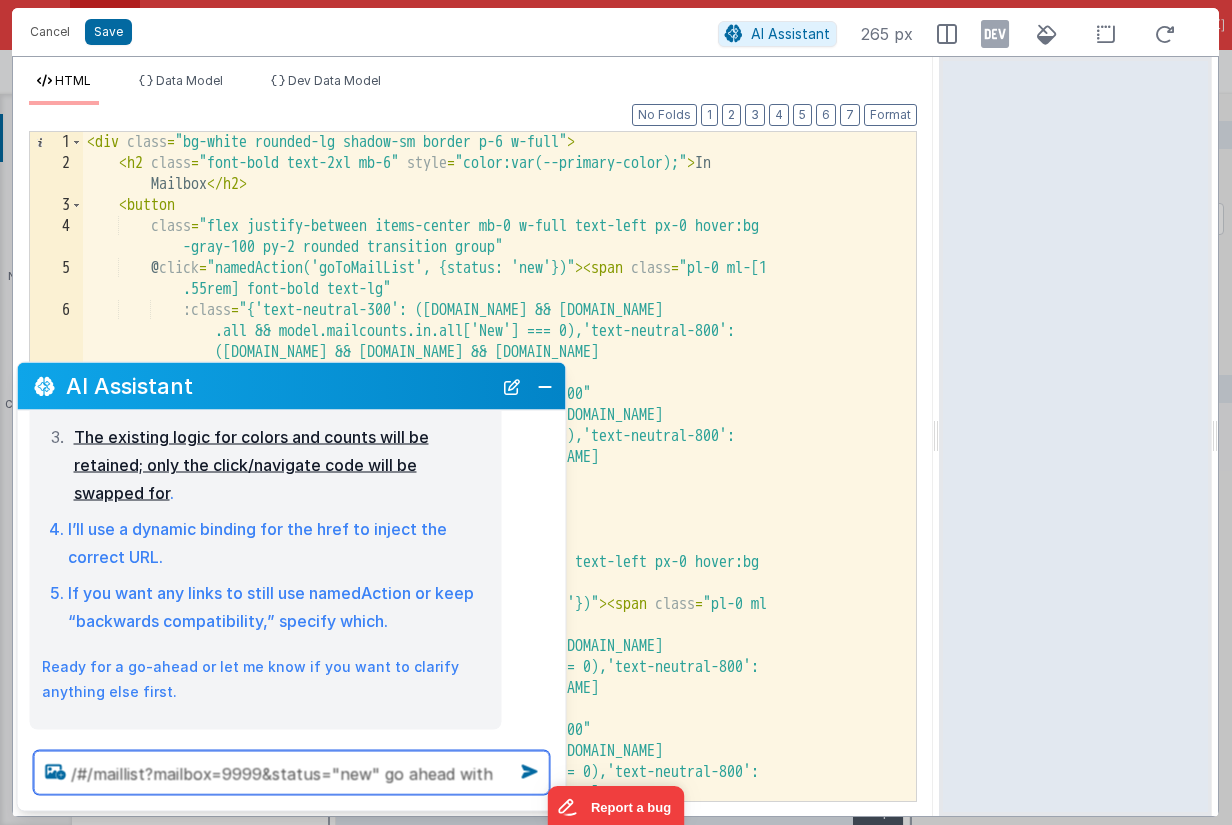 click on "/#/maillist?mailbox=9999&status="new" go ahead with" at bounding box center [292, 773] 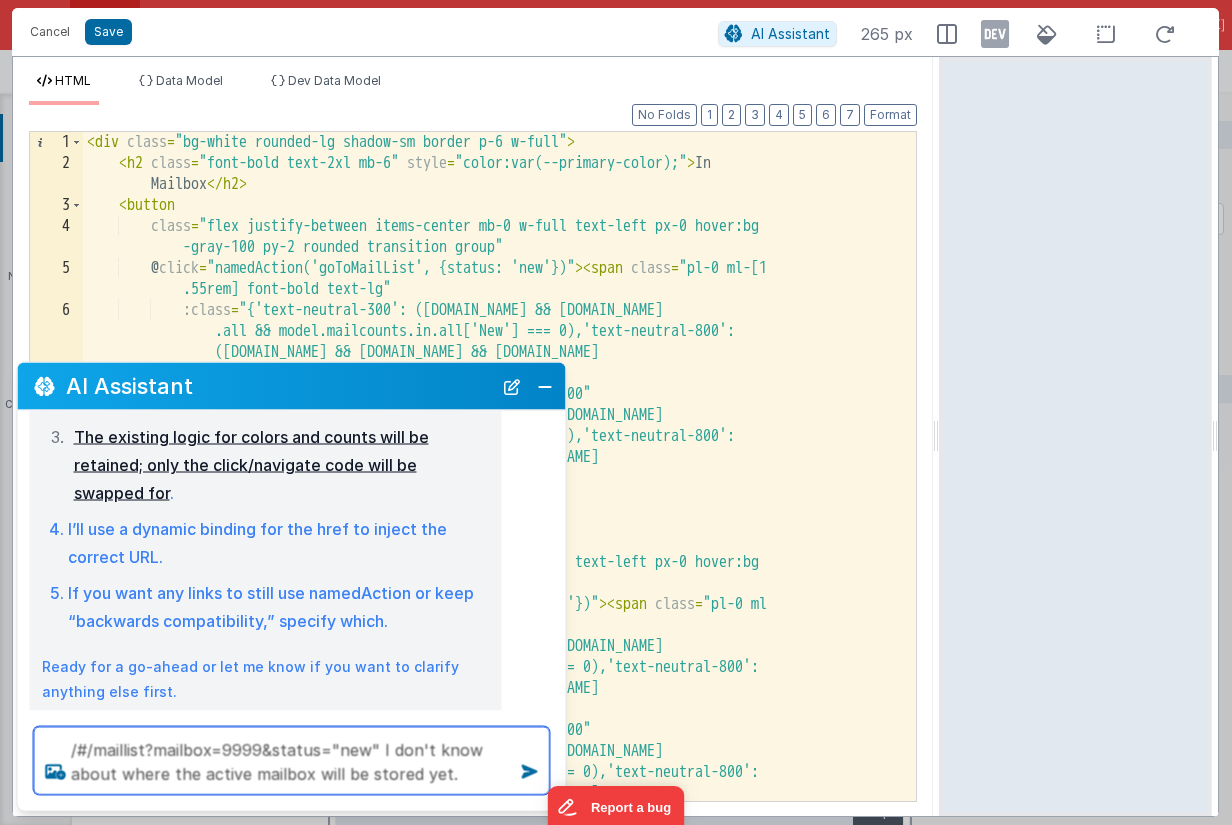 type on "/#/maillist?mailbox=9999&status="new" I don't know about where the active mailbox will be stored yet." 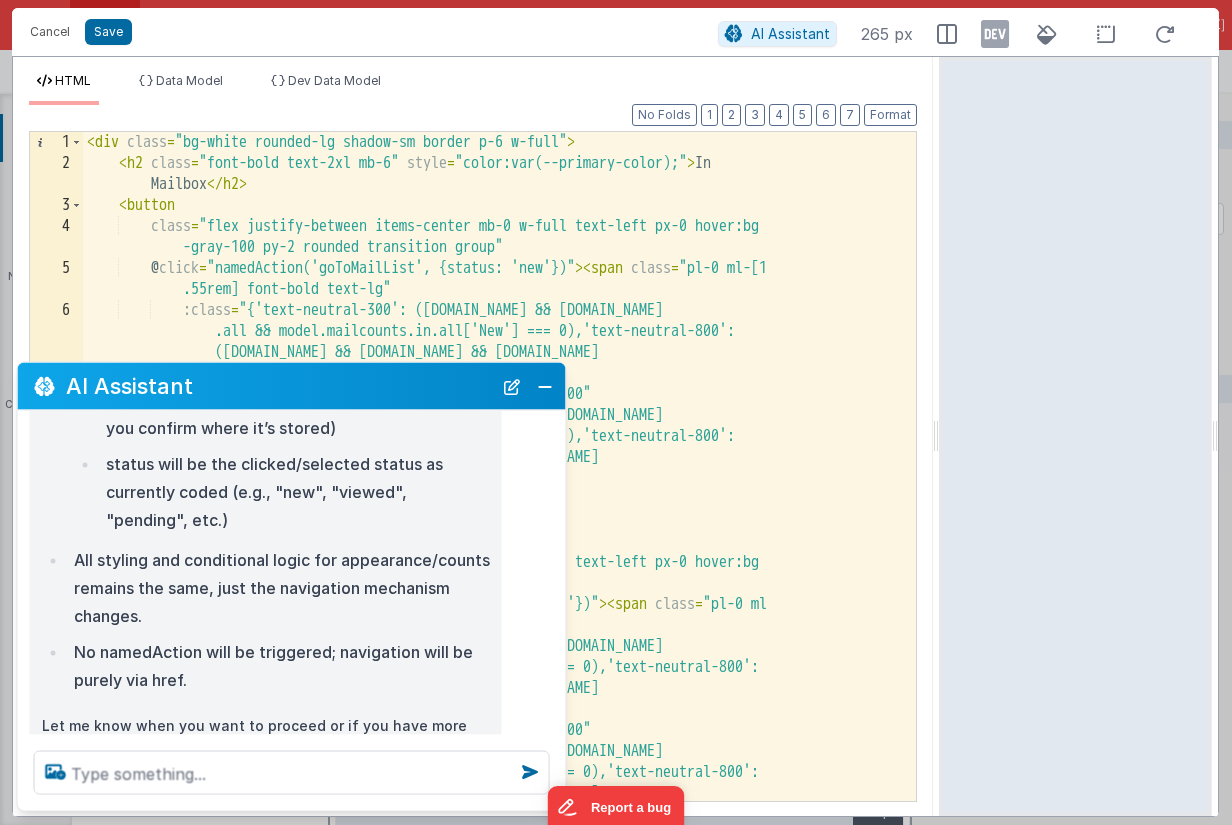 scroll, scrollTop: 1708, scrollLeft: 0, axis: vertical 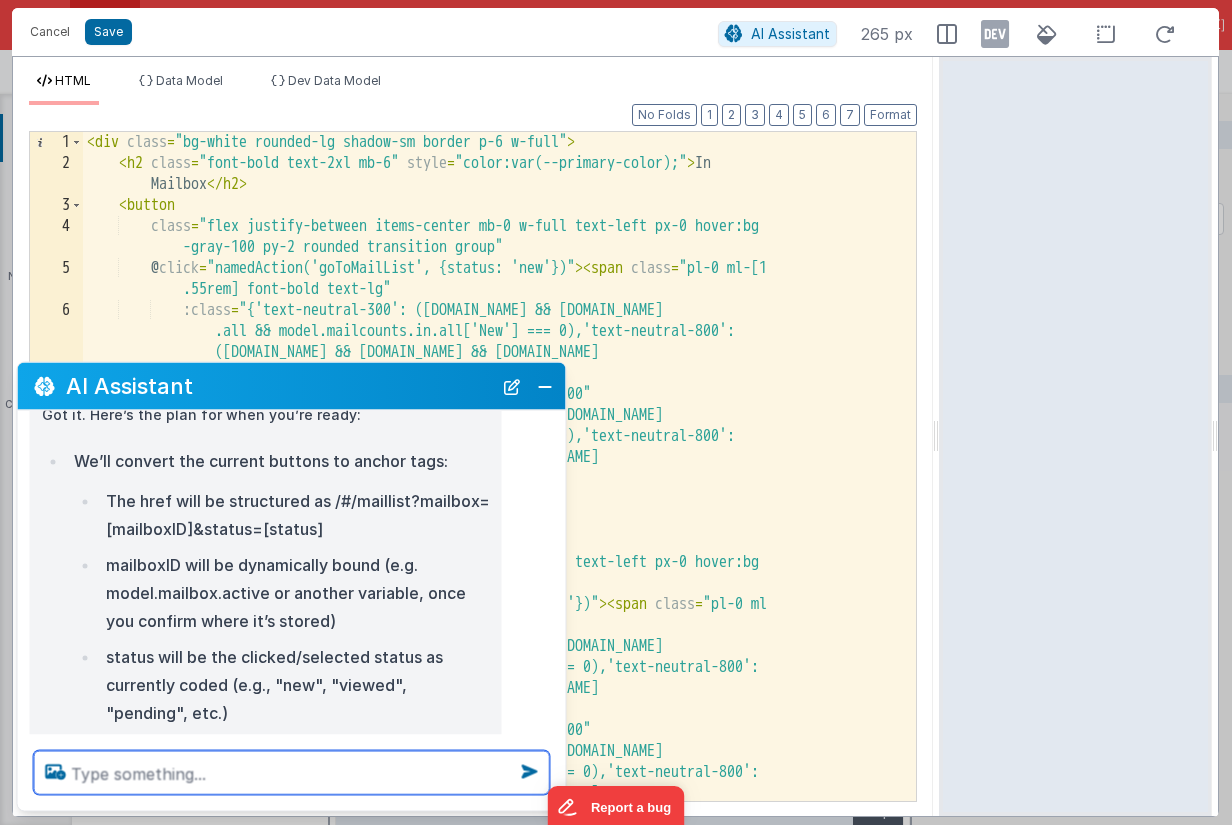 click at bounding box center (292, 773) 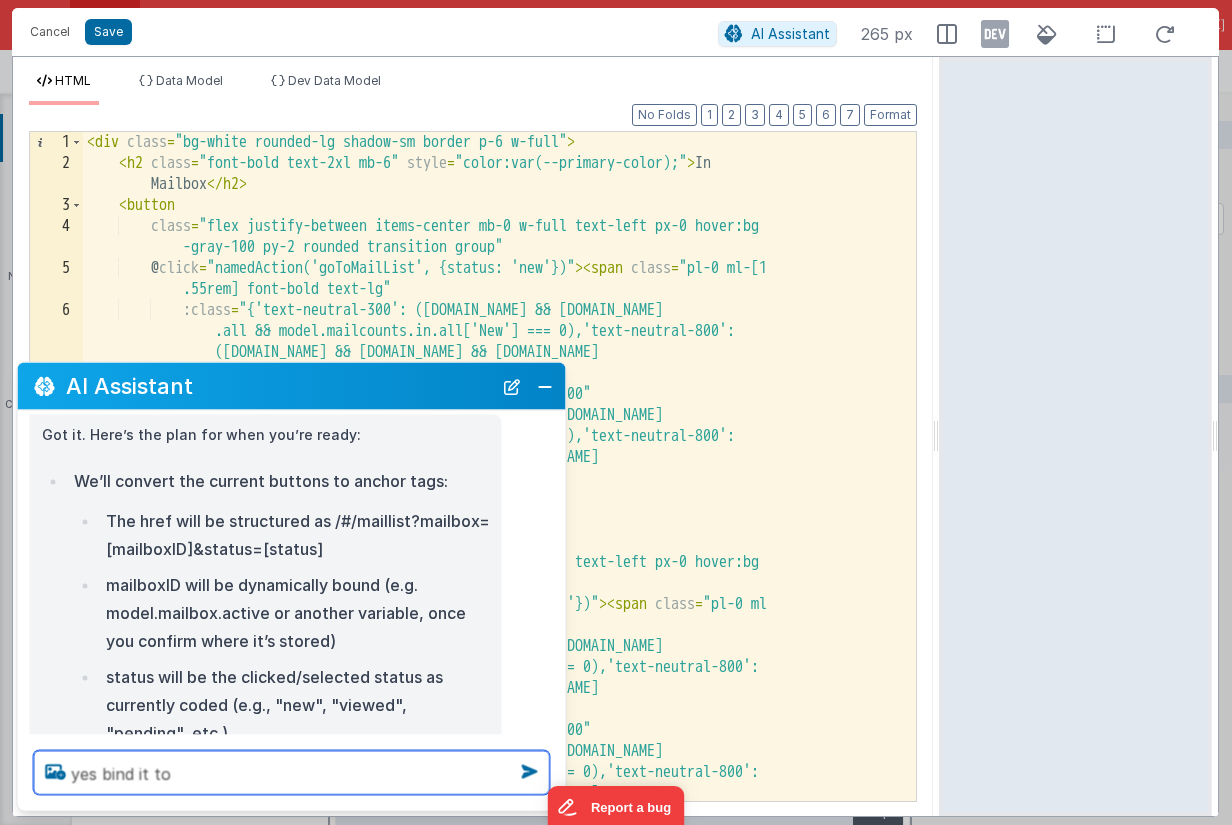 scroll, scrollTop: 1483, scrollLeft: 0, axis: vertical 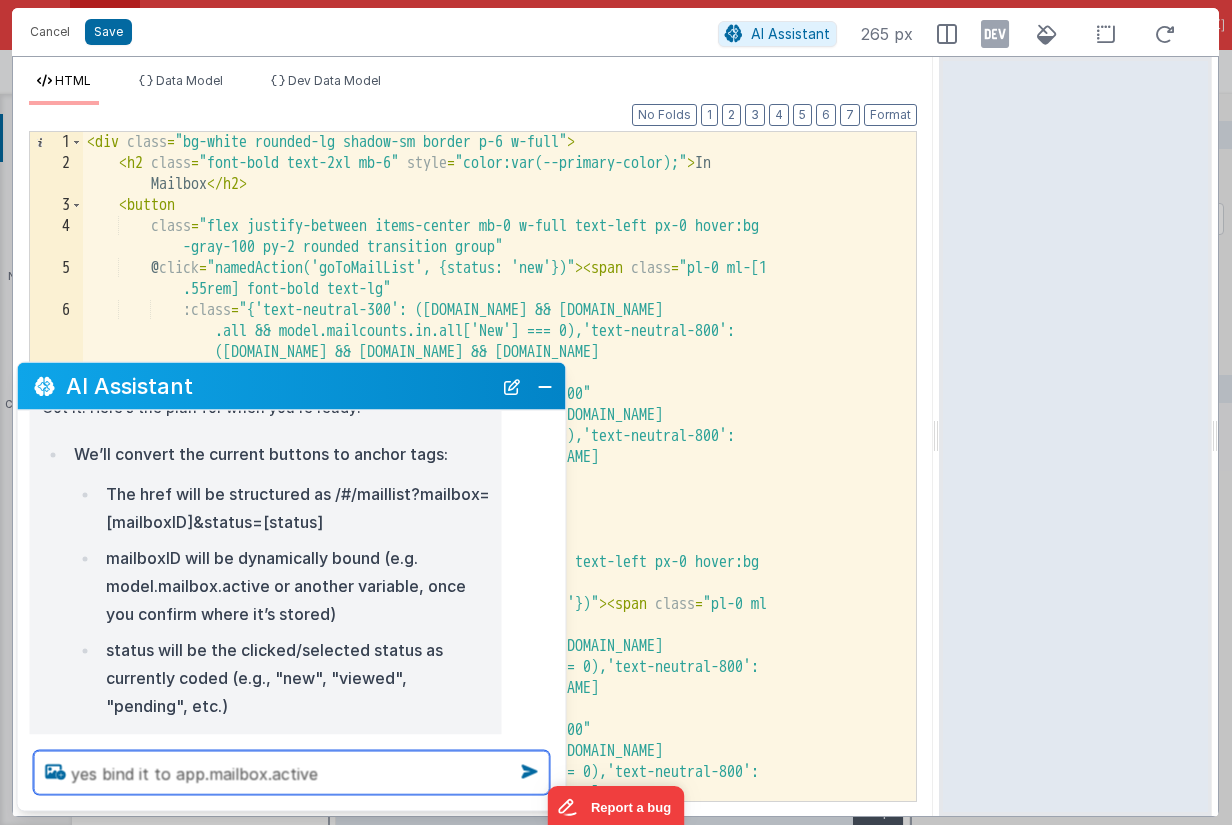 drag, startPoint x: 198, startPoint y: 775, endPoint x: 189, endPoint y: 822, distance: 47.853943 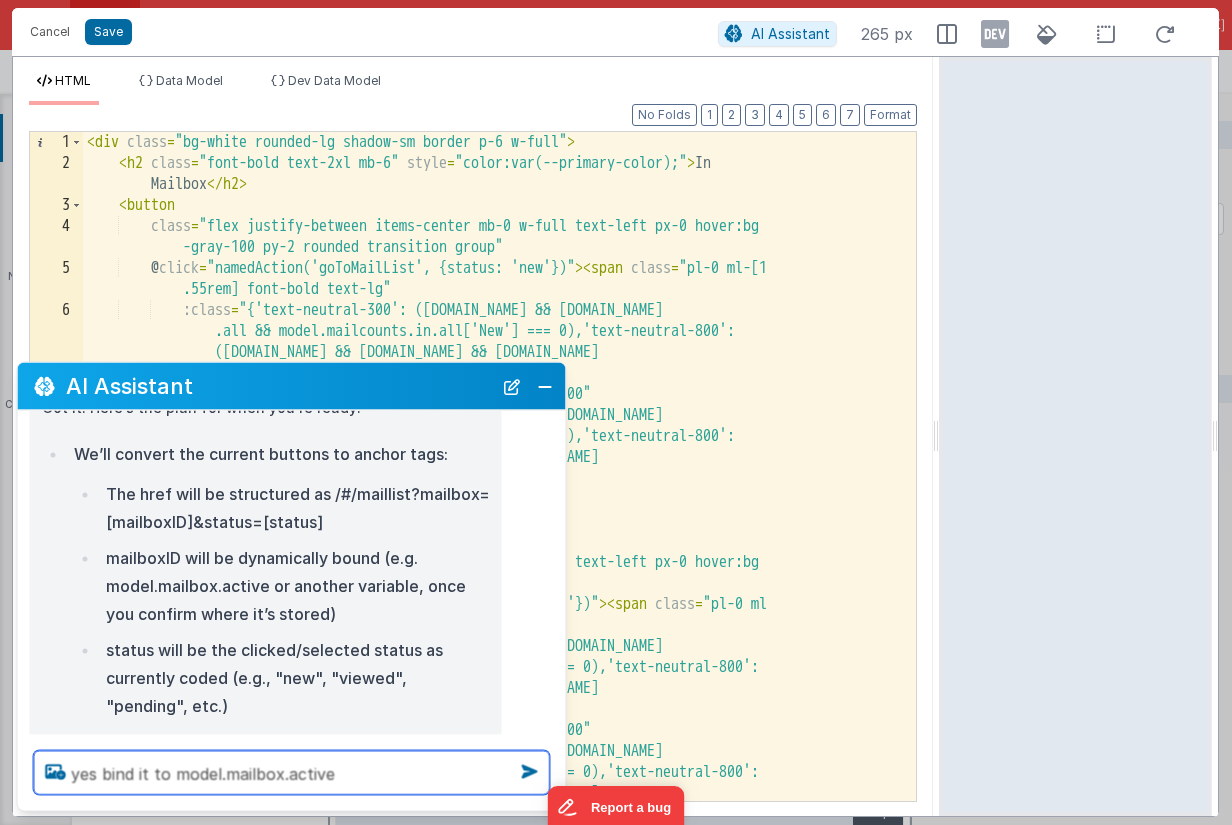 click on "yes bind it to model.mailbox.active" at bounding box center (292, 773) 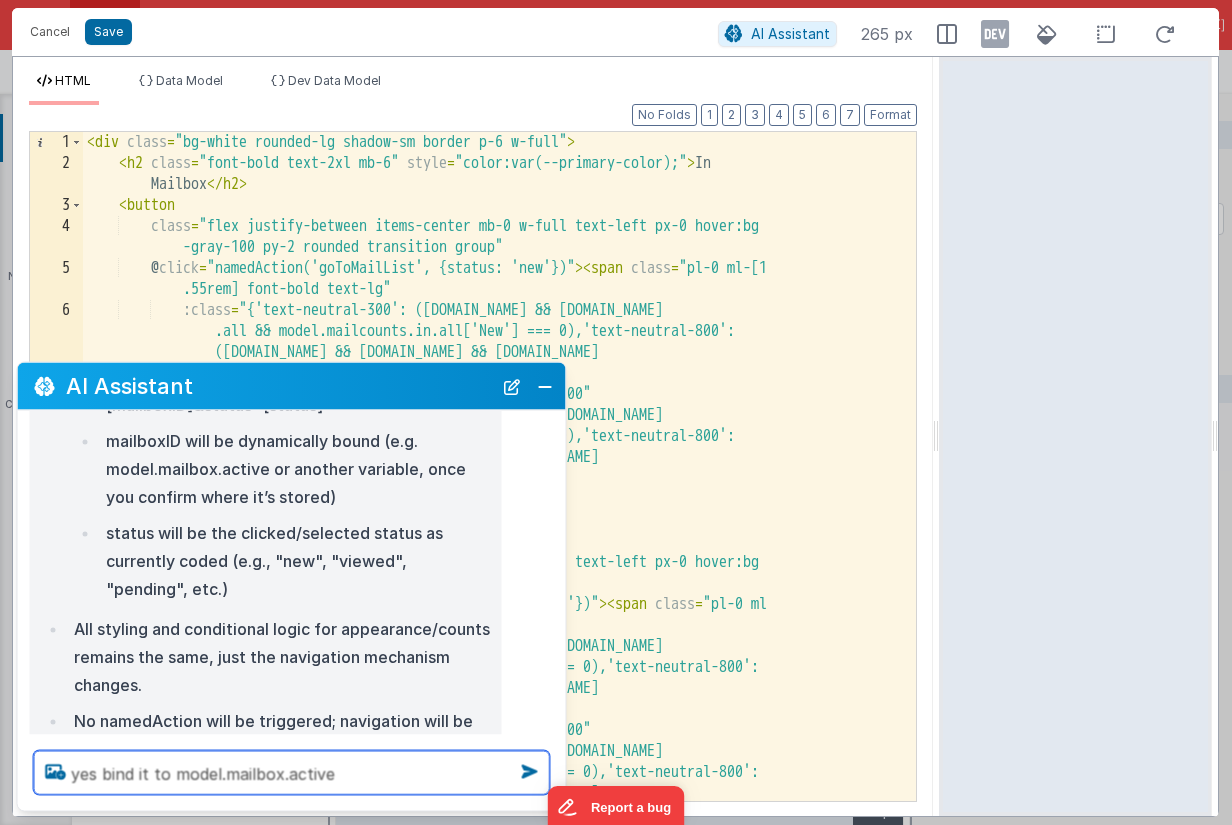 scroll, scrollTop: 1708, scrollLeft: 0, axis: vertical 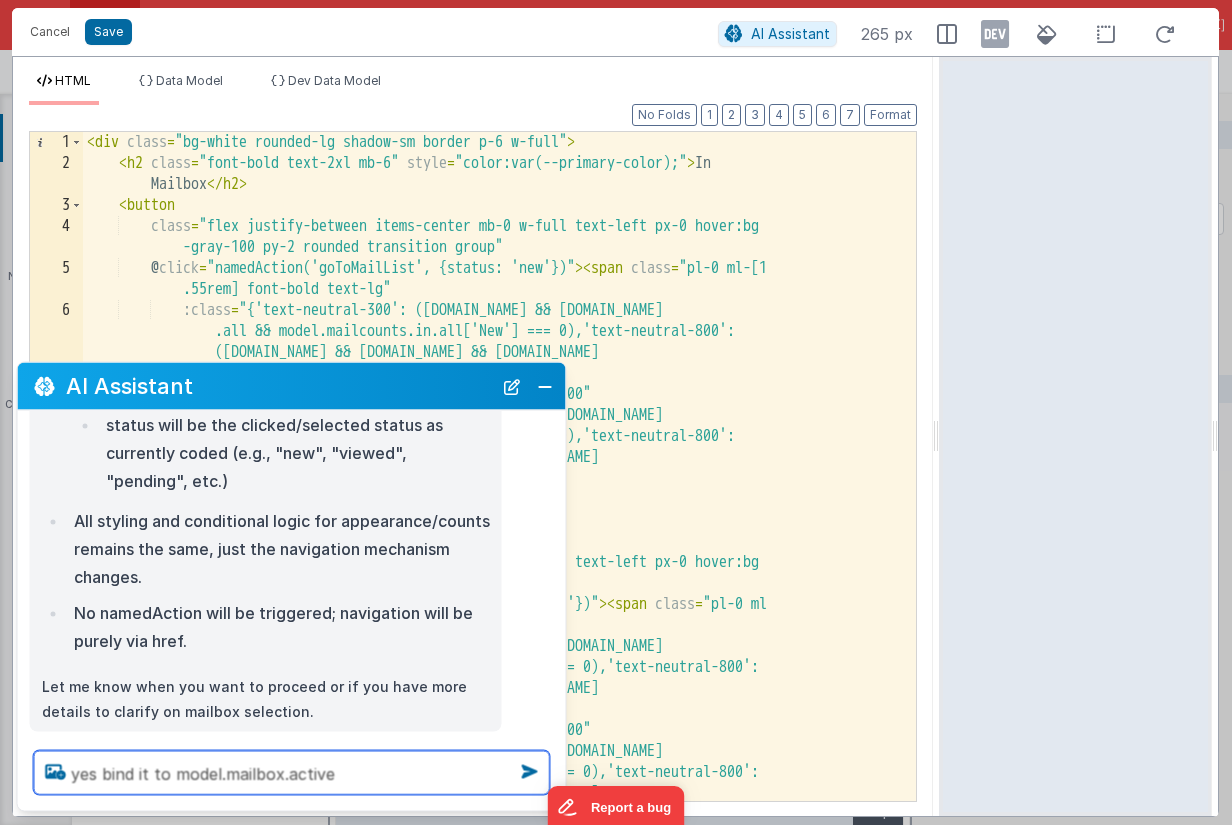 click on "yes bind it to model.mailbox.active" at bounding box center (292, 773) 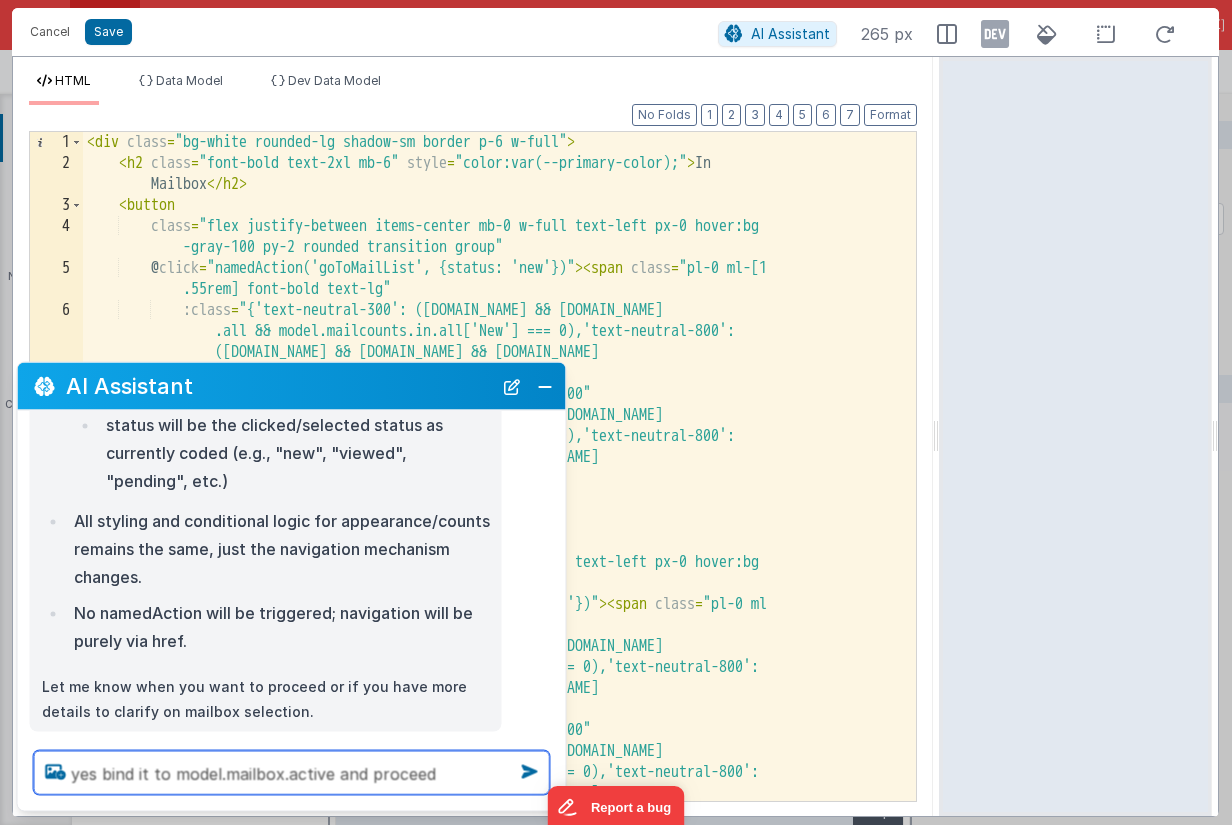 type on "yes bind it to model.mailbox.active and proceed" 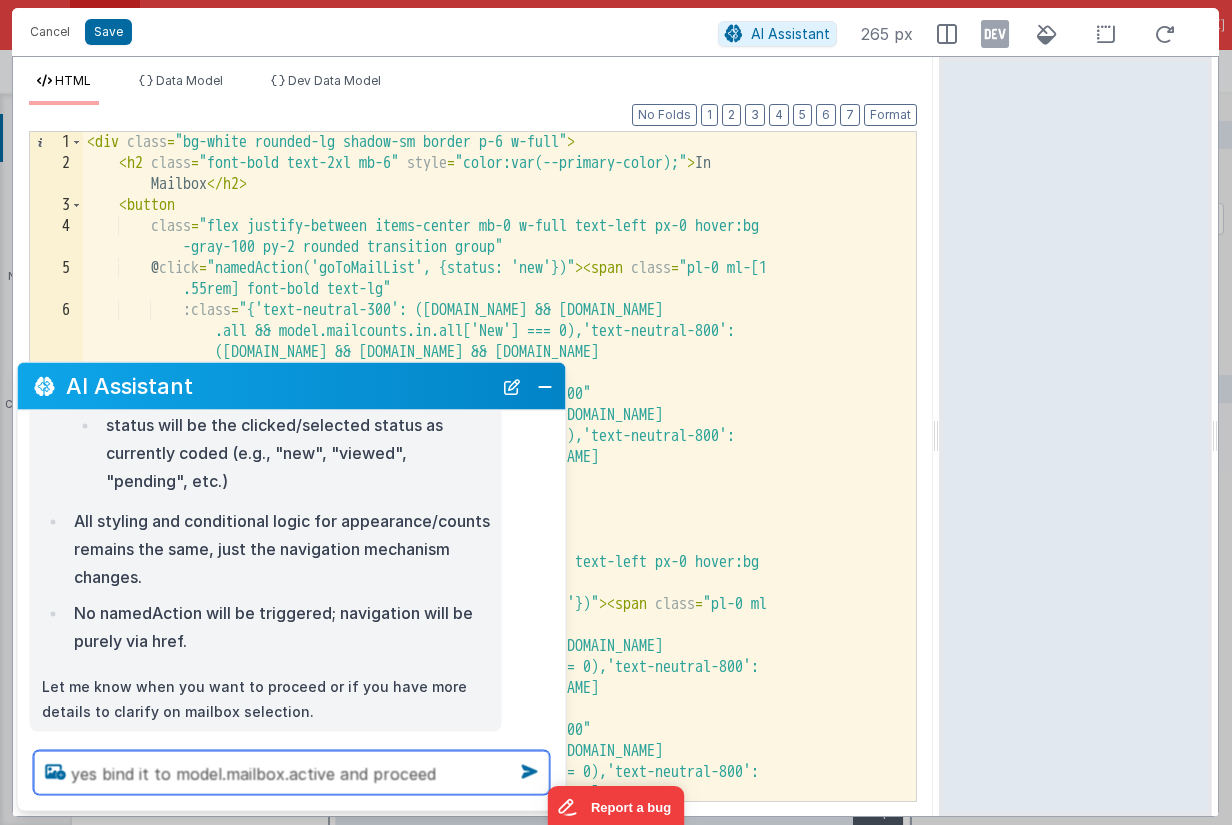 type 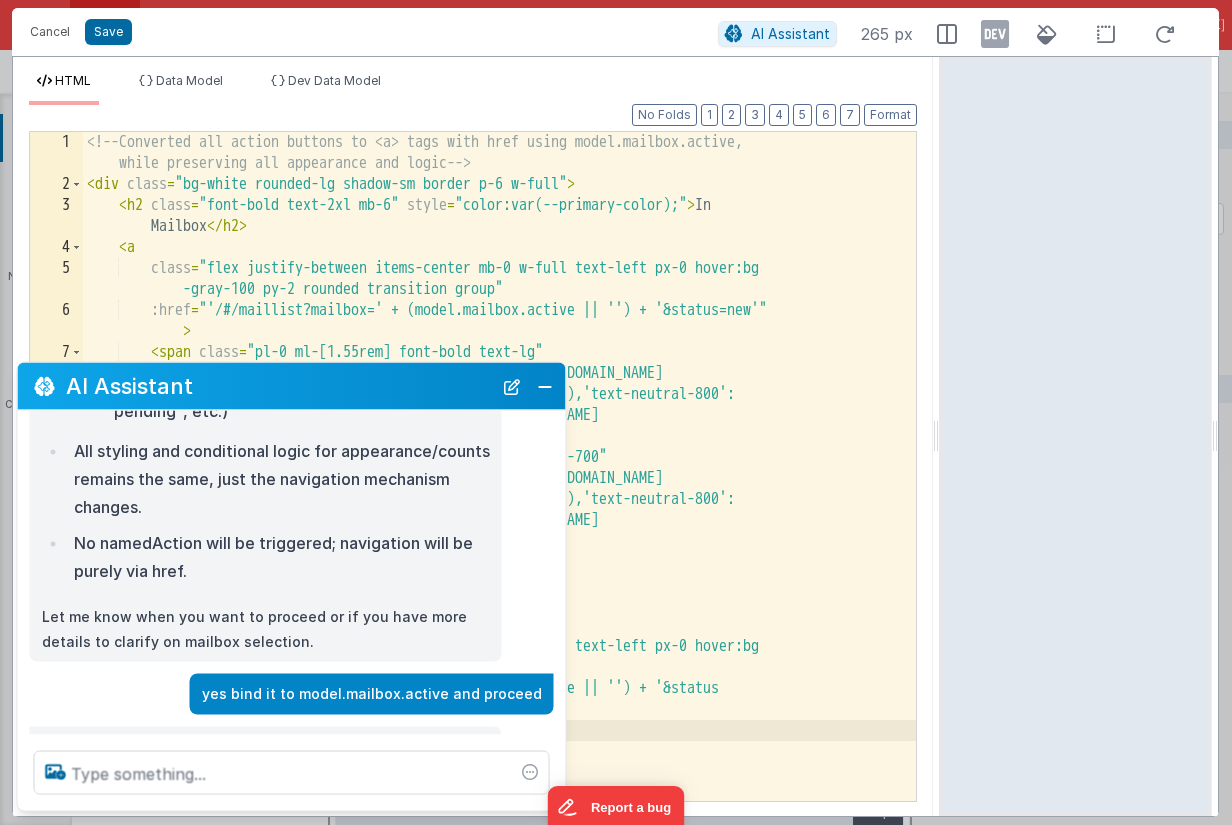 scroll, scrollTop: 1777, scrollLeft: 0, axis: vertical 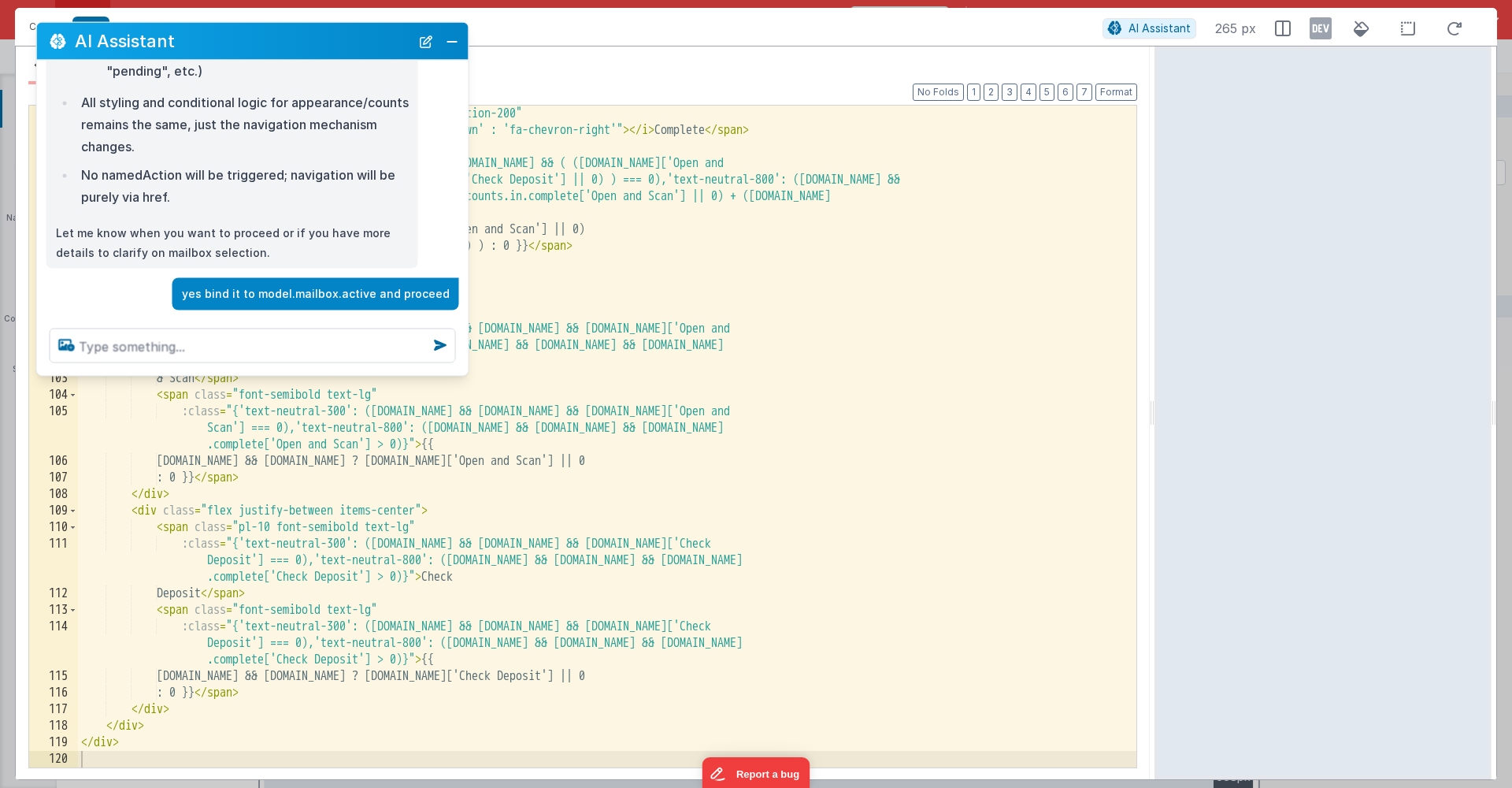 drag, startPoint x: 272, startPoint y: 444, endPoint x: 295, endPoint y: 43, distance: 401.65906 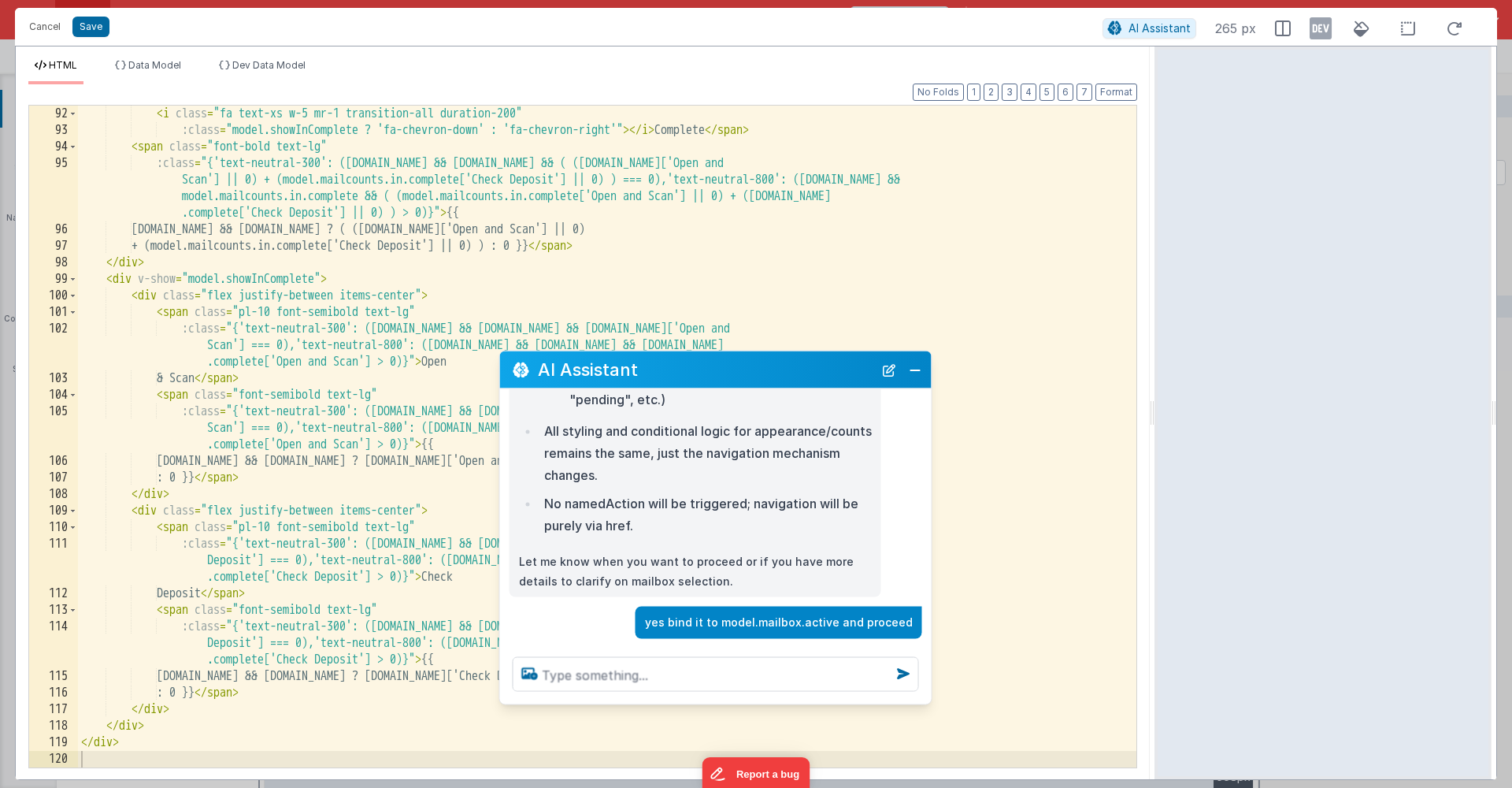 drag, startPoint x: 374, startPoint y: 43, endPoint x: 831, endPoint y: 365, distance: 559.0465 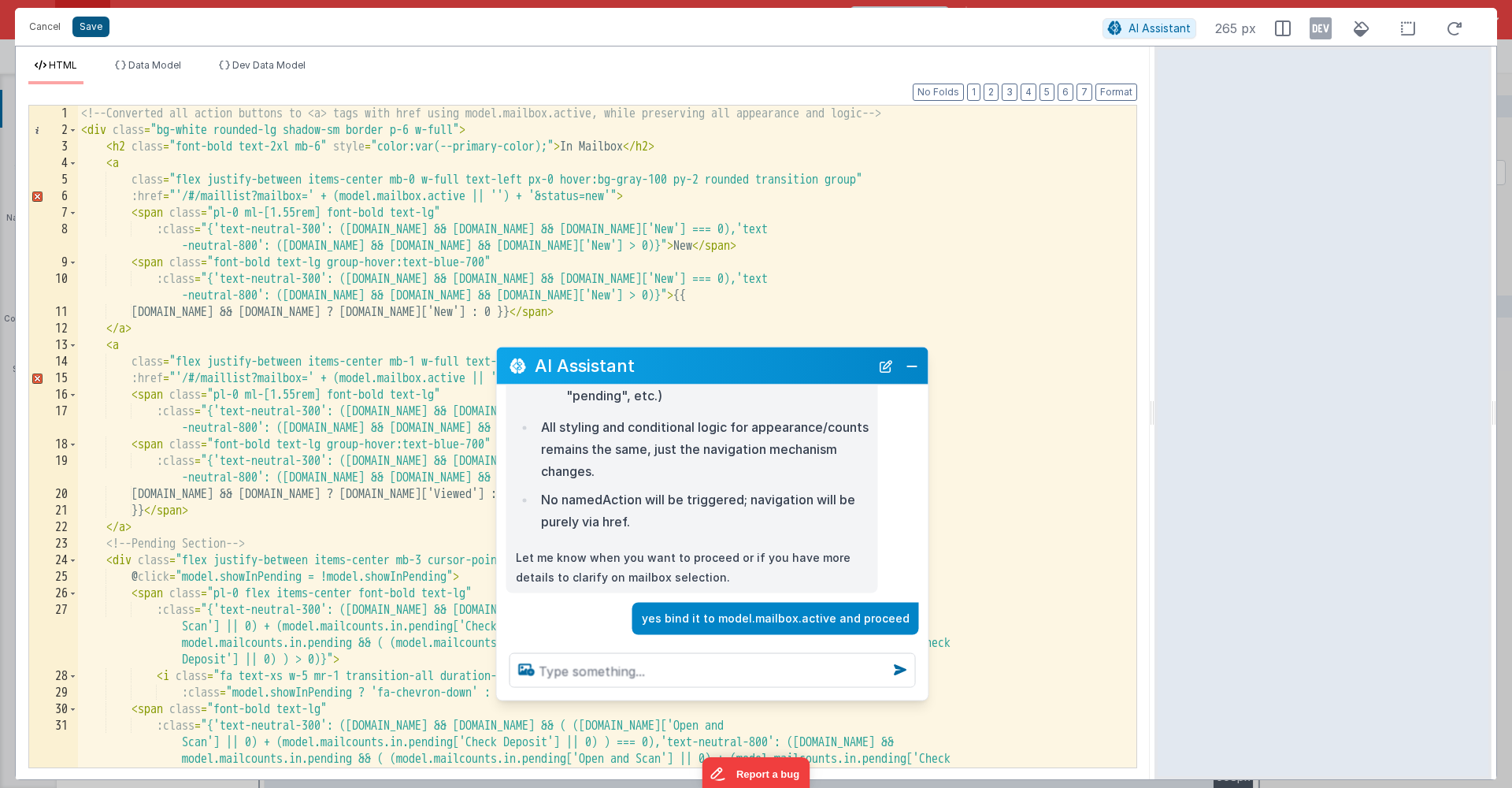 click on "Save" at bounding box center [91, 27] 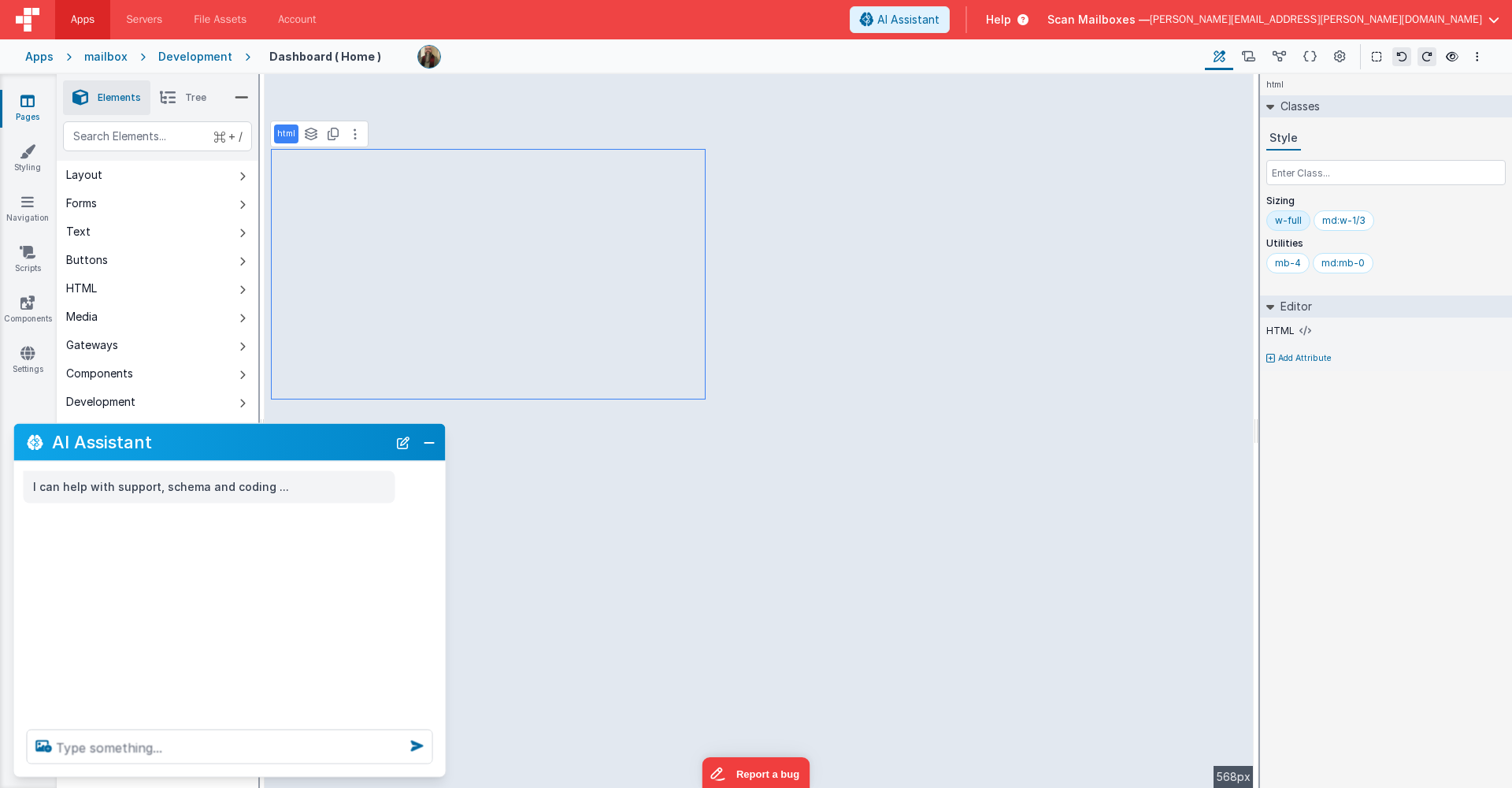 scroll, scrollTop: 0, scrollLeft: 0, axis: both 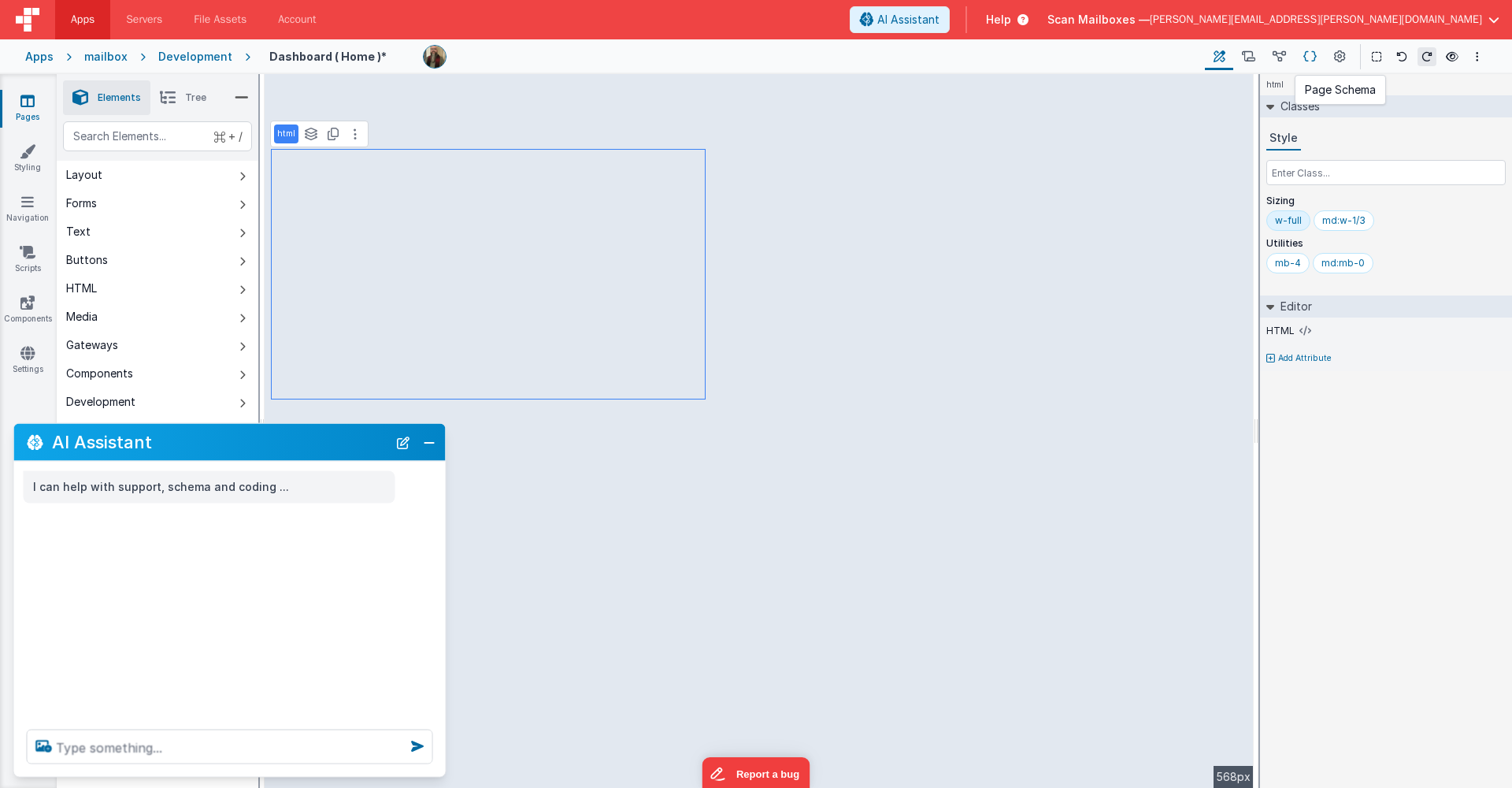 click at bounding box center (1310, 57) 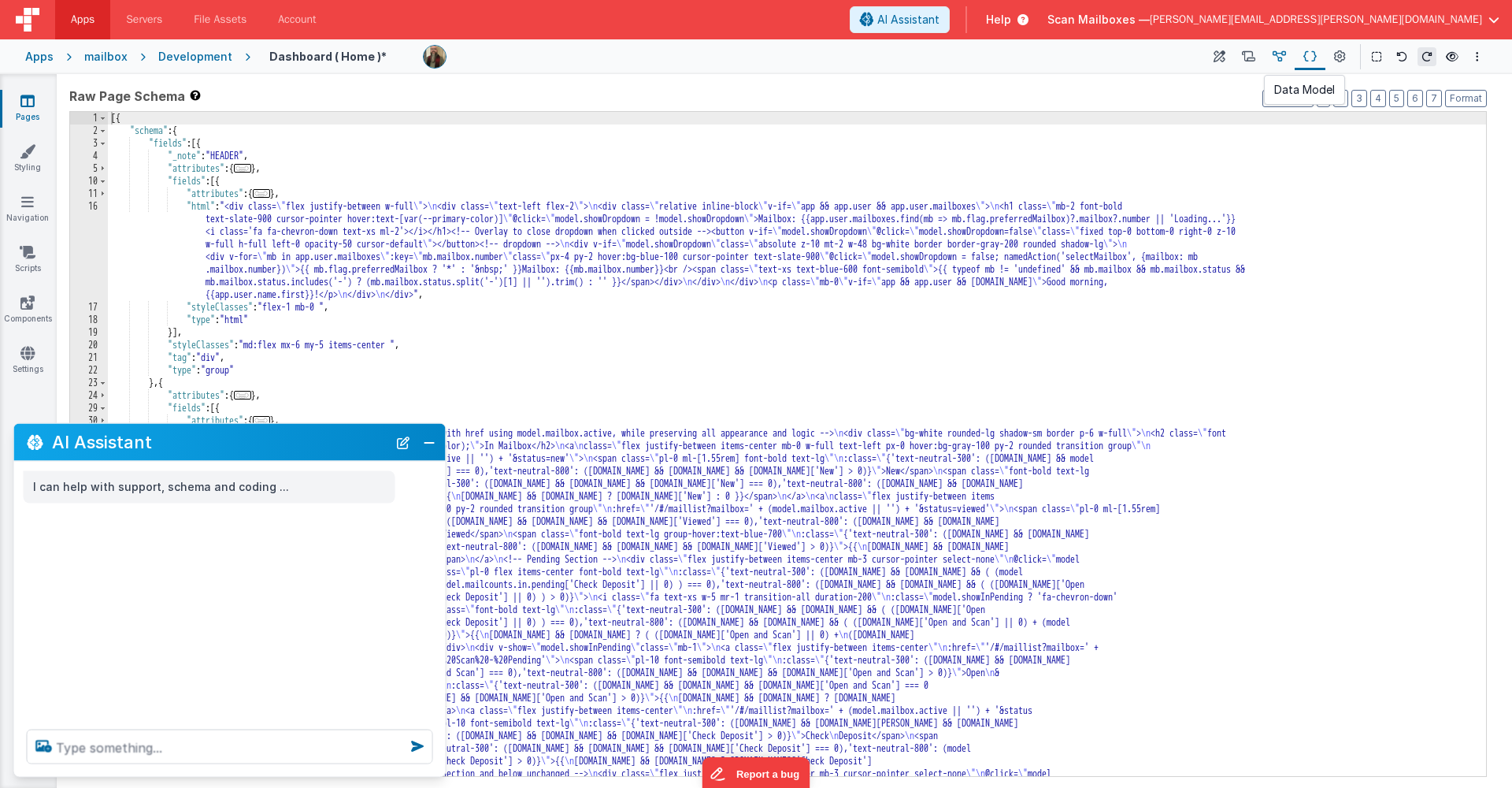 click at bounding box center (1279, 57) 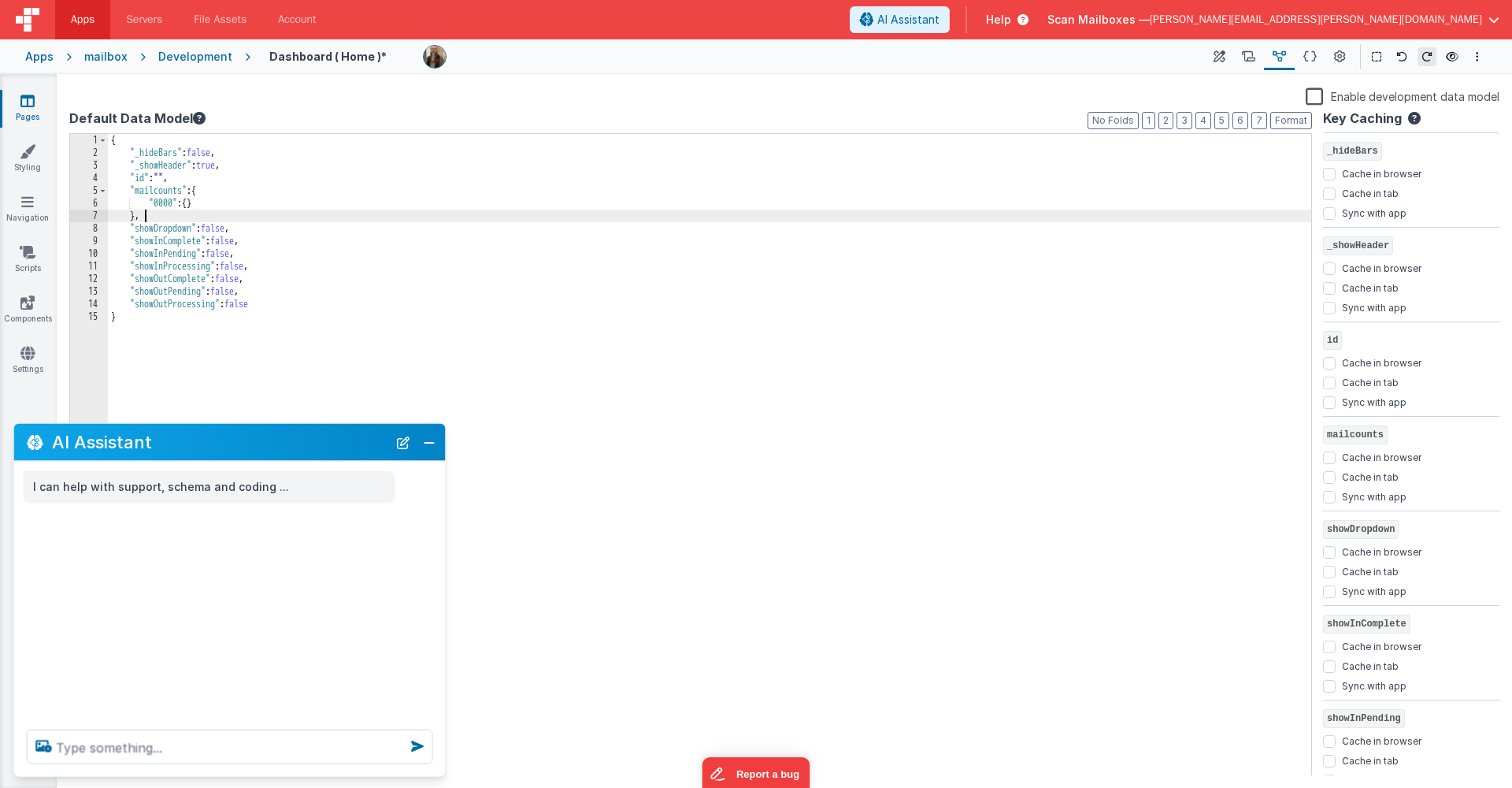 click on "{      "_hideBars" :  false ,      "_showHeader" :  true ,      "id" :  "" ,      "mailcounts" :  {           "0000" :  { }      } ,      "showDropdown" :  false ,      "showInComplete" :  false ,      "showInPending" :  false ,      "showInProcessing" :  false ,      "showOutComplete" :  false ,      "showOutPending" :  false ,      "showOutProcessing" :  false }" at bounding box center (710, 467) 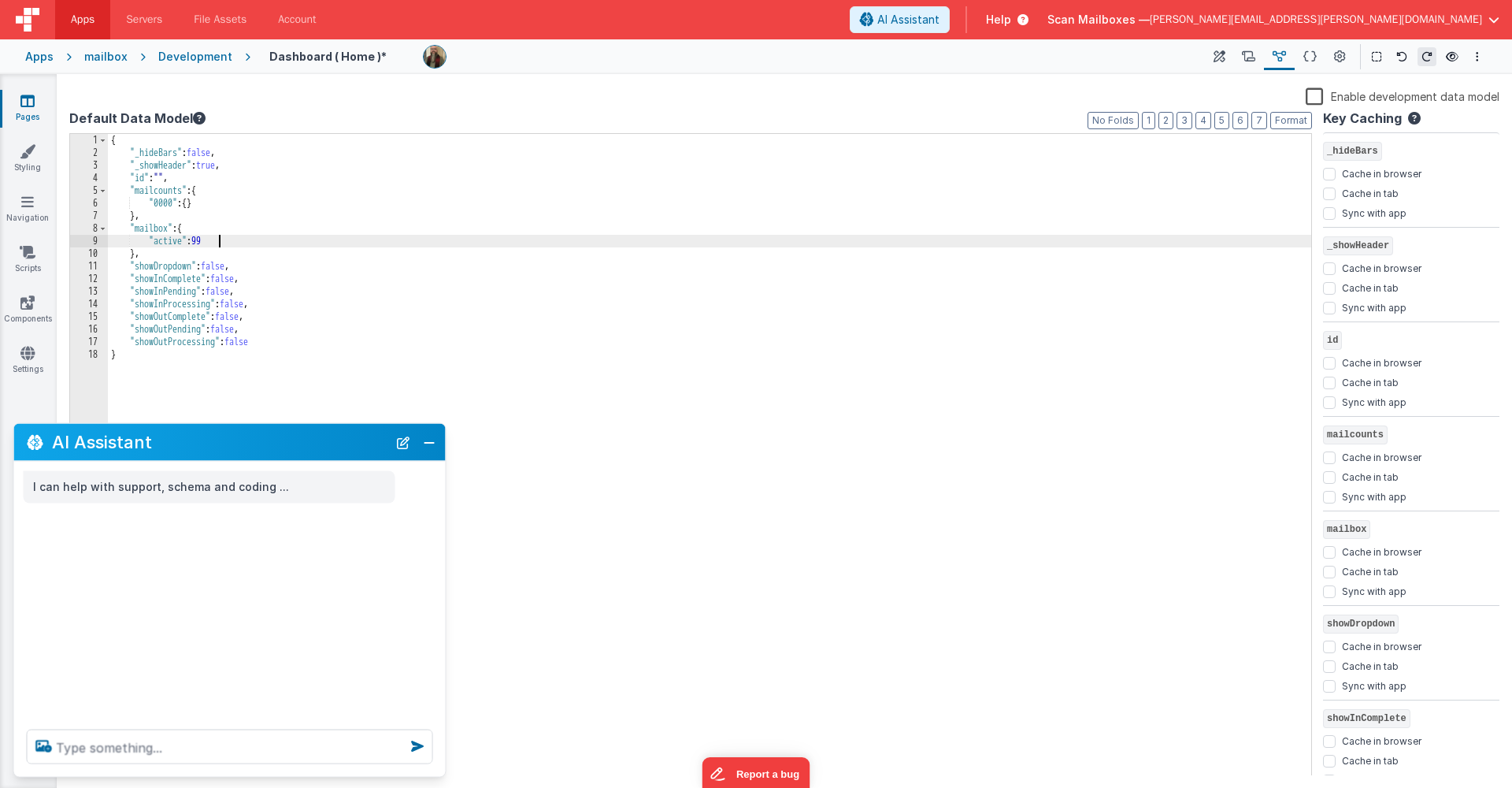 type 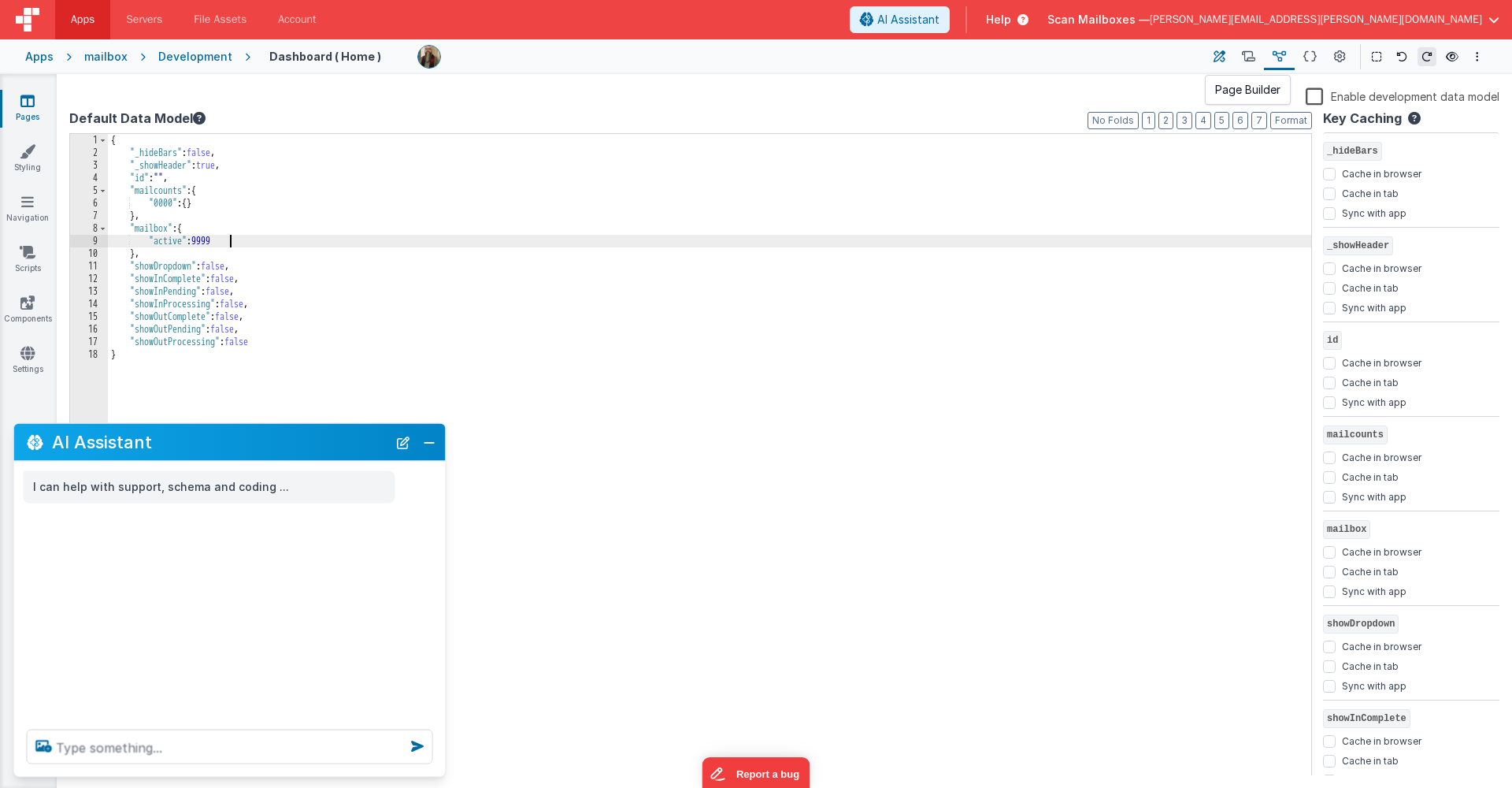 click at bounding box center (1219, 57) 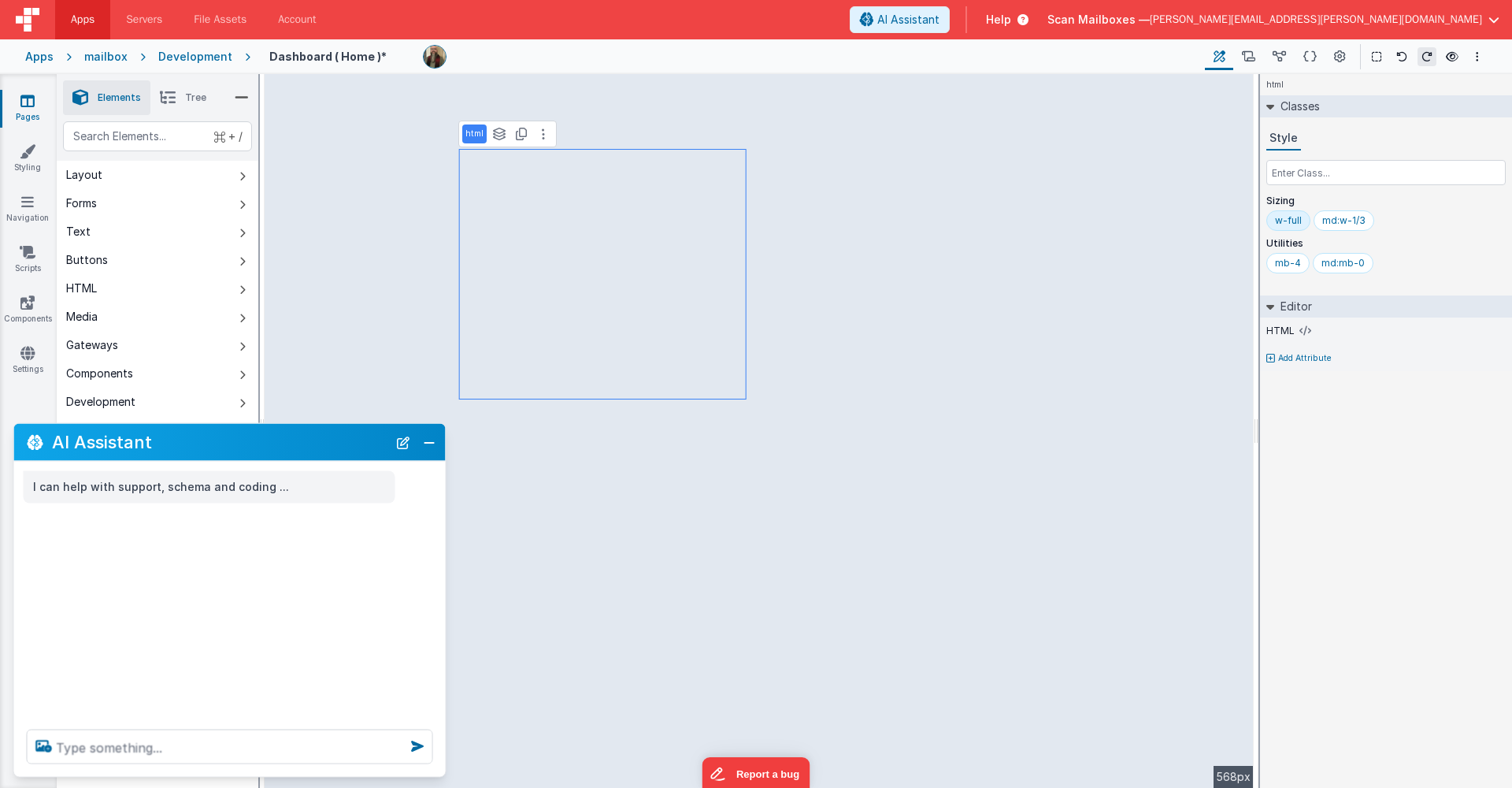 click on "html" at bounding box center (474, 134) 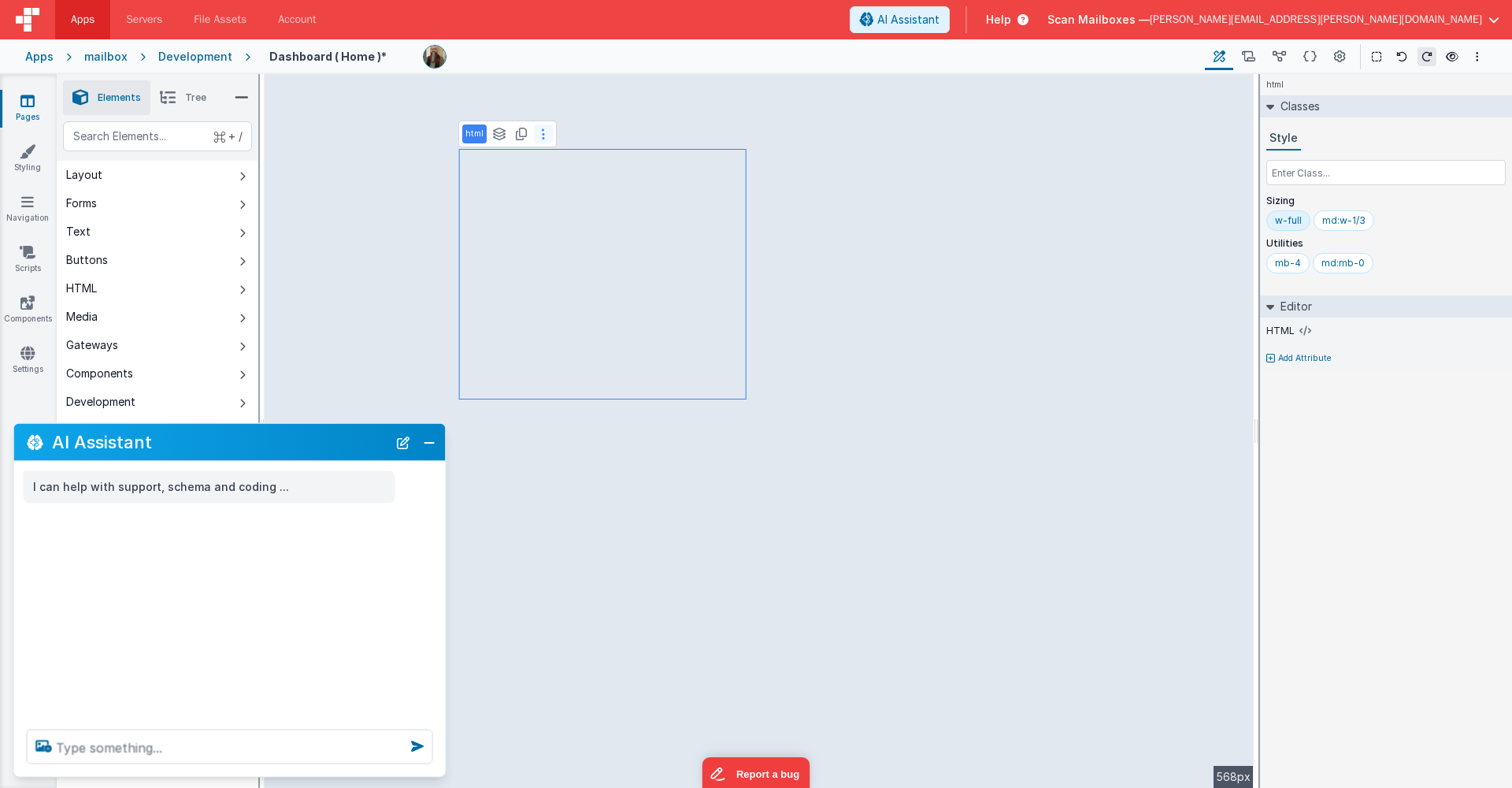click at bounding box center [543, 134] 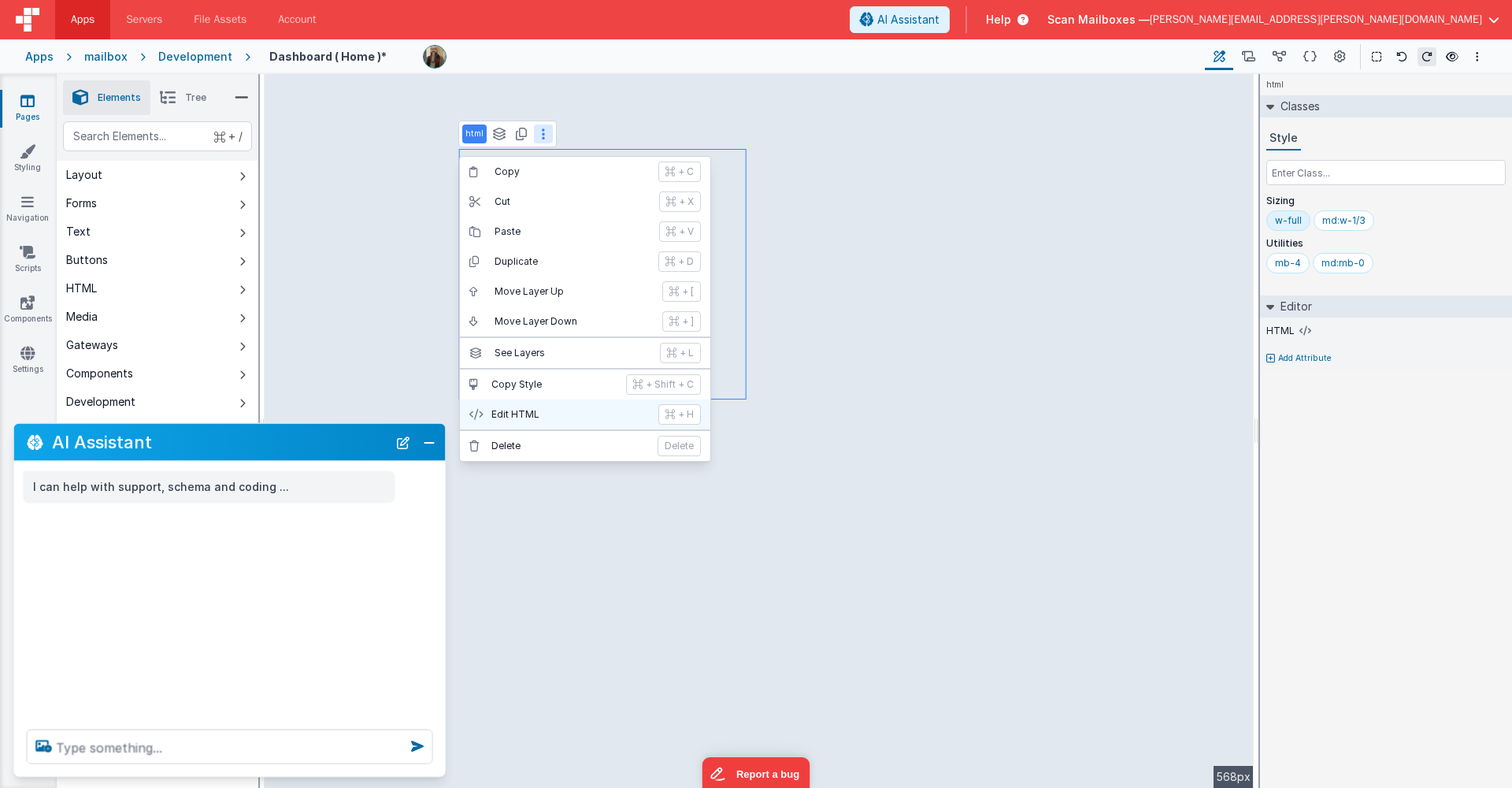 click on "Edit HTML" at bounding box center (570, 414) 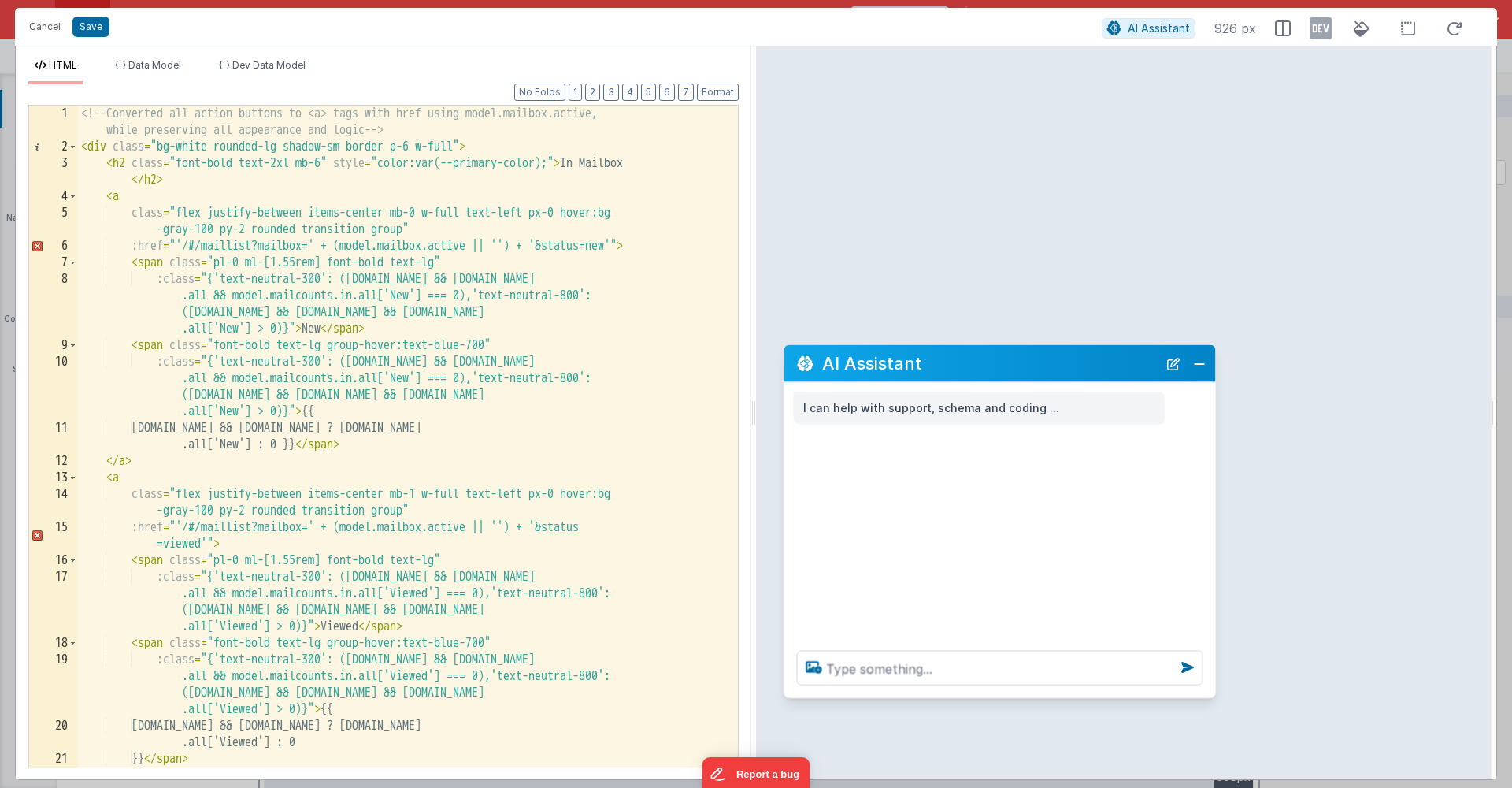 drag, startPoint x: 319, startPoint y: 436, endPoint x: 1132, endPoint y: 335, distance: 819.2497 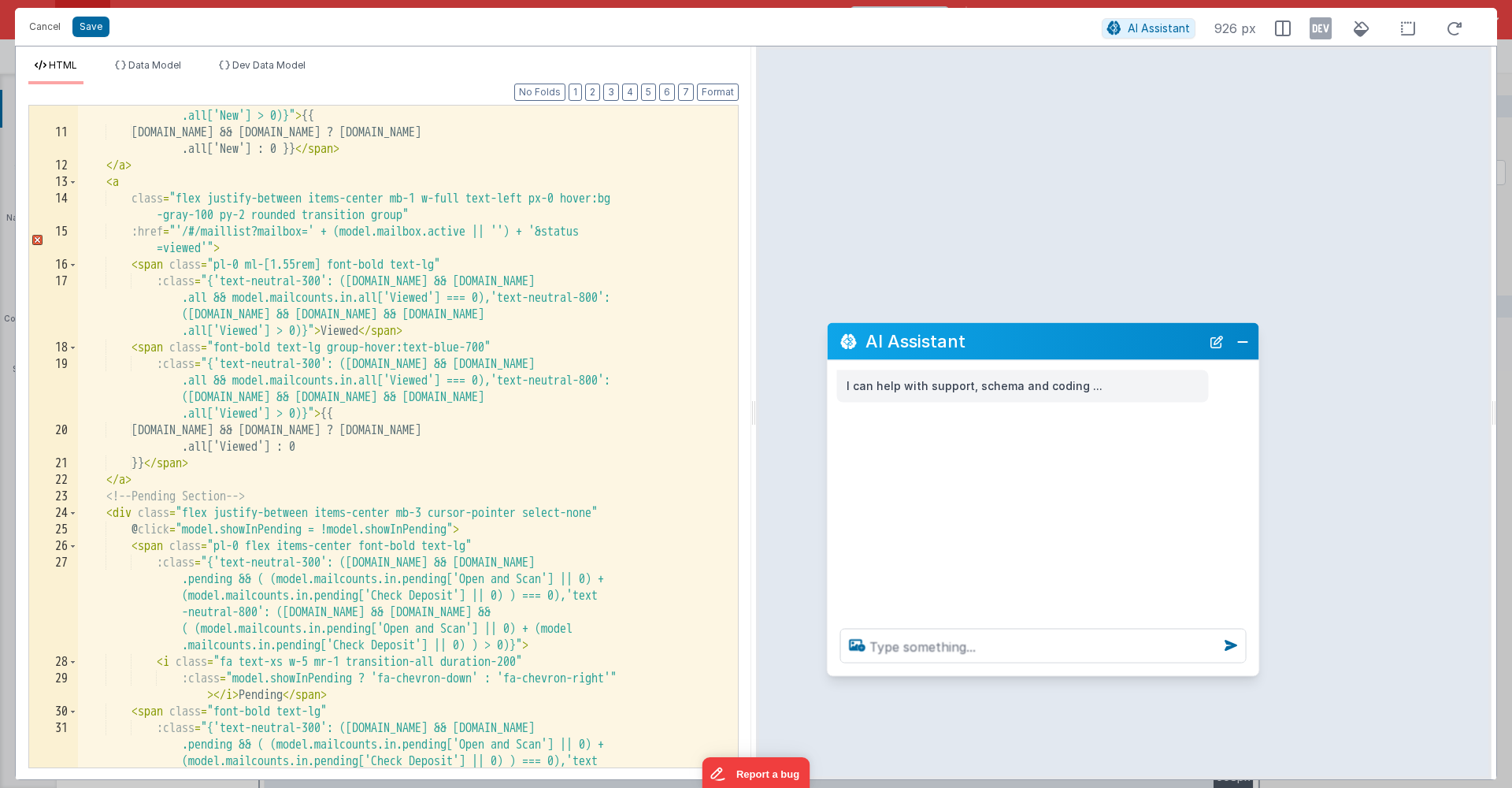 scroll, scrollTop: 0, scrollLeft: 0, axis: both 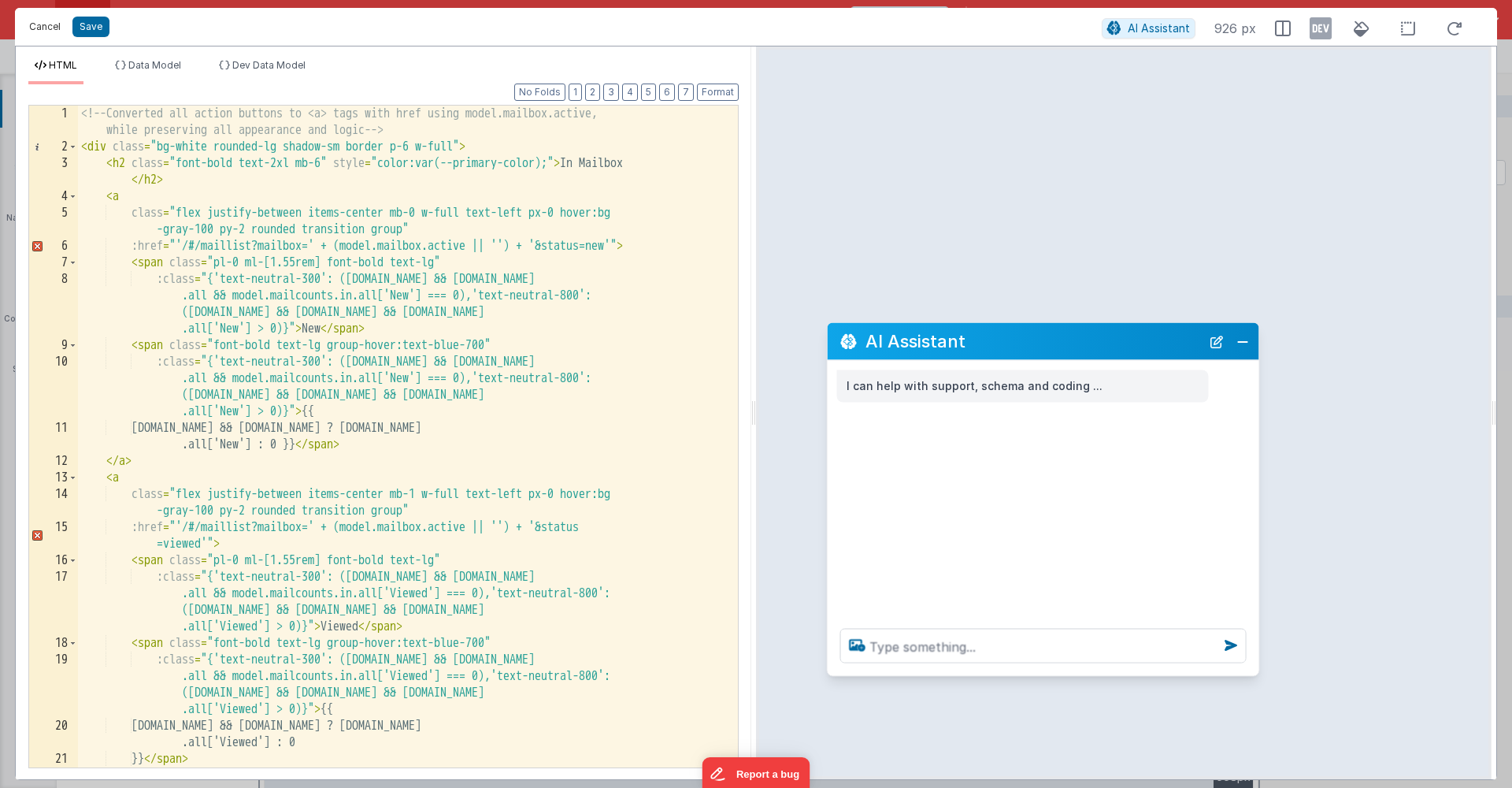 click on "Cancel" at bounding box center [45, 27] 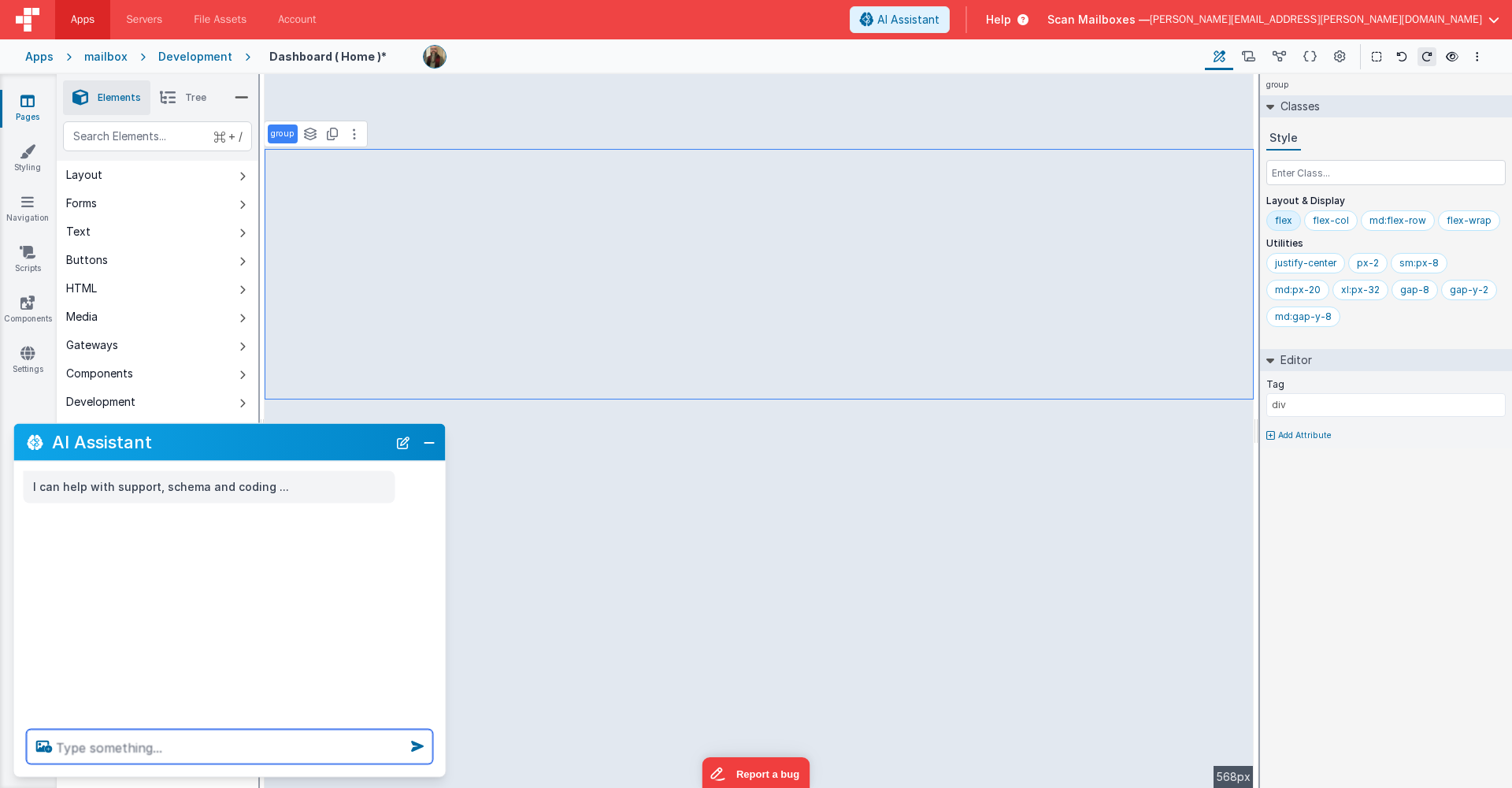 click at bounding box center [230, 747] 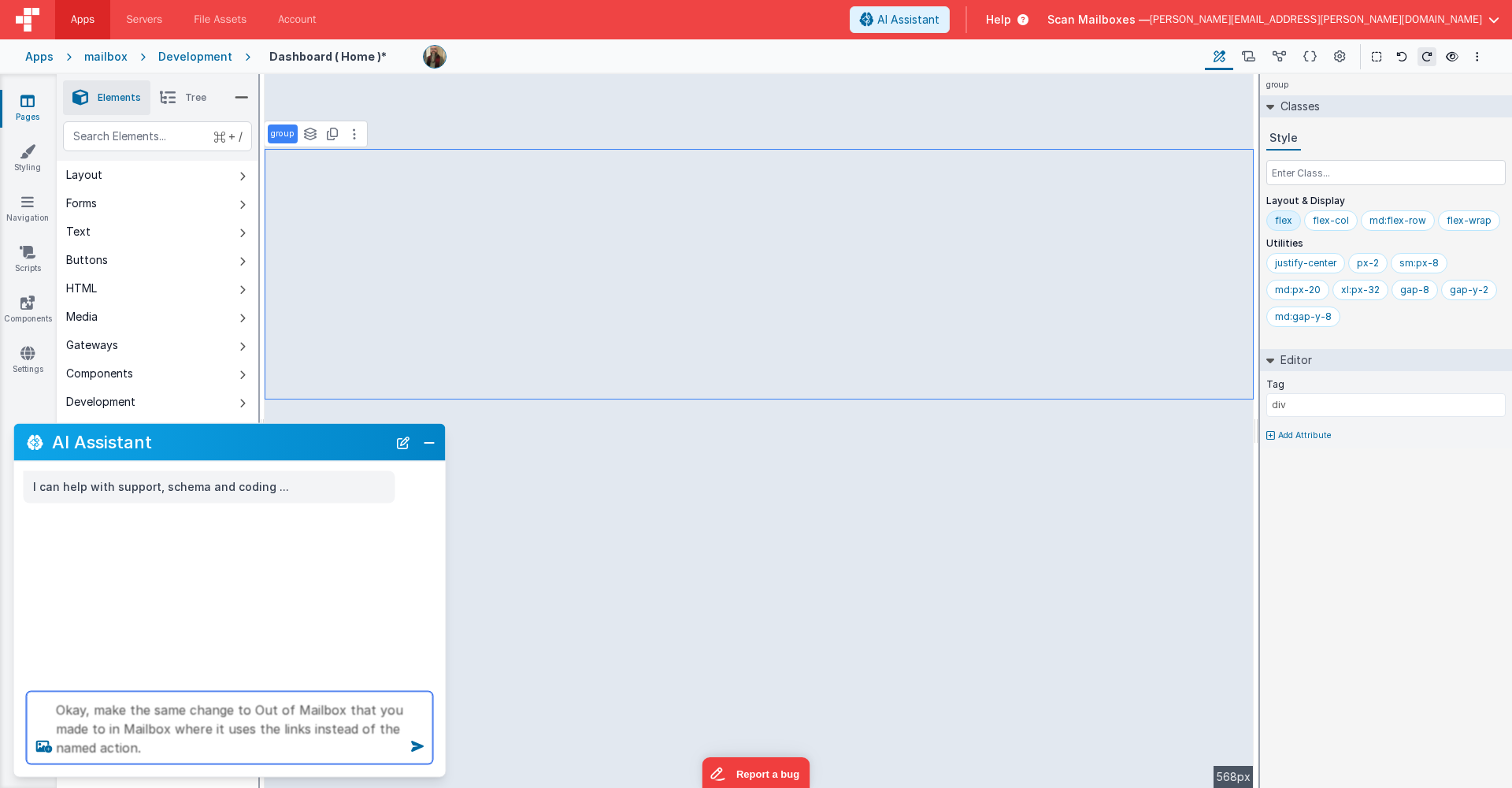 type on "Okay, make the same change to Out of Mailbox that you made to in Mailbox where it uses the links instead of the named action." 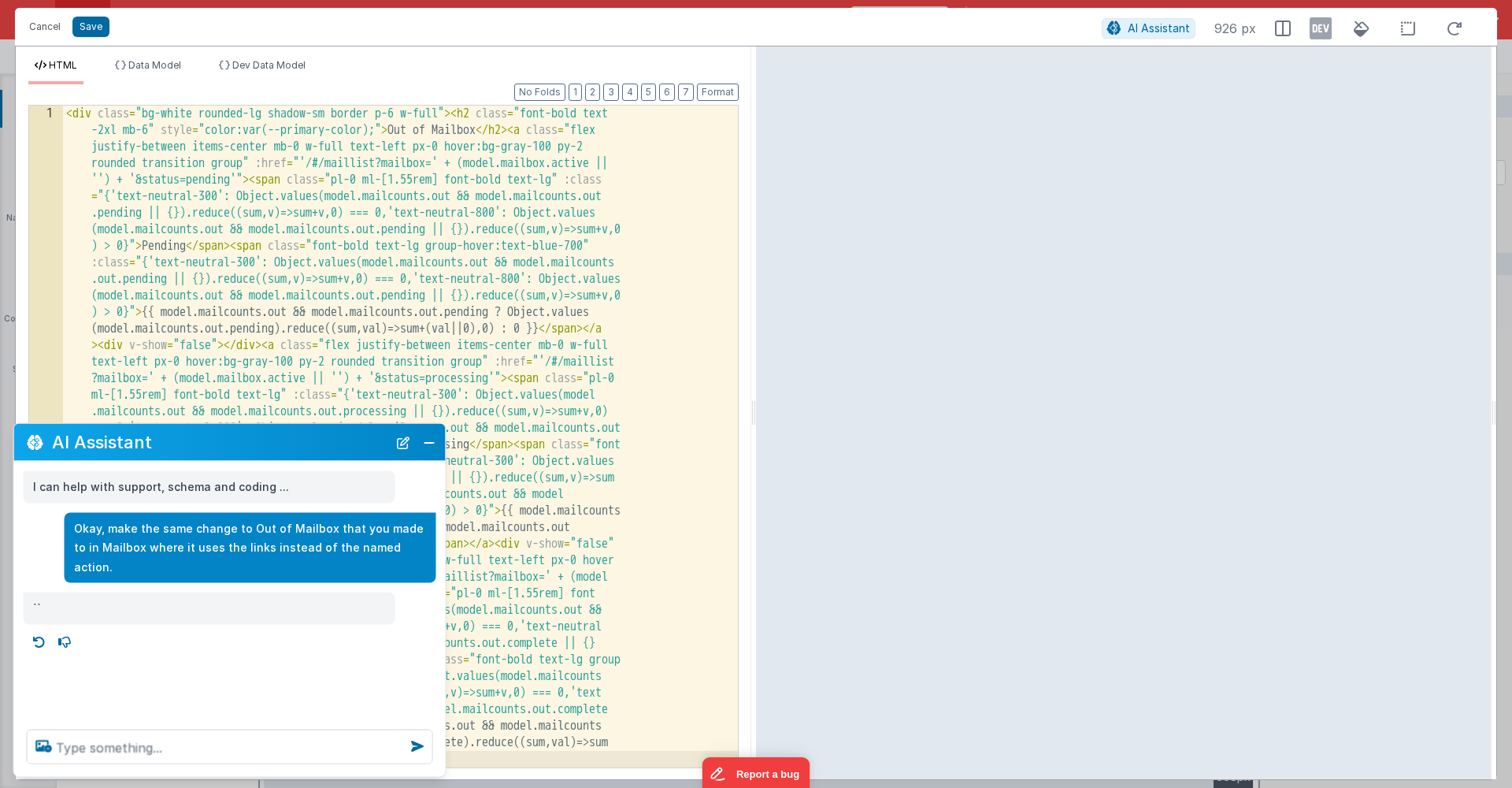 click on "< div   class = "bg-white rounded-lg shadow-sm border p-6 w-full" > < h2   class = "font-bold text      -2xl mb-6"   style = "color:var(--primary-color);" > Out of Mailbox </ h2 > < a   class = "flex       justify-between items-center mb-0 w-full text-left px-0 hover:bg-gray-100 py-2       rounded transition group"   :href = "'/#/maillist?mailbox=' + (model.mailbox.active ||       '') + '&status=pending'" > < span   class = "pl-0 ml-[1.55rem] font-bold text-lg"   :class      = "{'text-neutral-300': Object.values(model.mailcounts.out && model.mailcounts.out      .pending || {}).reduce((sum,v)=>sum+v,0) === 0,'text-neutral-800': Object.values      (model.mailcounts.out && model.mailcounts.out.pending || {}).reduce((sum,v)=>sum+v,0      ) > 0}" > Pending </ span > < span   class = "font-bold text-lg group-hover:text-blue-700"        :class = "{'text-neutral-300': Object.values(model.mailcounts.out && model.mailcounts                ) > 0}" >      </ span > </ a" at bounding box center (400, 1098) 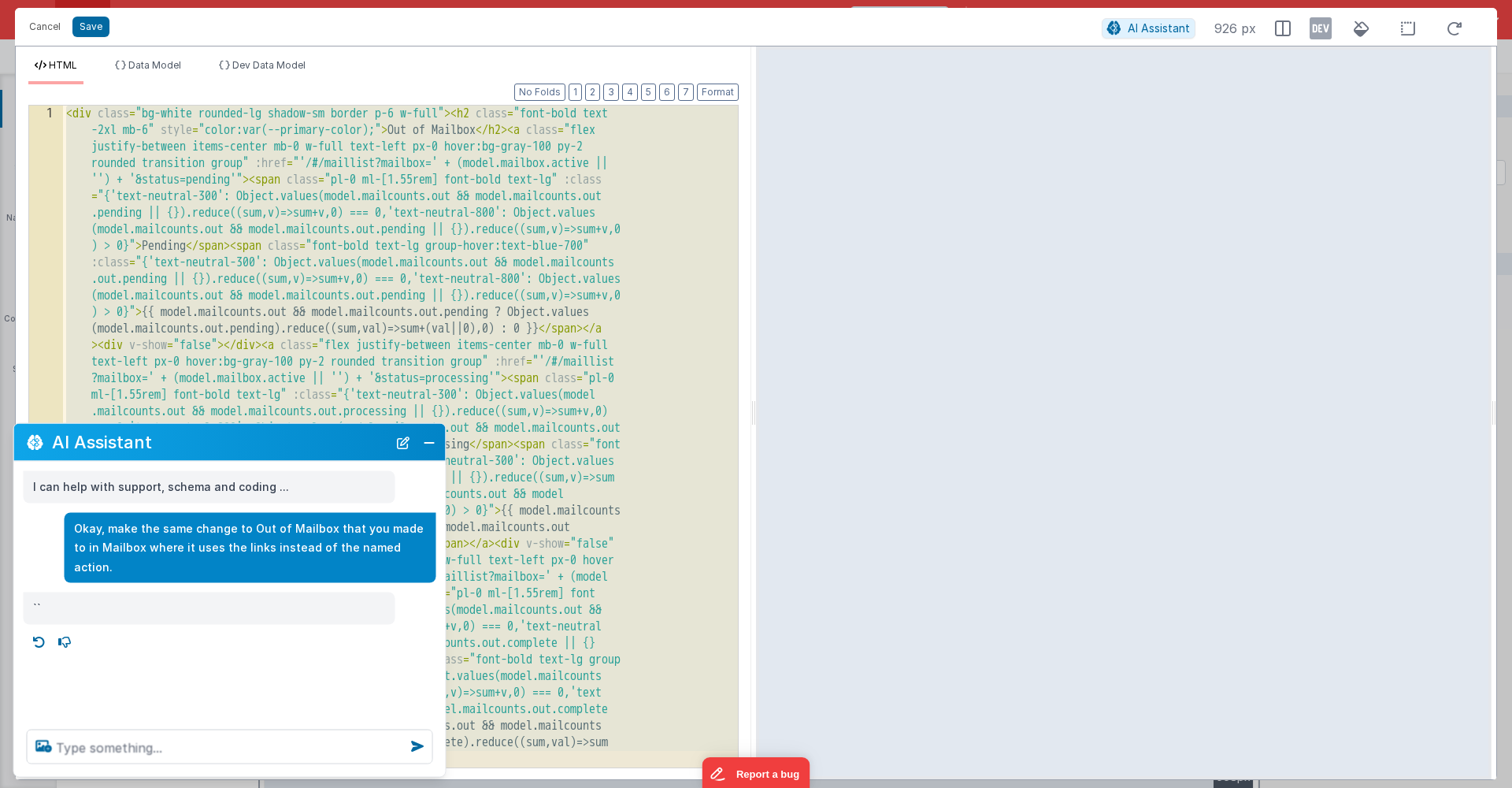 click on "< div   class = "bg-white rounded-lg shadow-sm border p-6 w-full" > < h2   class = "font-bold text      -2xl mb-6"   style = "color:var(--primary-color);" > Out of Mailbox </ h2 > < a   class = "flex       justify-between items-center mb-0 w-full text-left px-0 hover:bg-gray-100 py-2       rounded transition group"   :href = "'/#/maillist?mailbox=' + (model.mailbox.active ||       '') + '&status=pending'" > < span   class = "pl-0 ml-[1.55rem] font-bold text-lg"   :class      = "{'text-neutral-300': Object.values(model.mailcounts.out && model.mailcounts.out      .pending || {}).reduce((sum,v)=>sum+v,0) === 0,'text-neutral-800': Object.values      (model.mailcounts.out && model.mailcounts.out.pending || {}).reduce((sum,v)=>sum+v,0      ) > 0}" > Pending </ span > < span   class = "font-bold text-lg group-hover:text-blue-700"        :class = "{'text-neutral-300': Object.values(model.mailcounts.out && model.mailcounts                ) > 0}" >      </ span > </ a" at bounding box center (400, 1098) 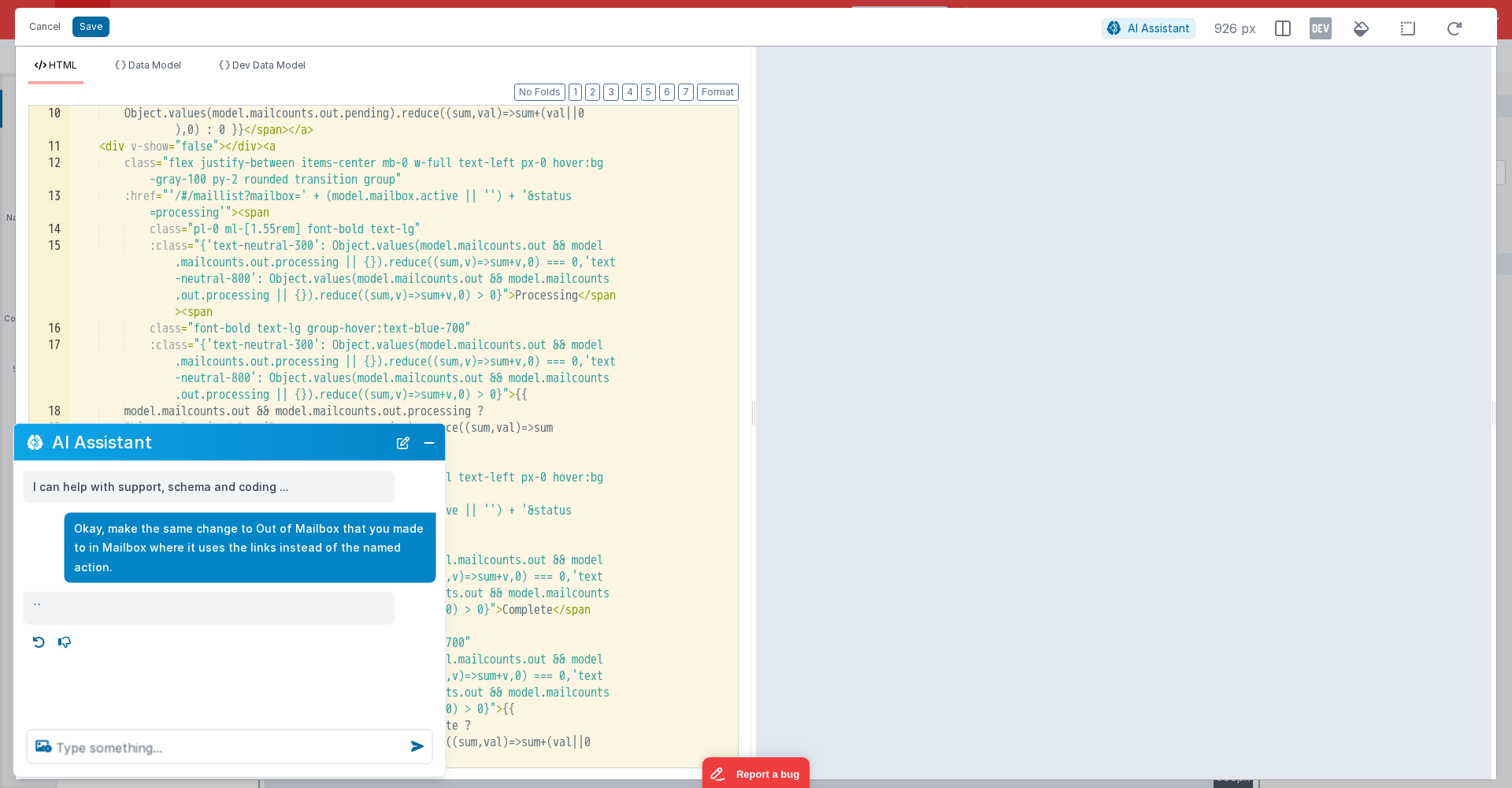 scroll, scrollTop: 298, scrollLeft: 0, axis: vertical 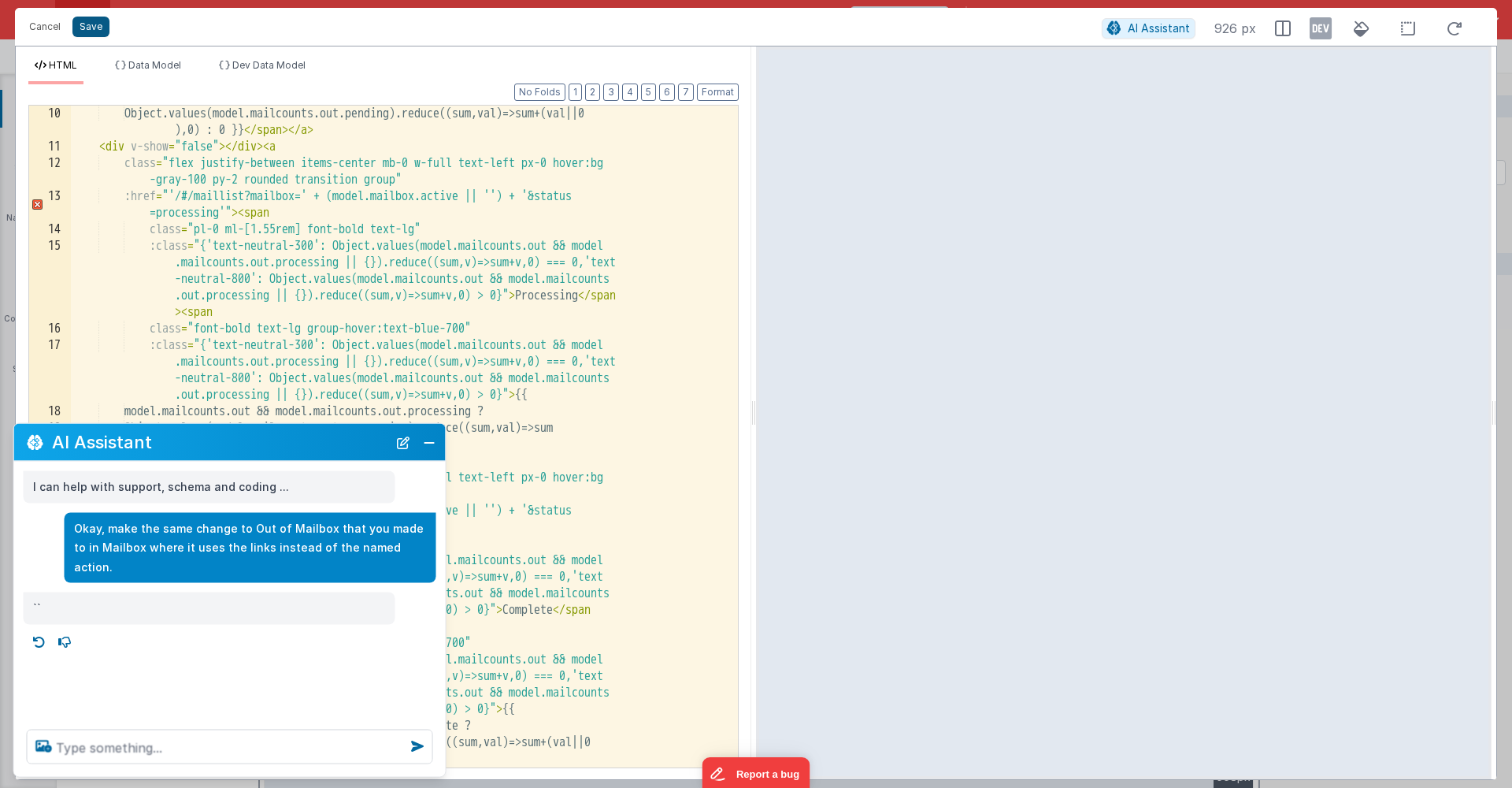 click on "Save" at bounding box center (91, 27) 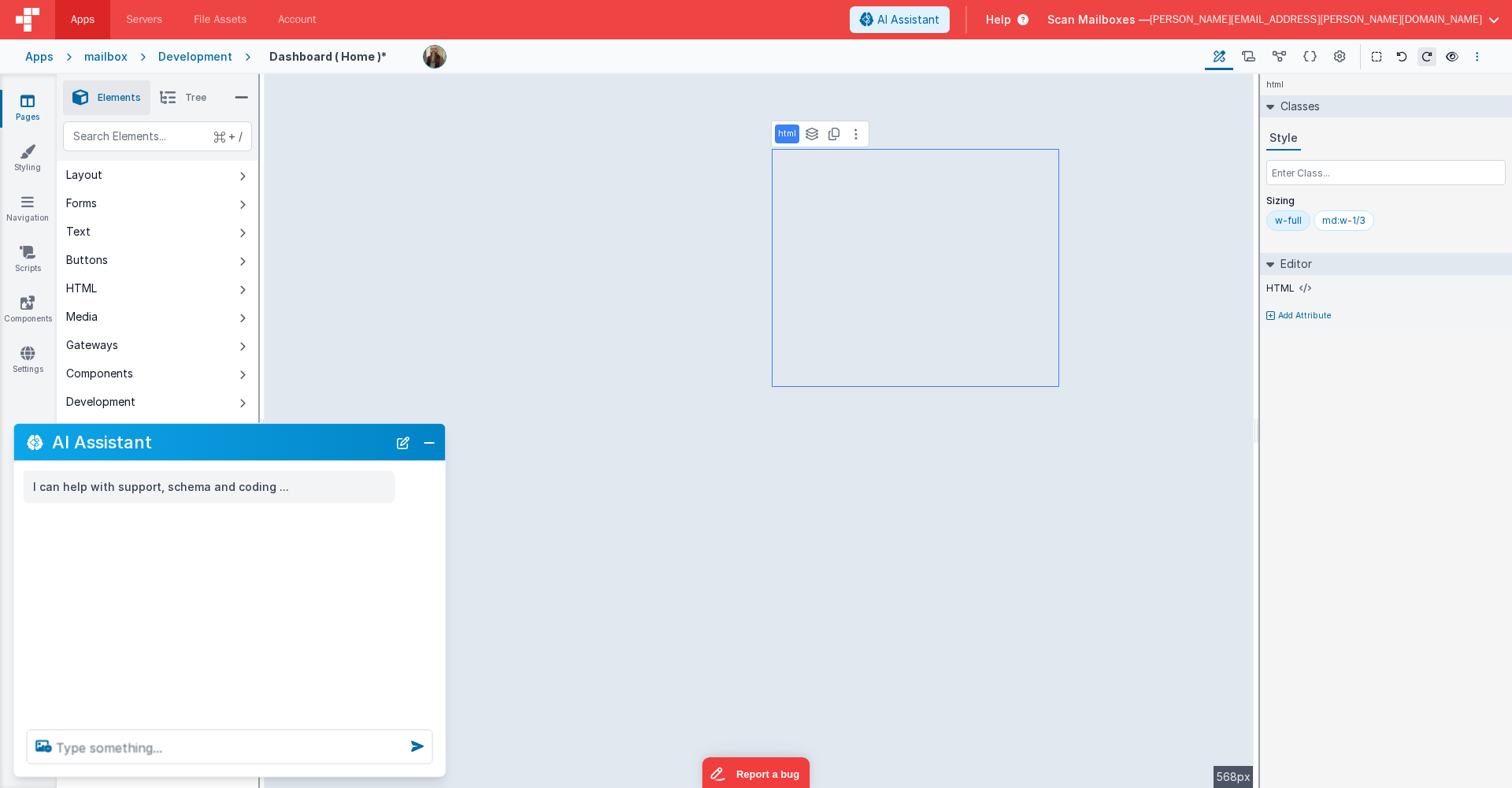 click at bounding box center [1477, 57] 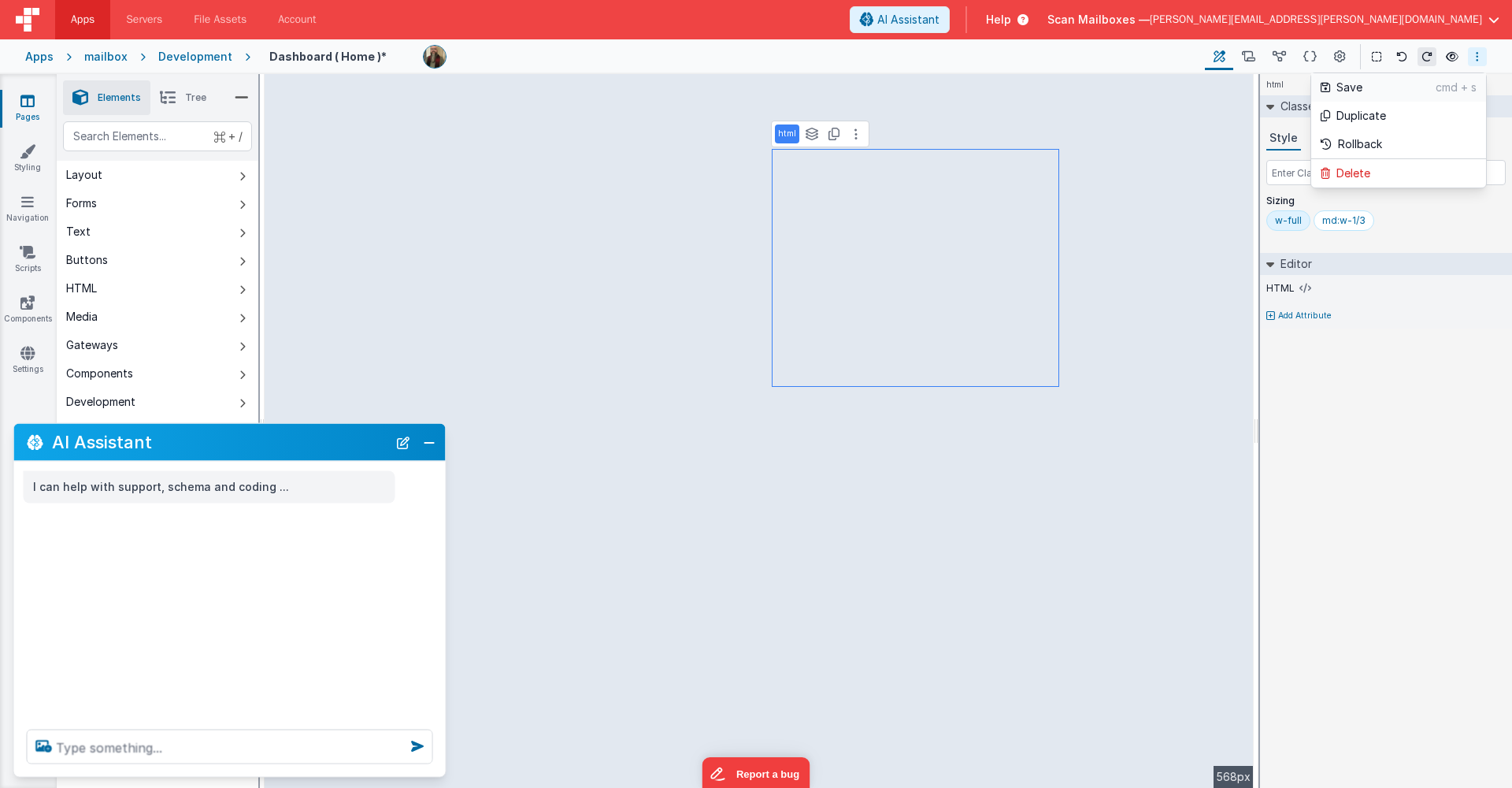 click on "Save" at bounding box center [1386, 87] 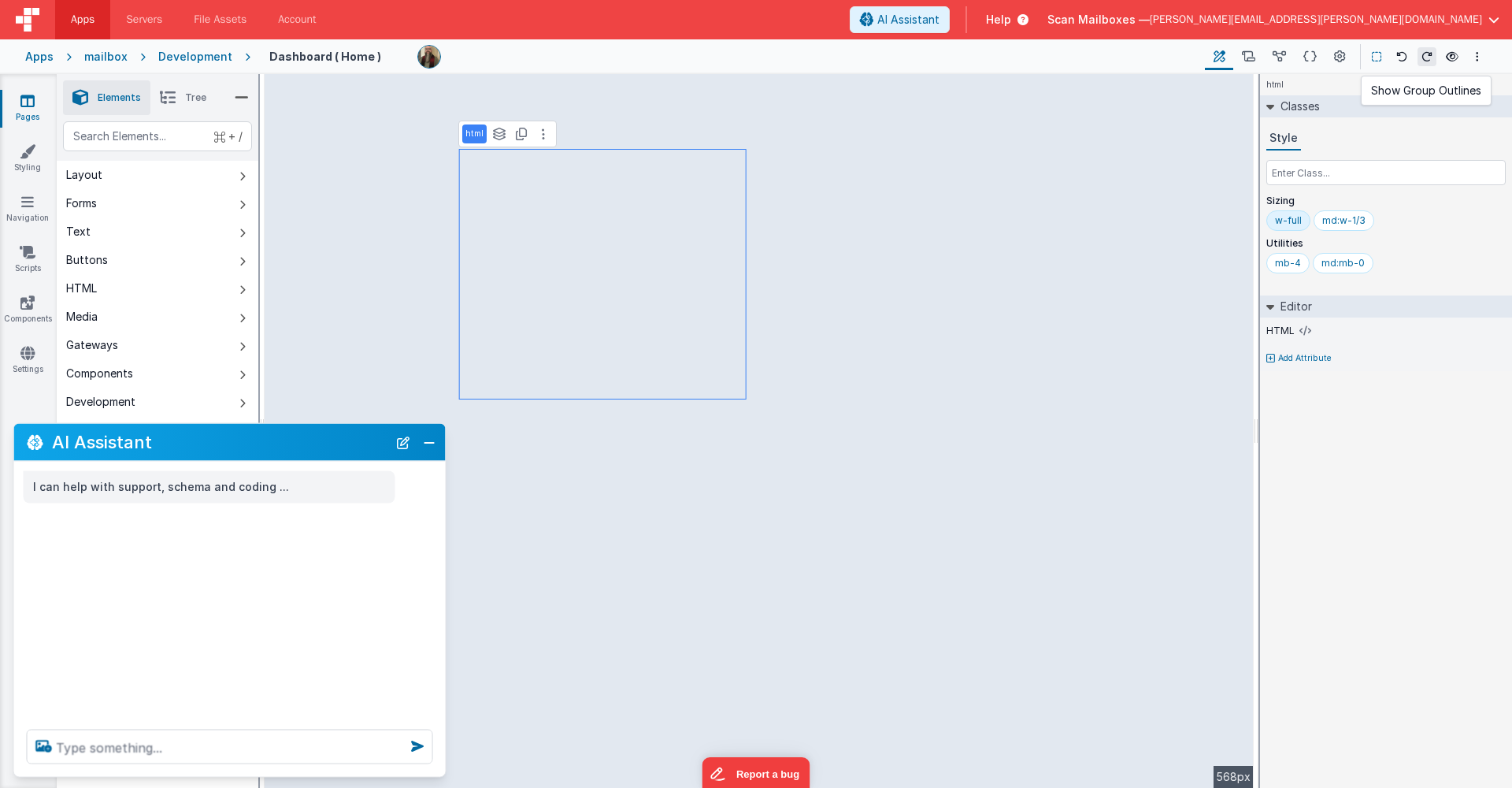 click at bounding box center [1377, 57] 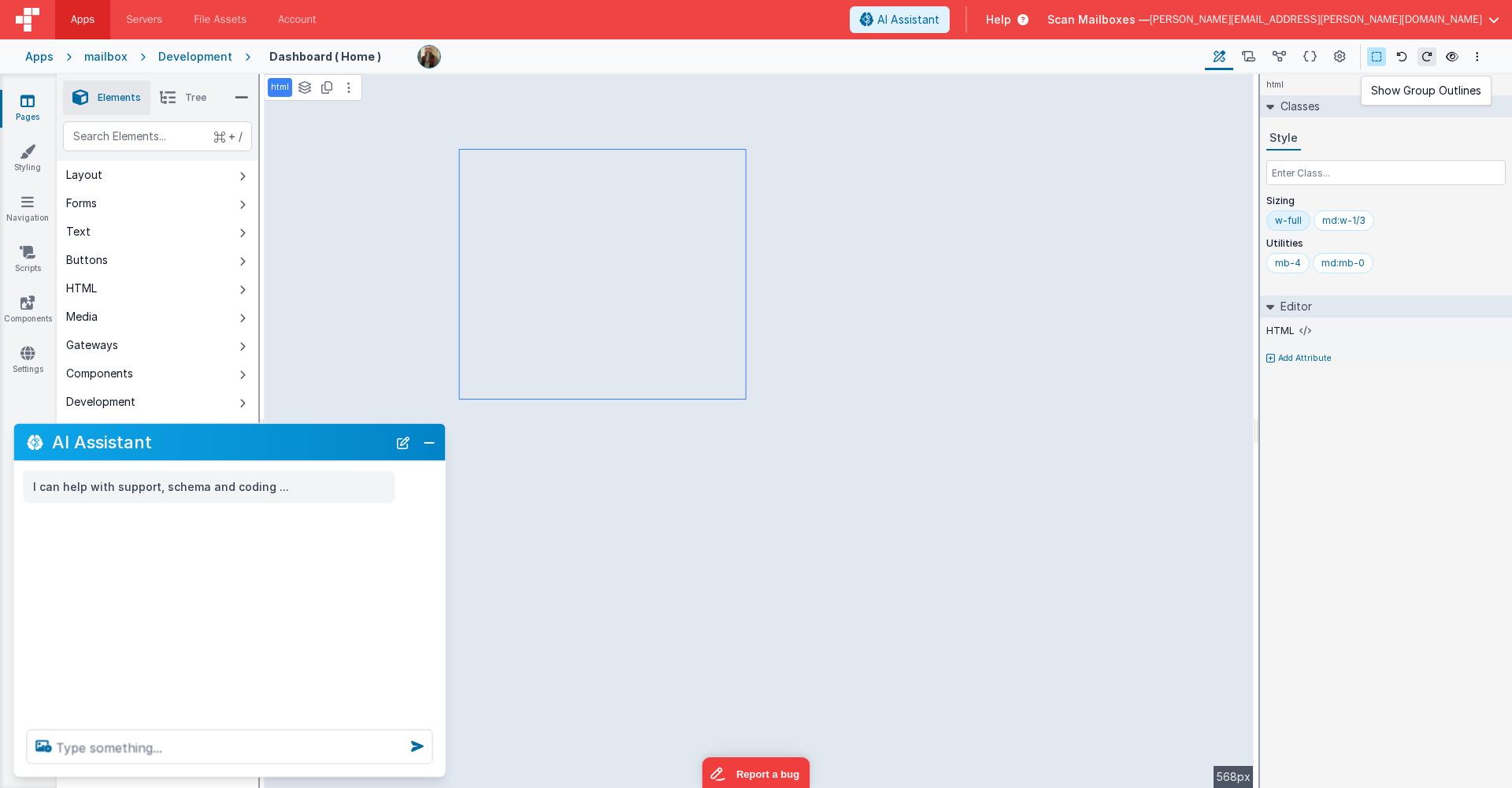 click at bounding box center (1377, 57) 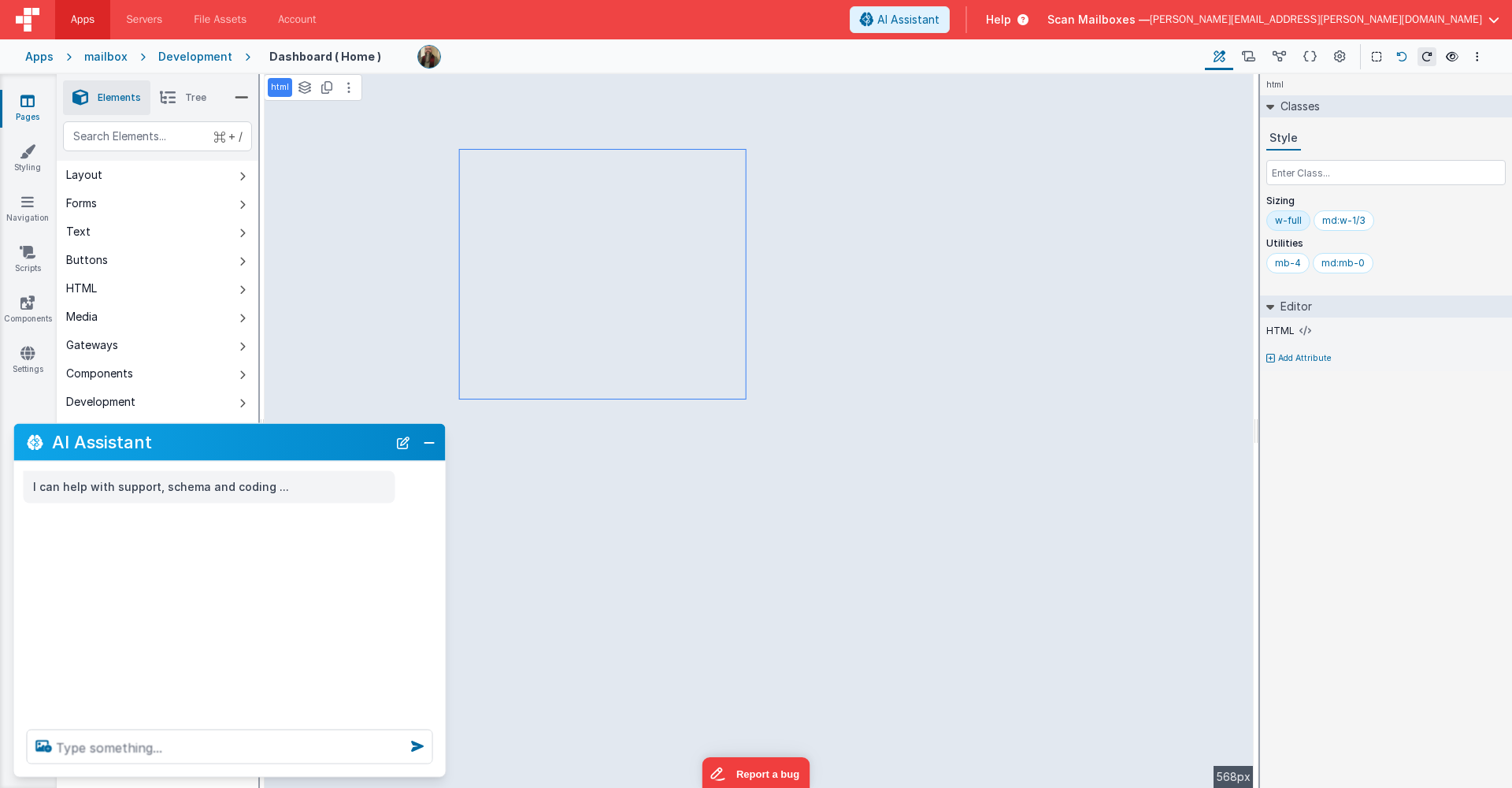 click at bounding box center (1402, 57) 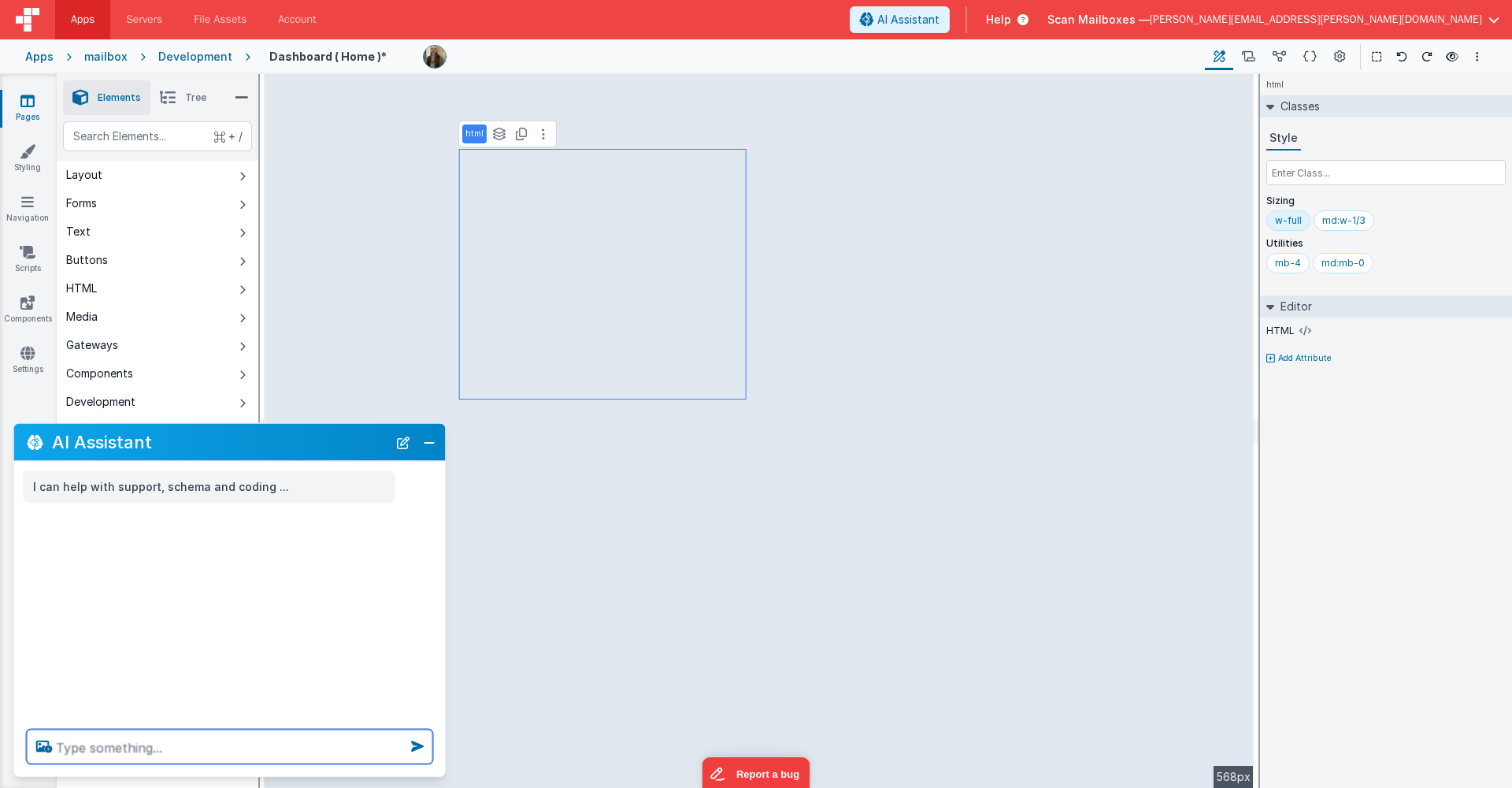 click at bounding box center [230, 747] 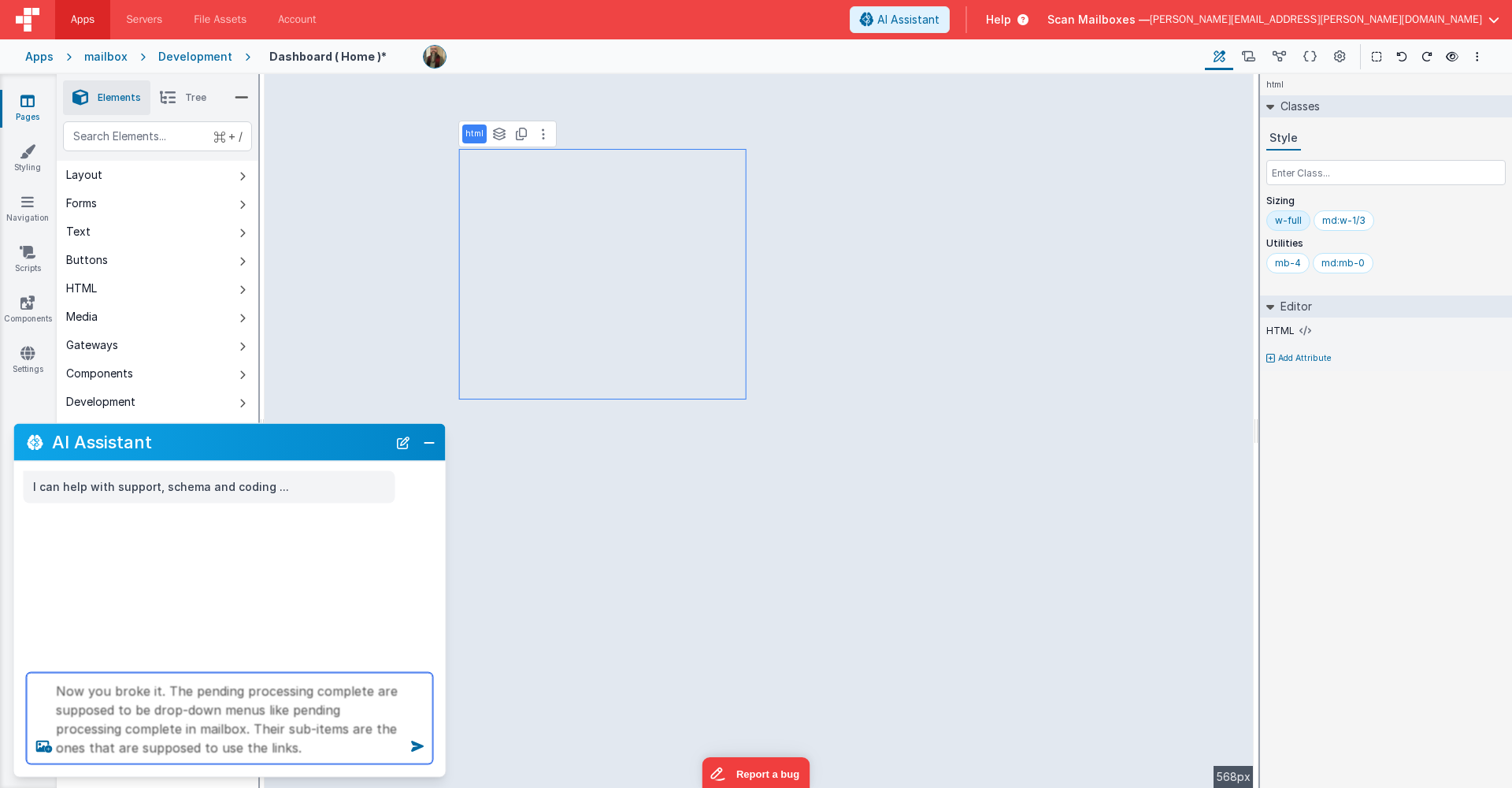 type on "Now you broke it. The pending processing complete are supposed to be drop-down menus like pending processing complete in mailbox. Their sub-items are the ones that are supposed to use the links." 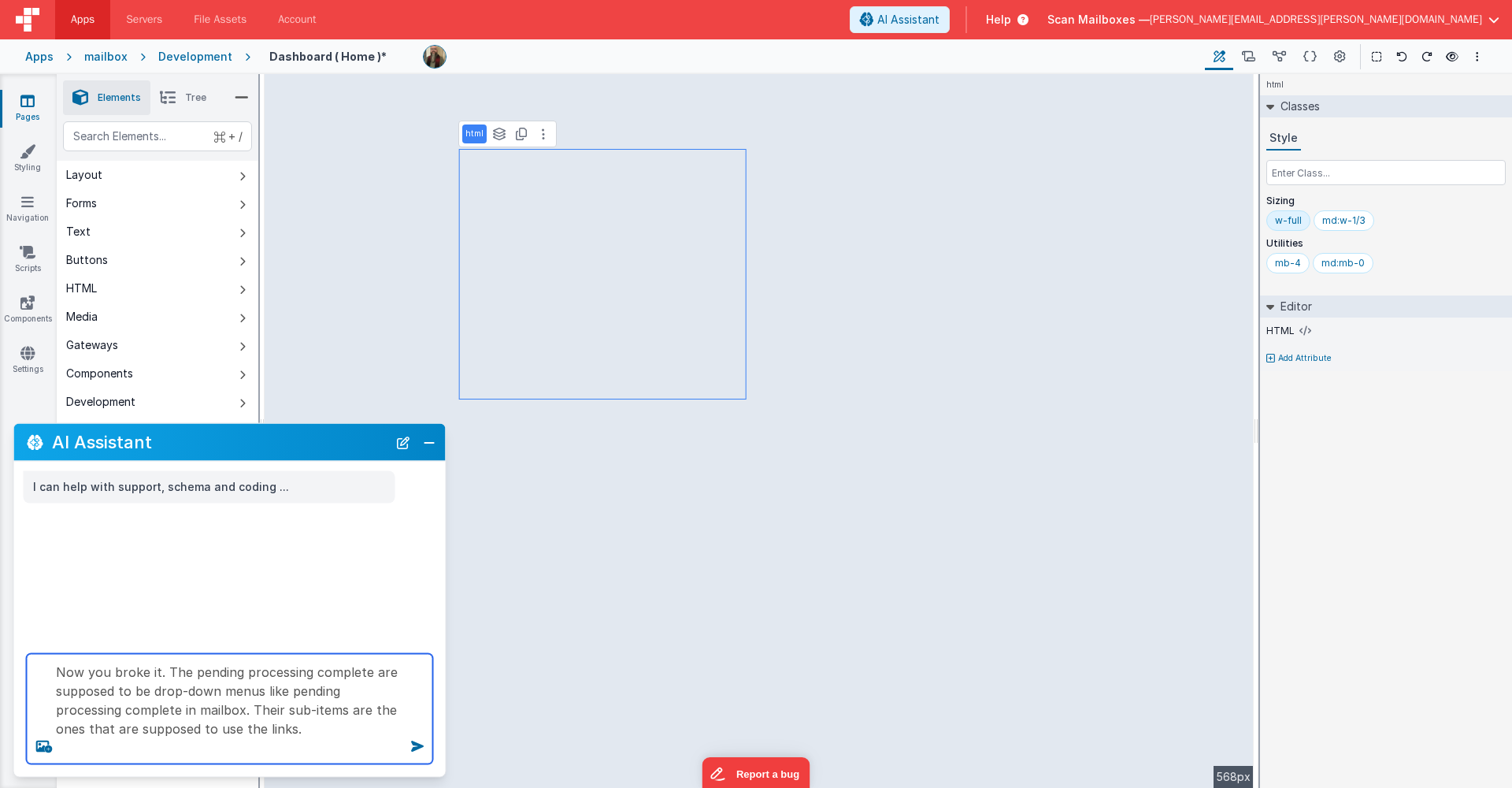 type 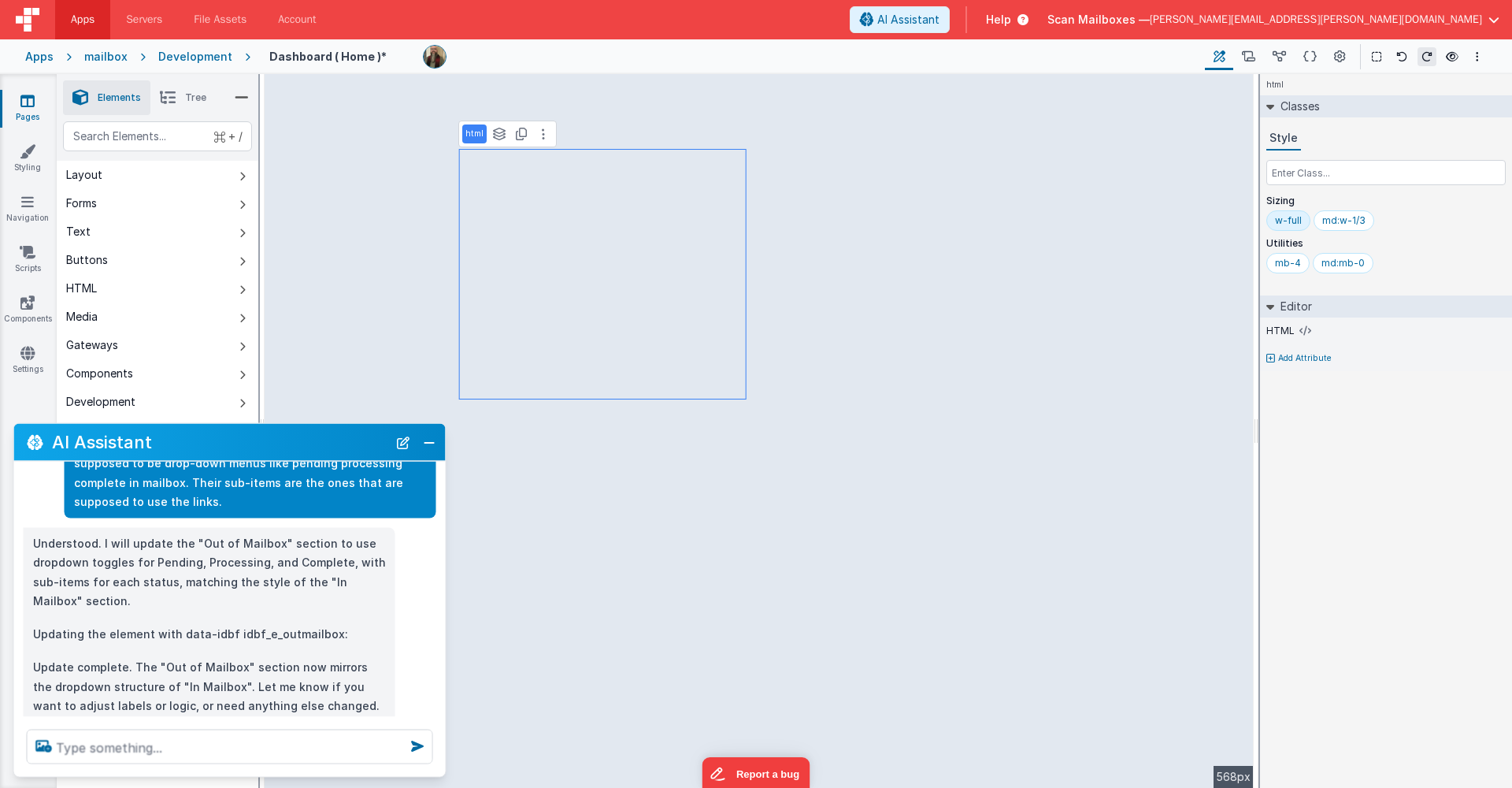 scroll, scrollTop: 114, scrollLeft: 0, axis: vertical 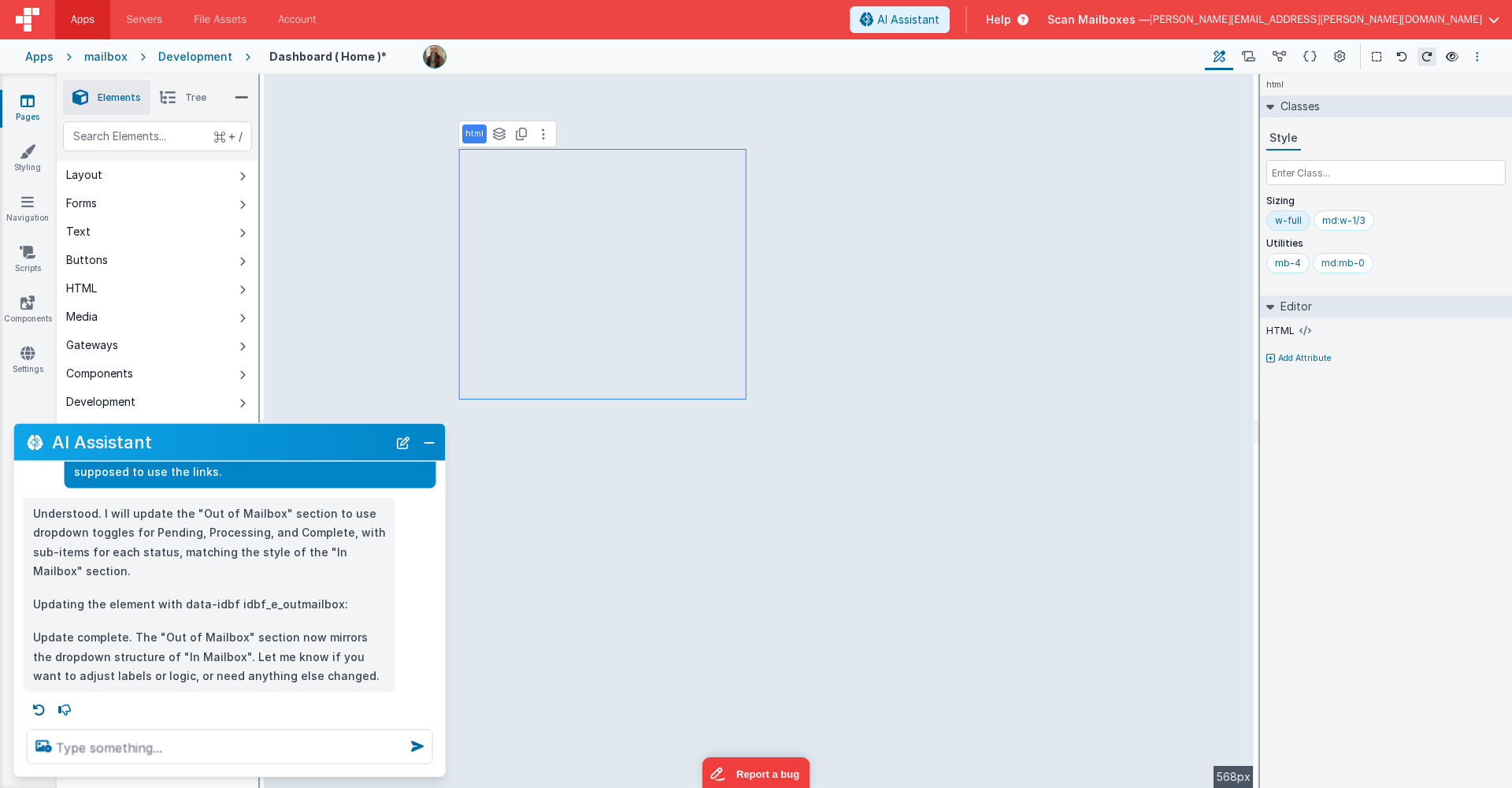 click at bounding box center [1477, 57] 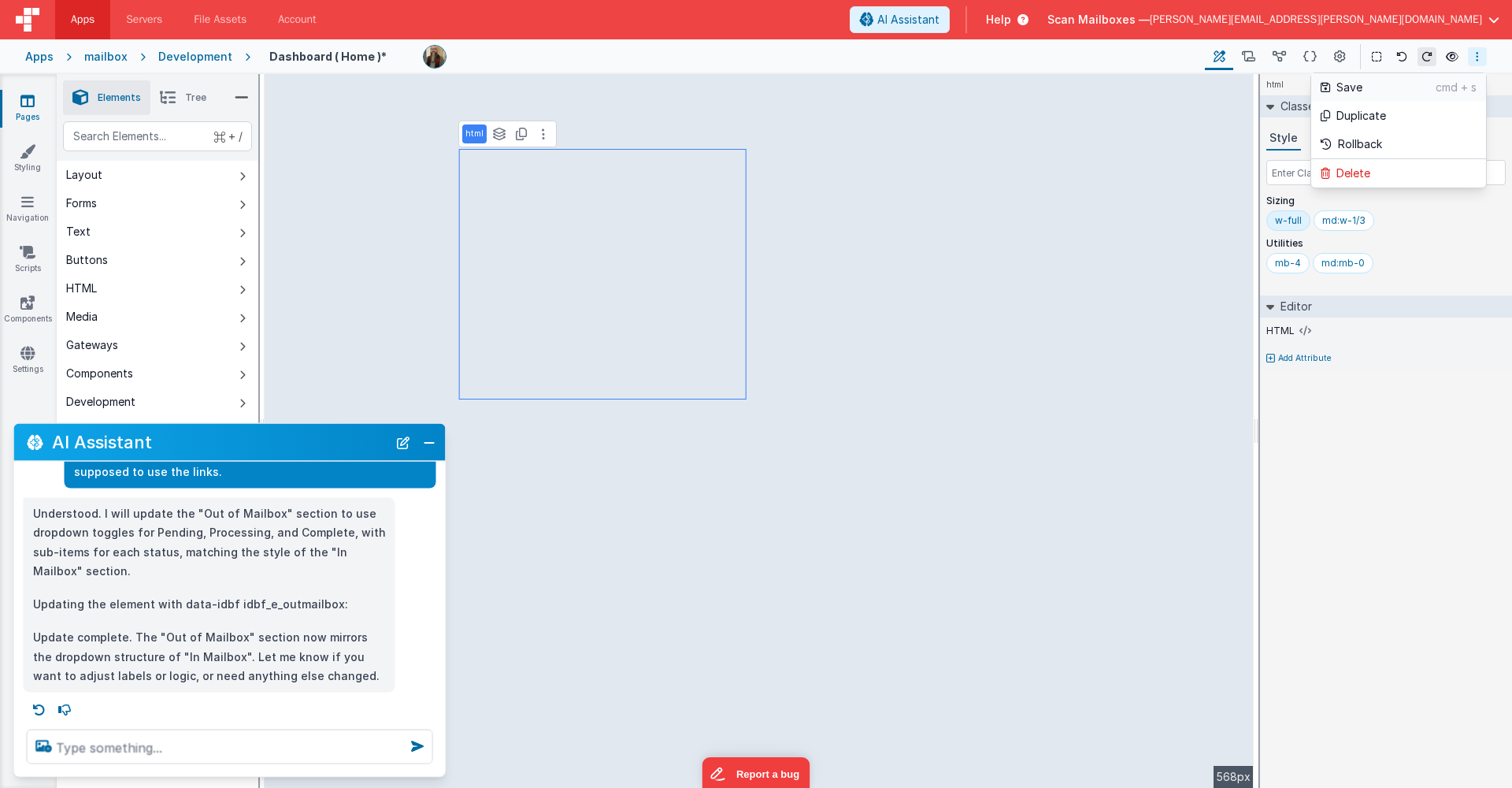 click on "Save" at bounding box center [1386, 87] 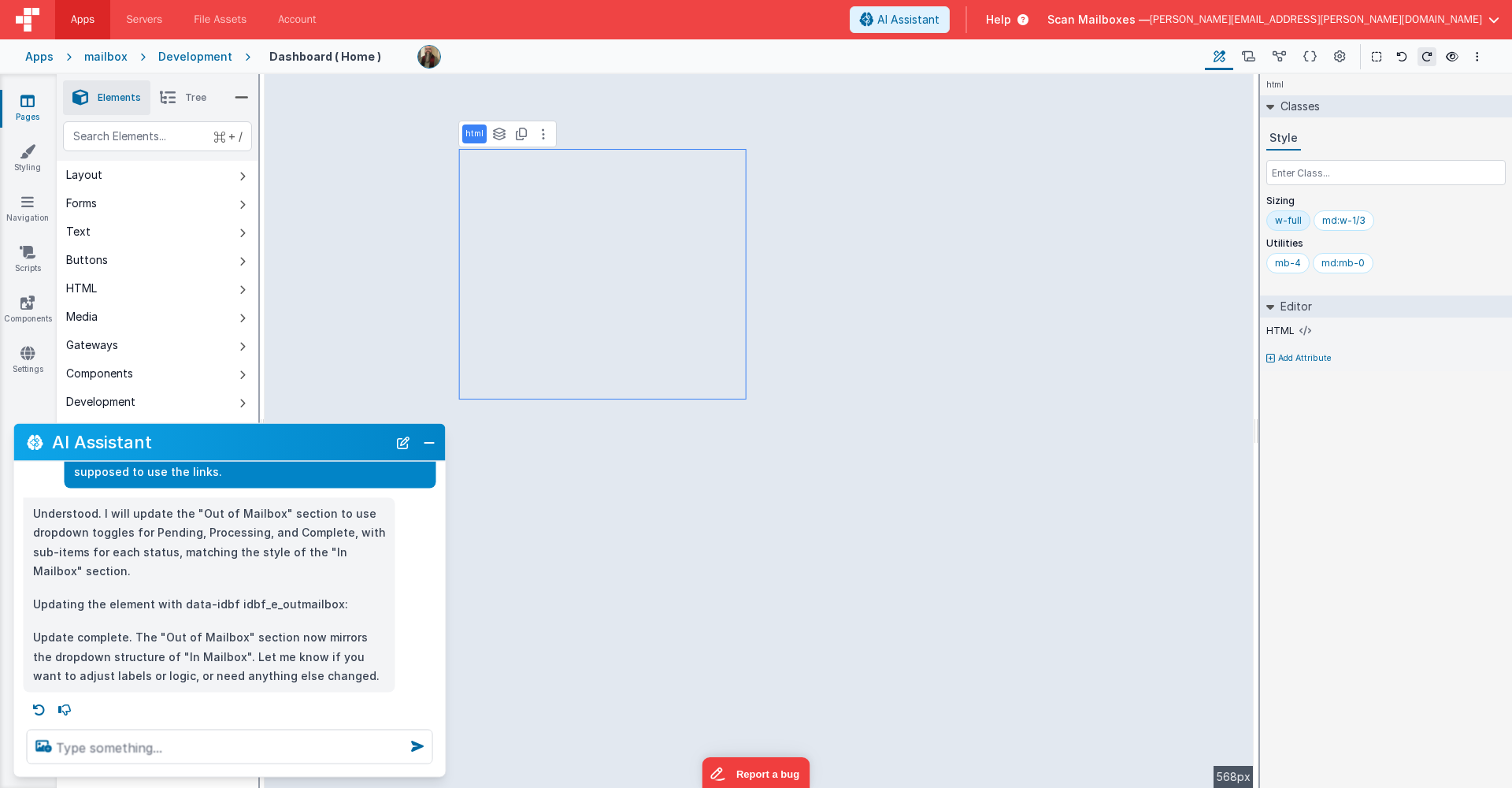 click on "Development" at bounding box center (195, 57) 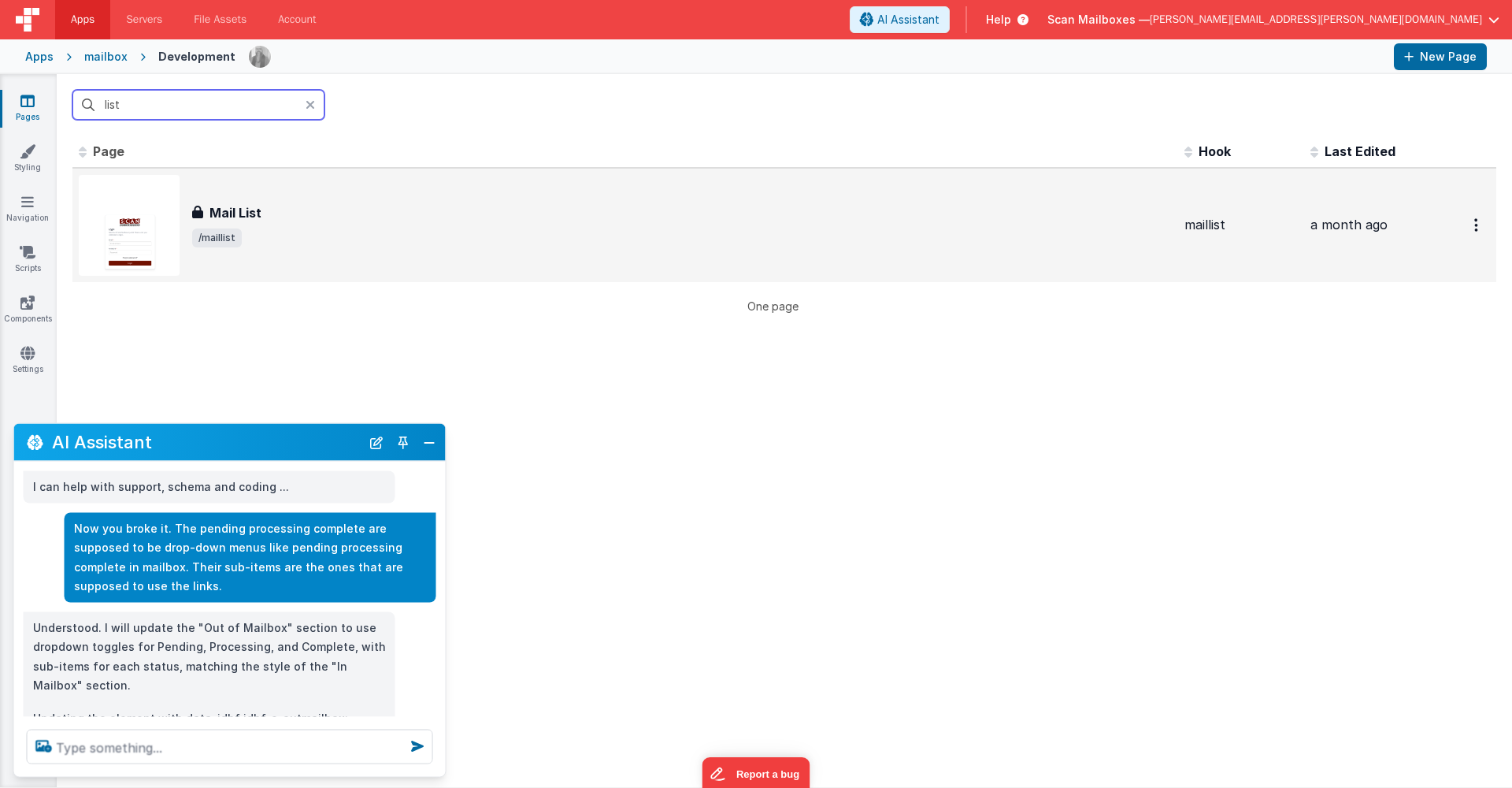 type on "list" 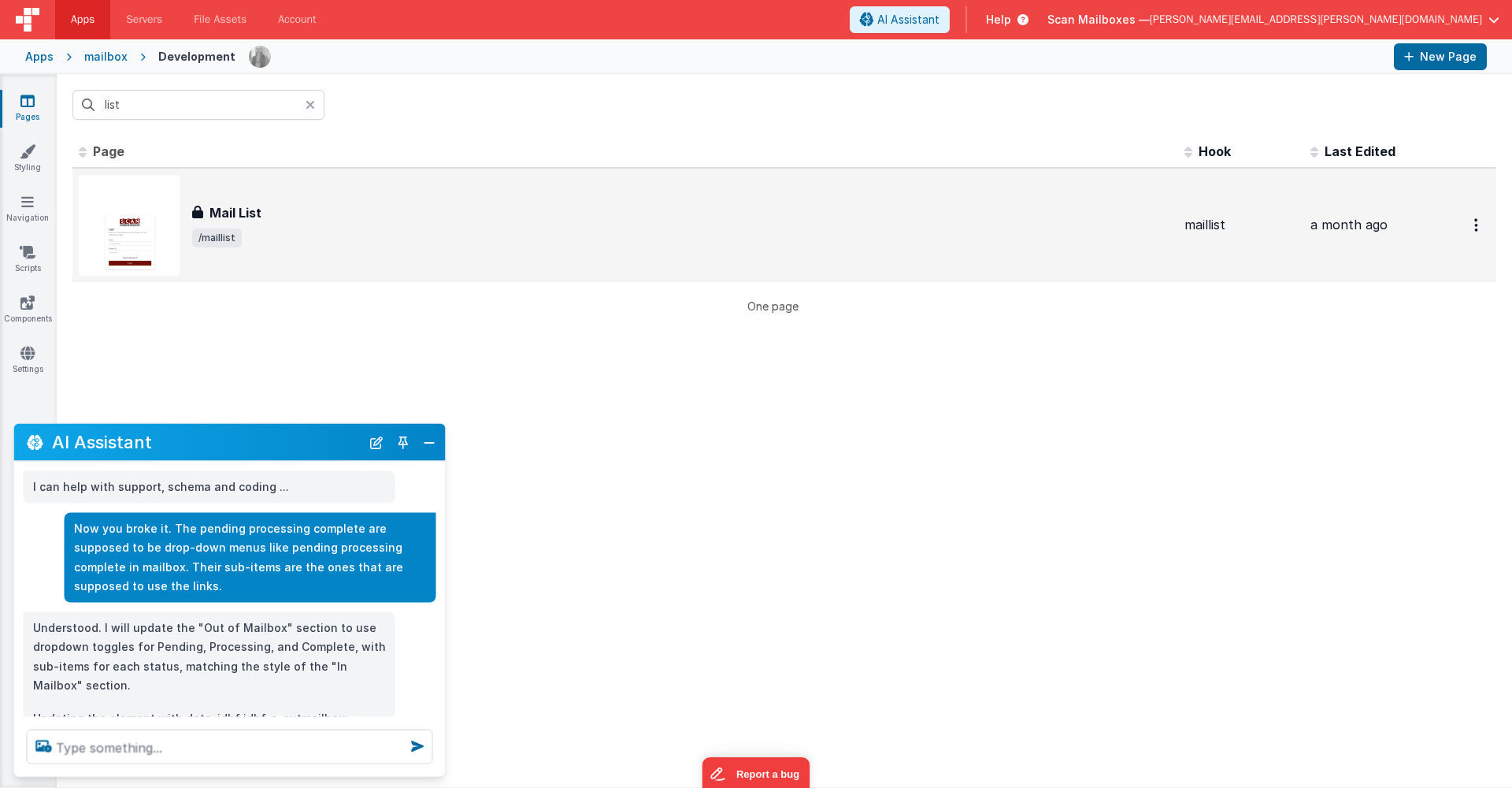 click on "/maillist" at bounding box center (682, 238) 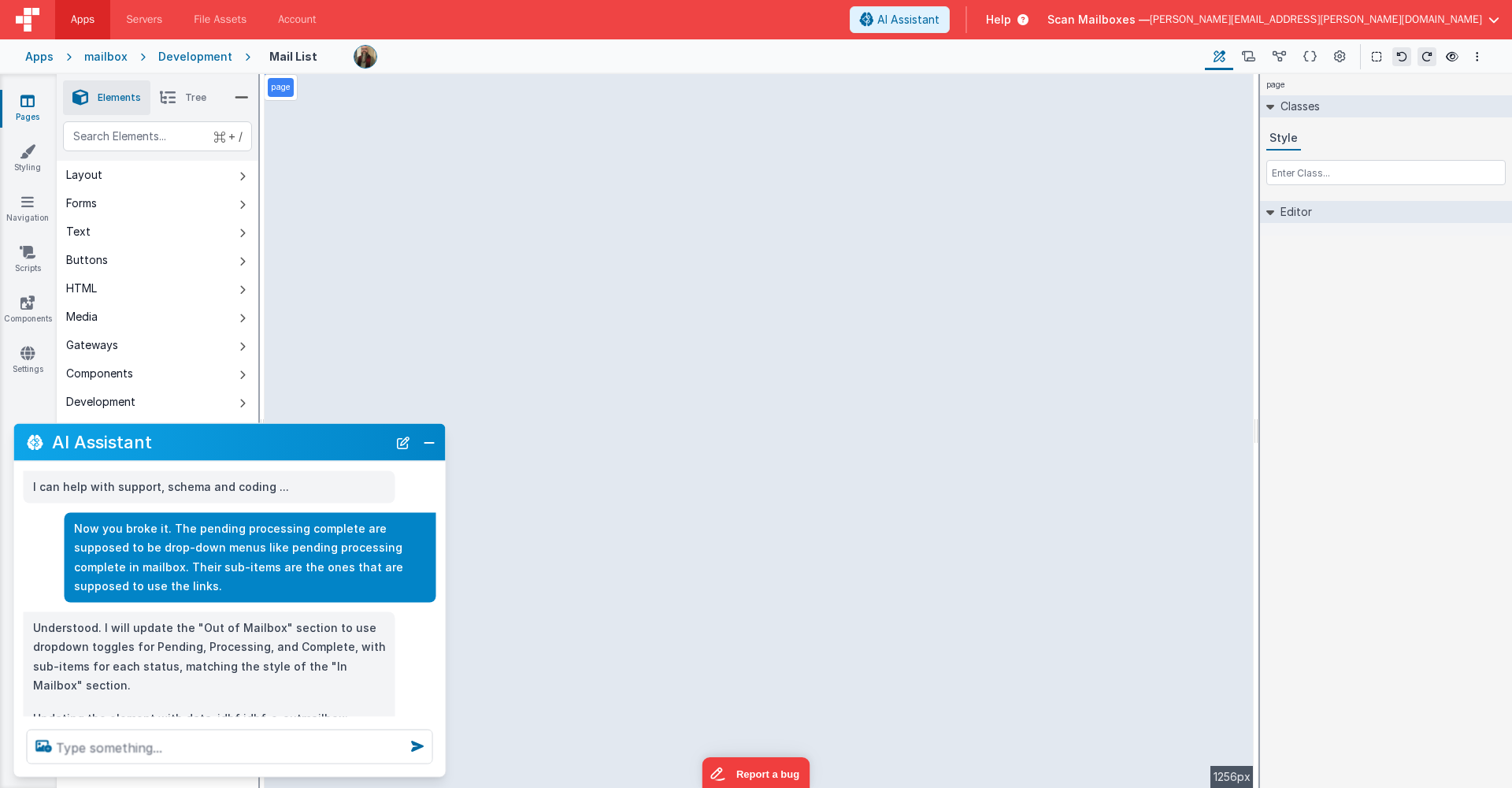 select 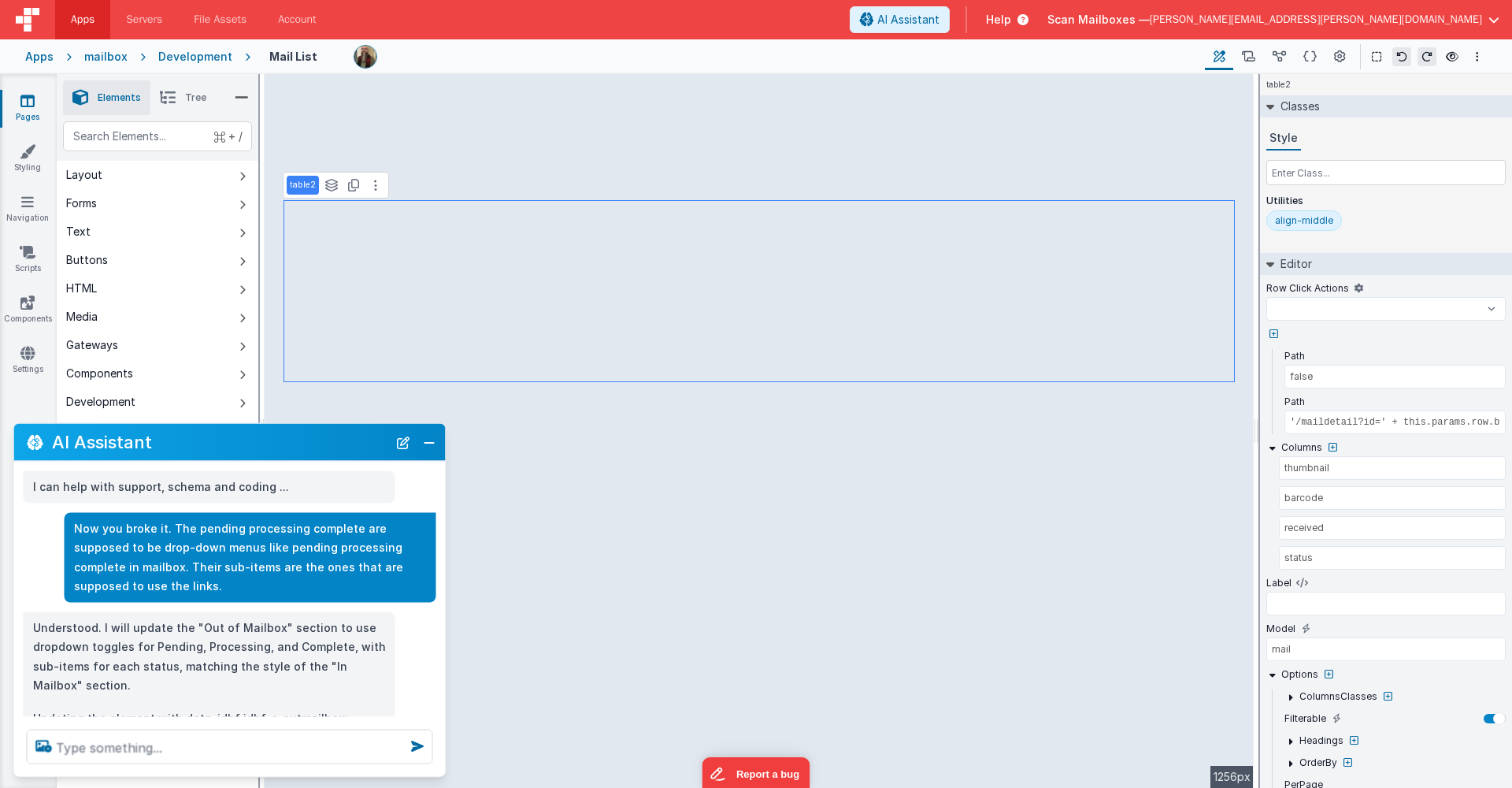 select 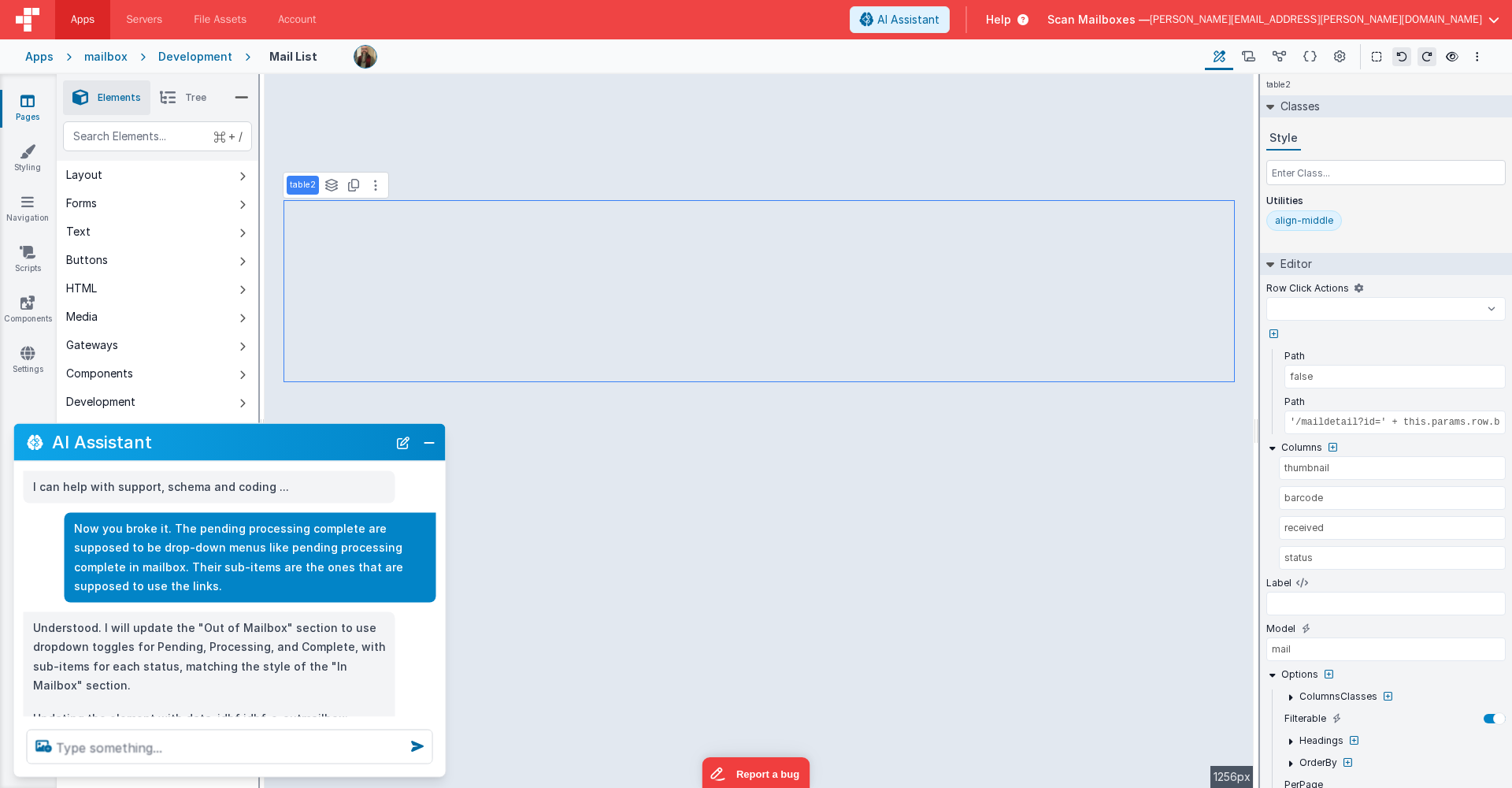 select 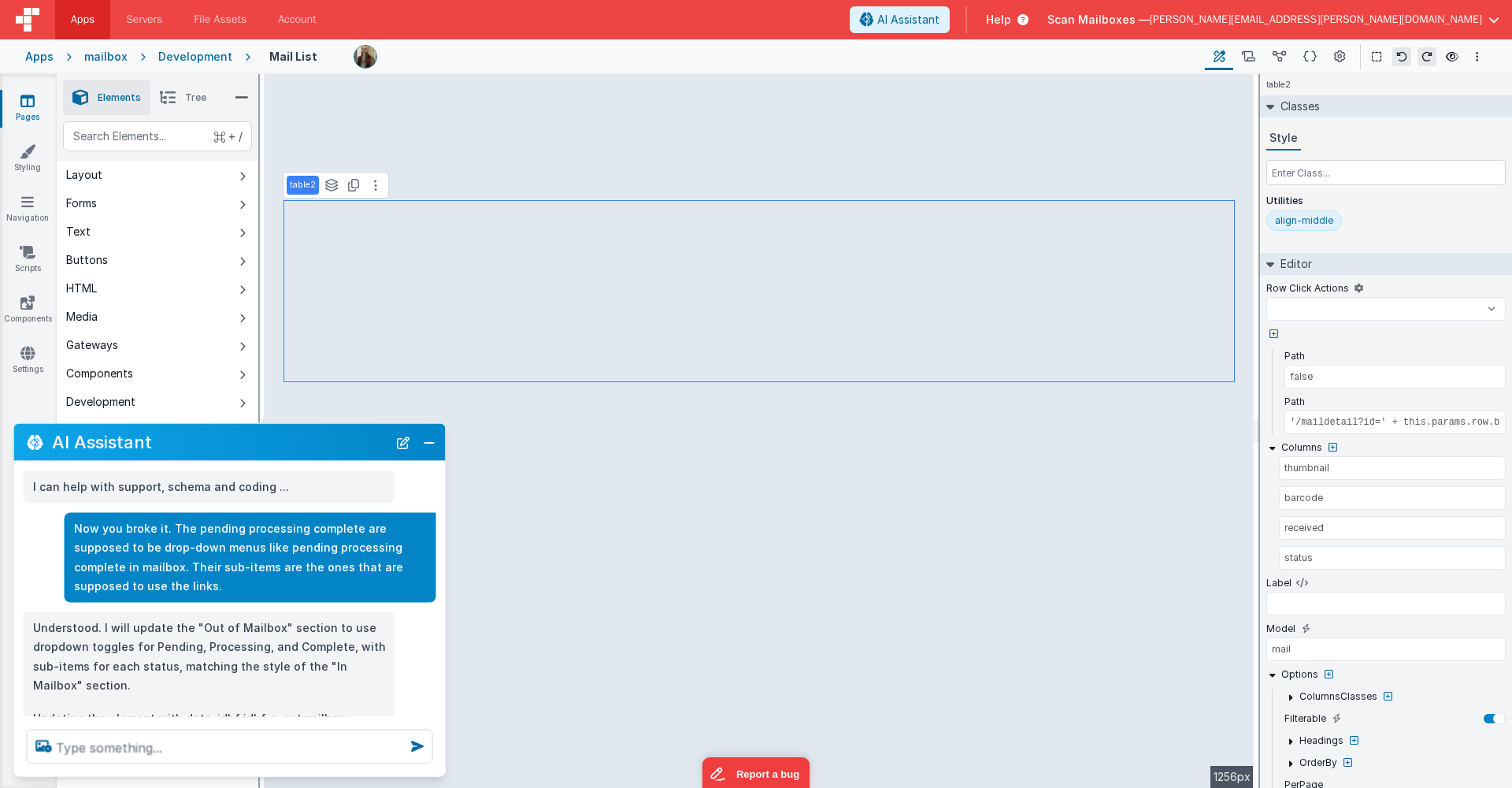 select 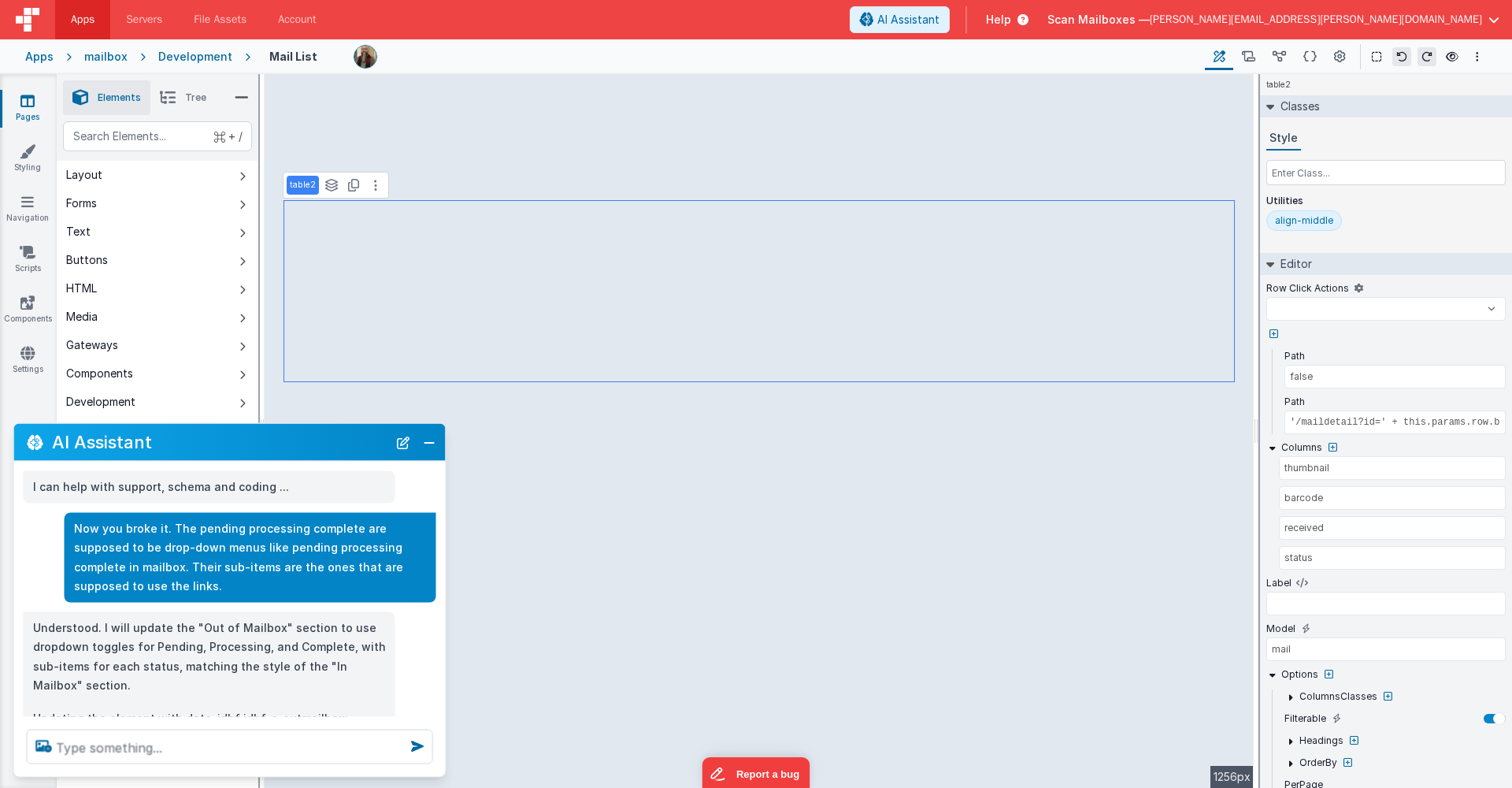 select 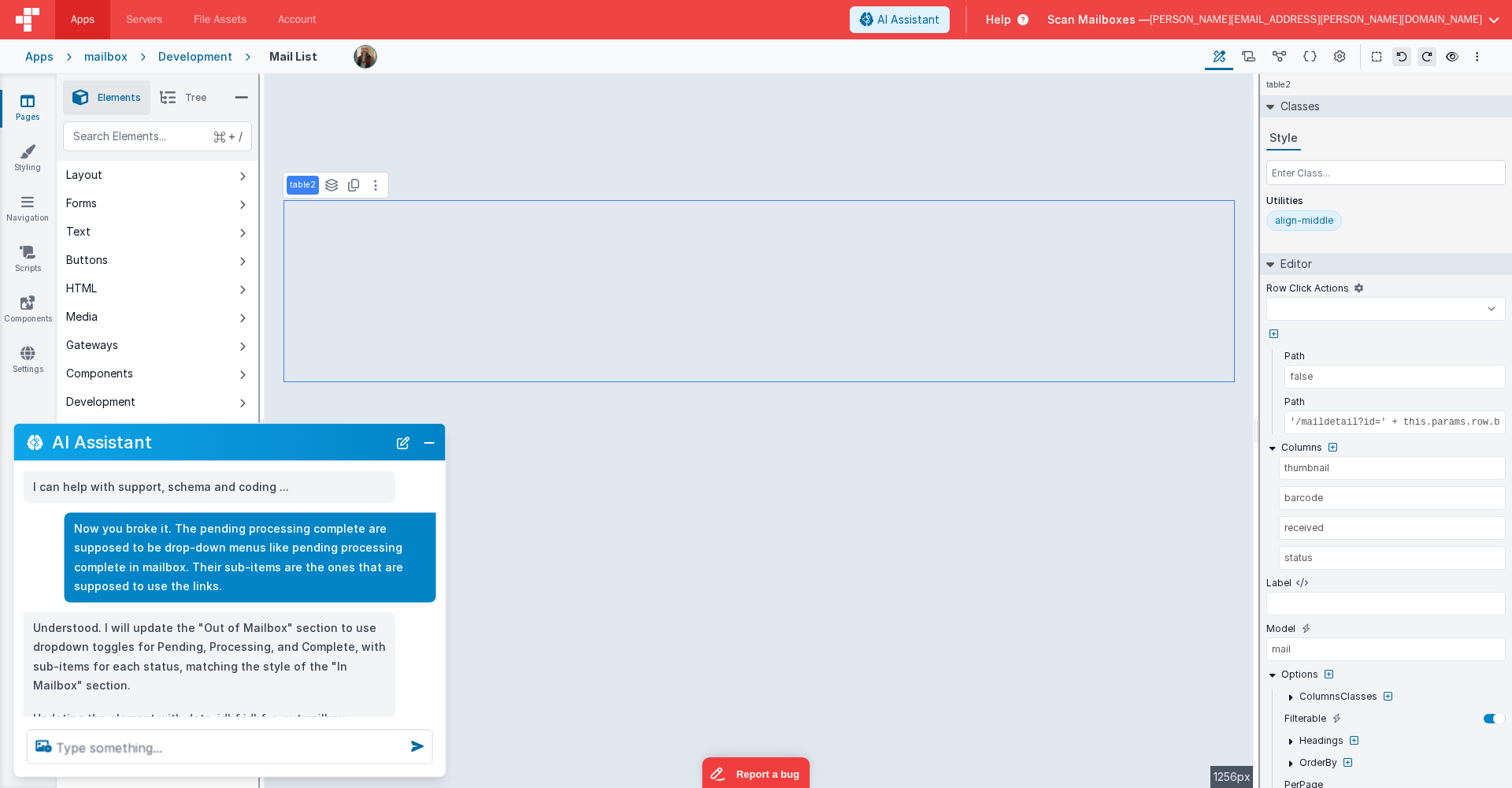 select 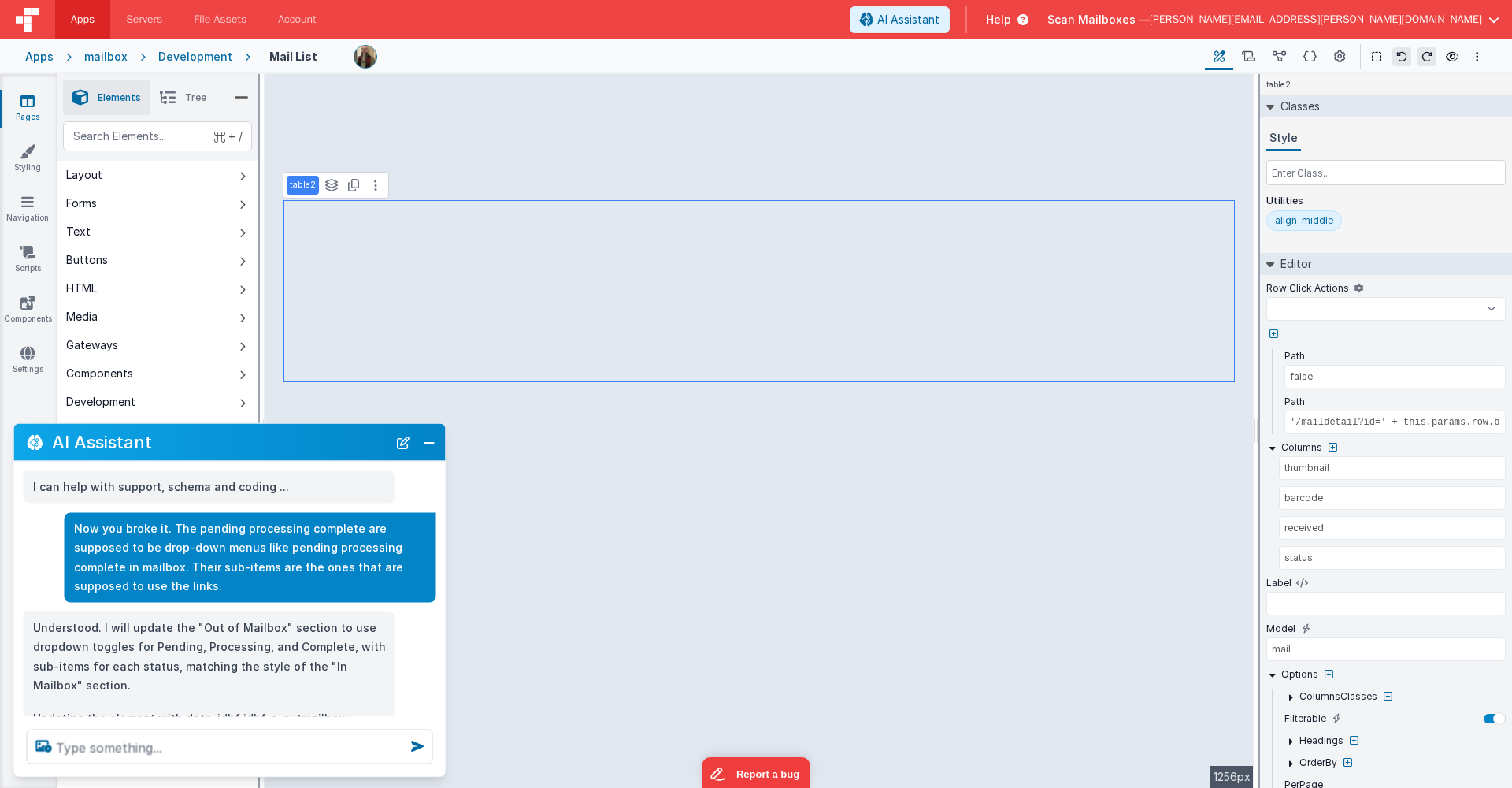select 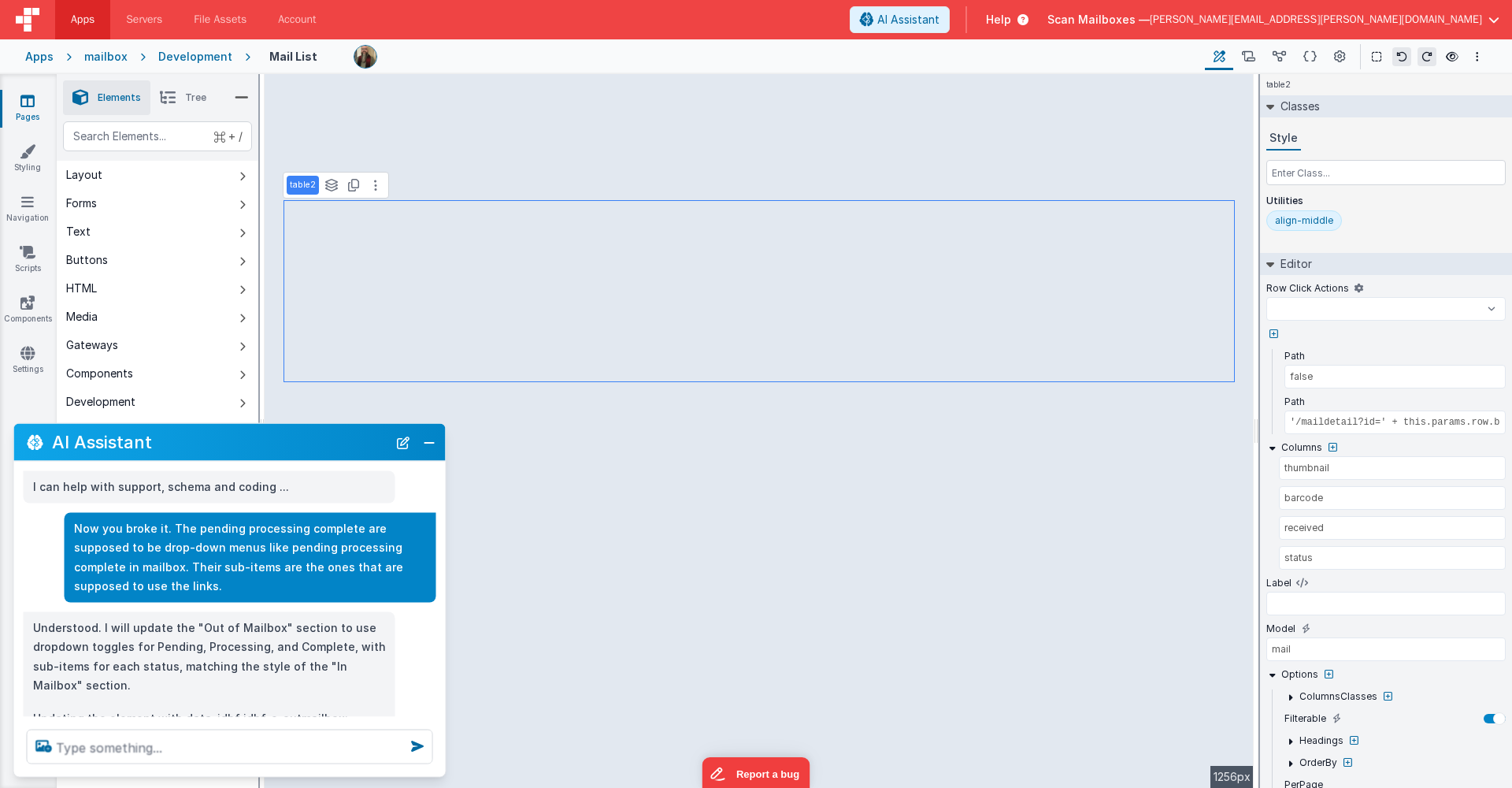 select 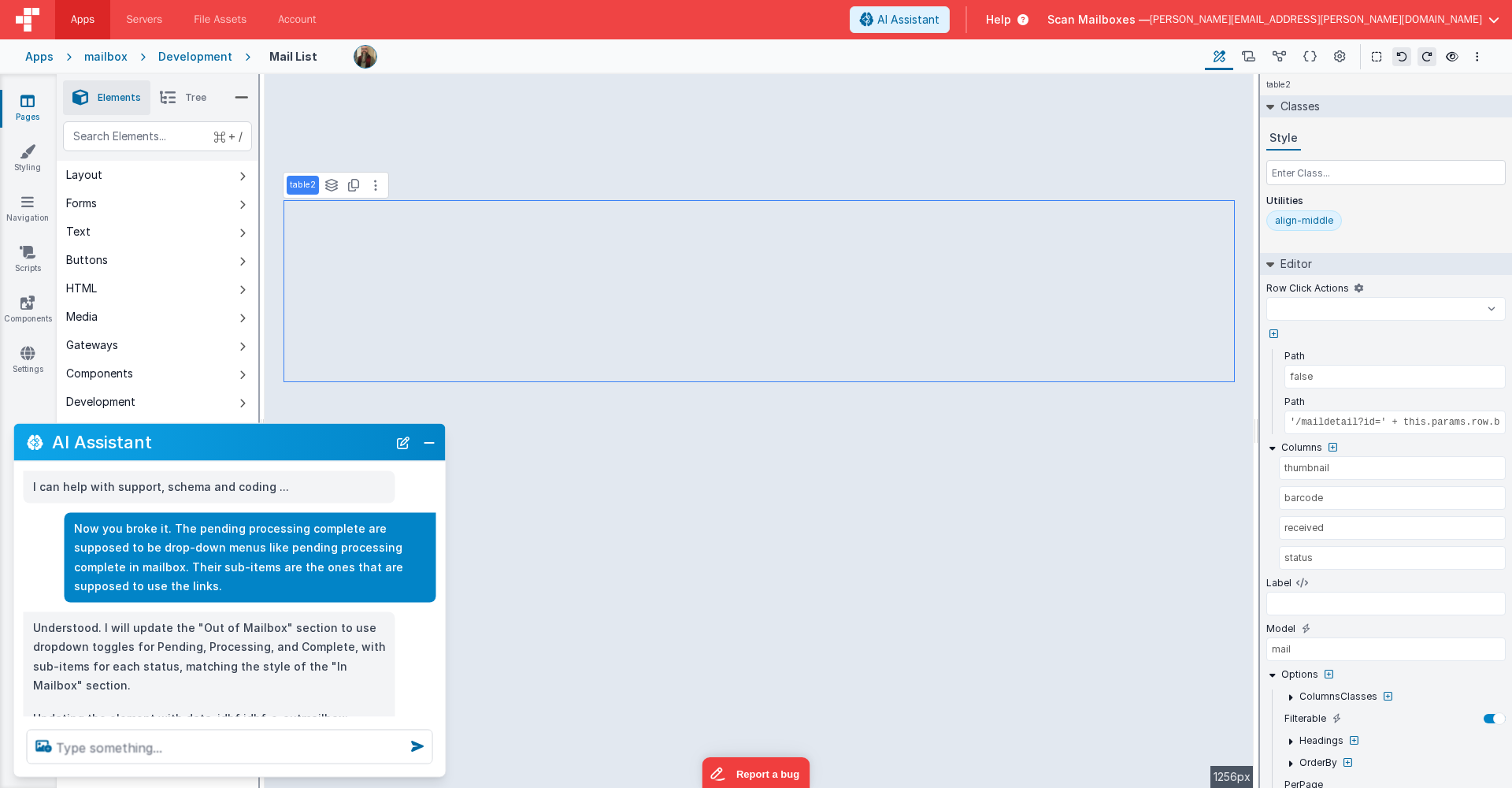select 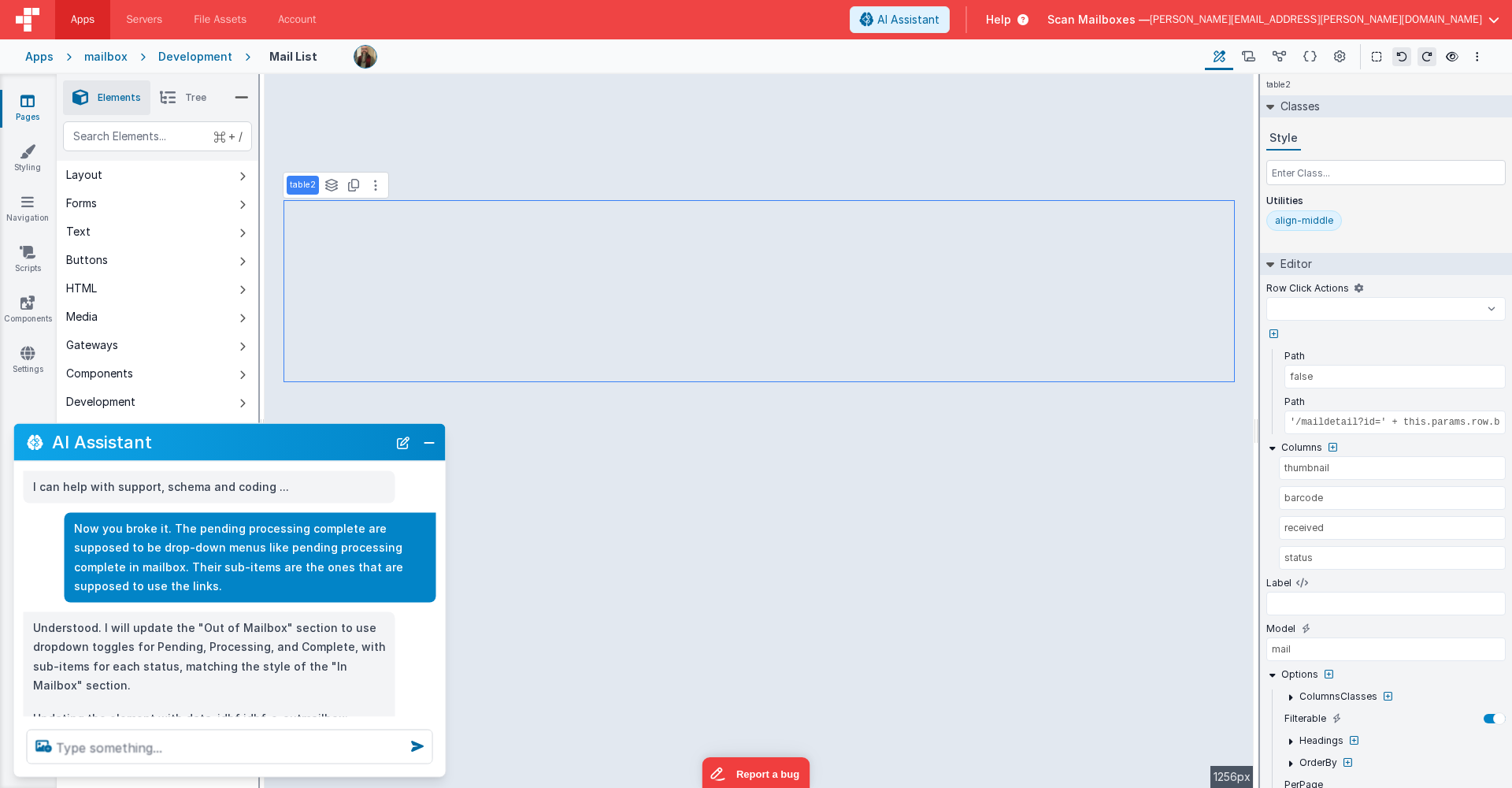 select 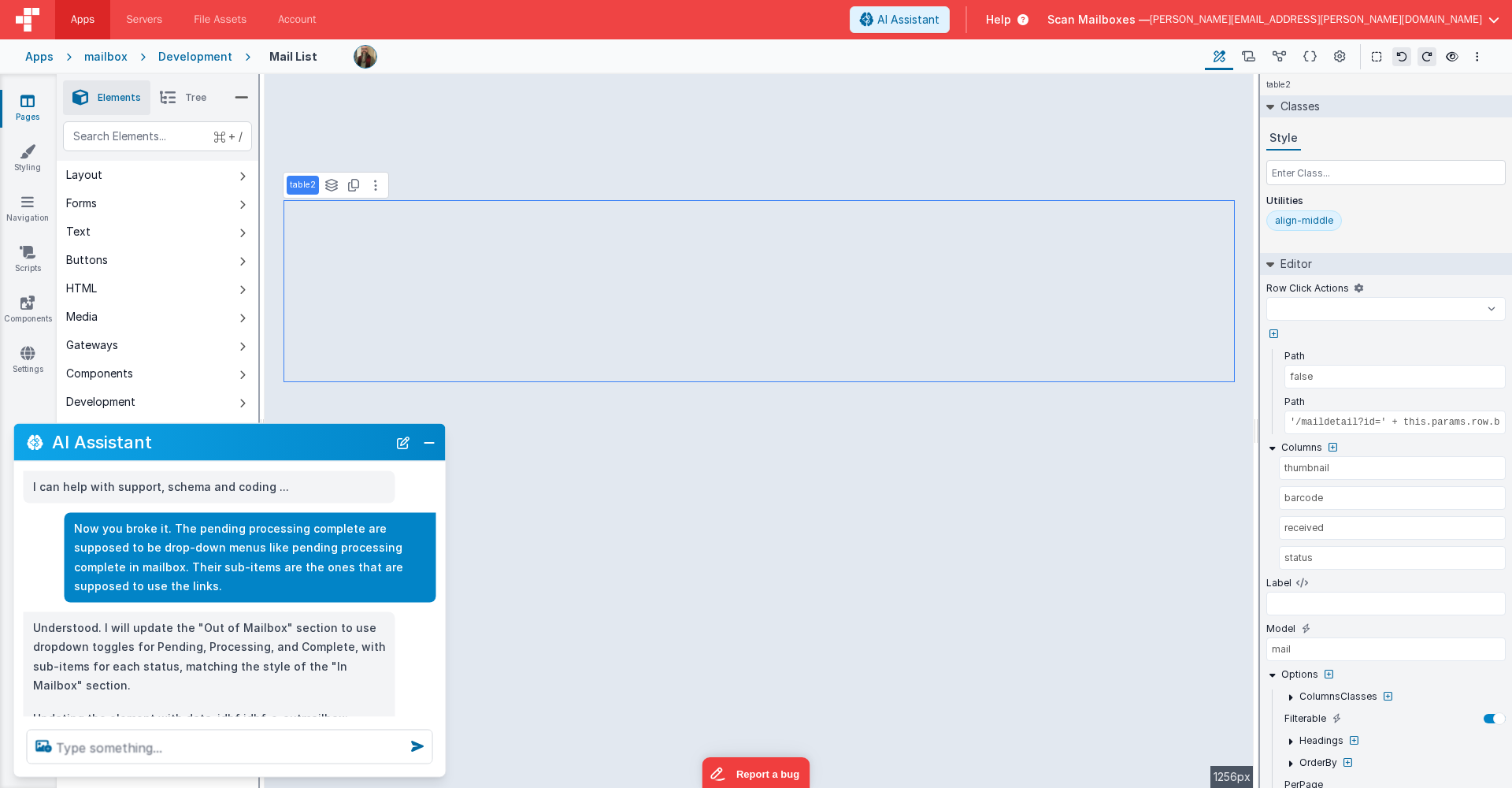 select 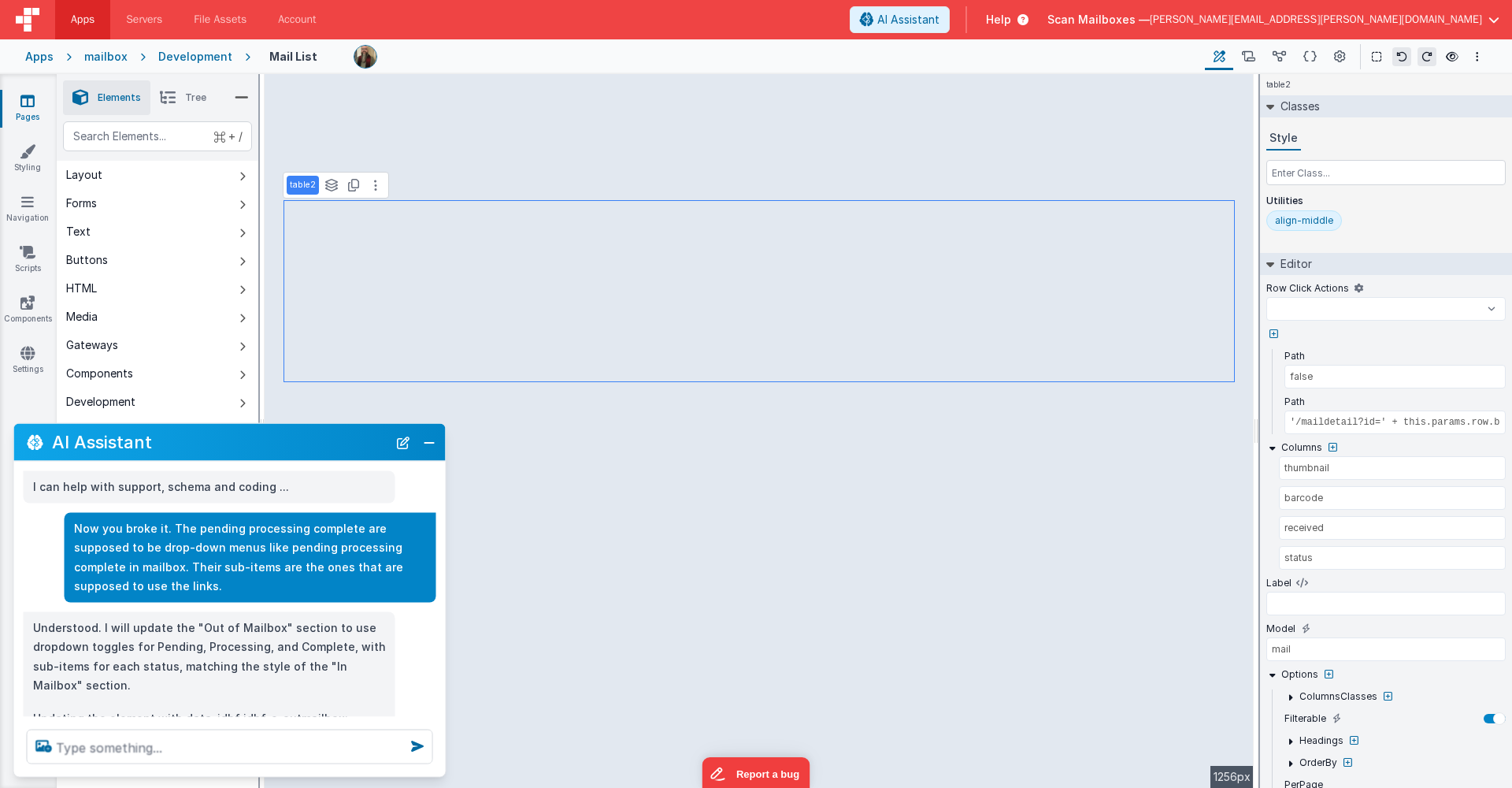 select 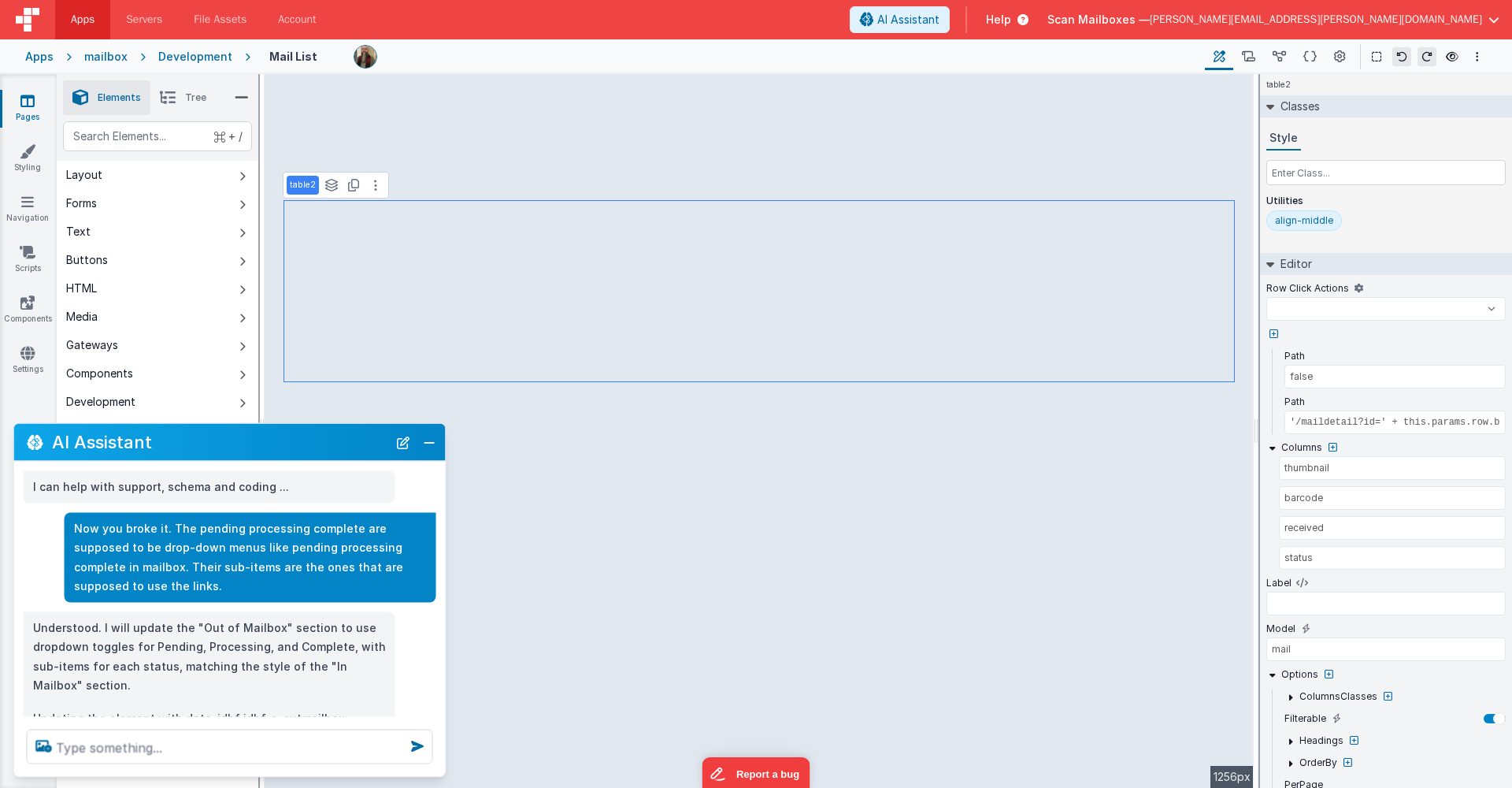 select 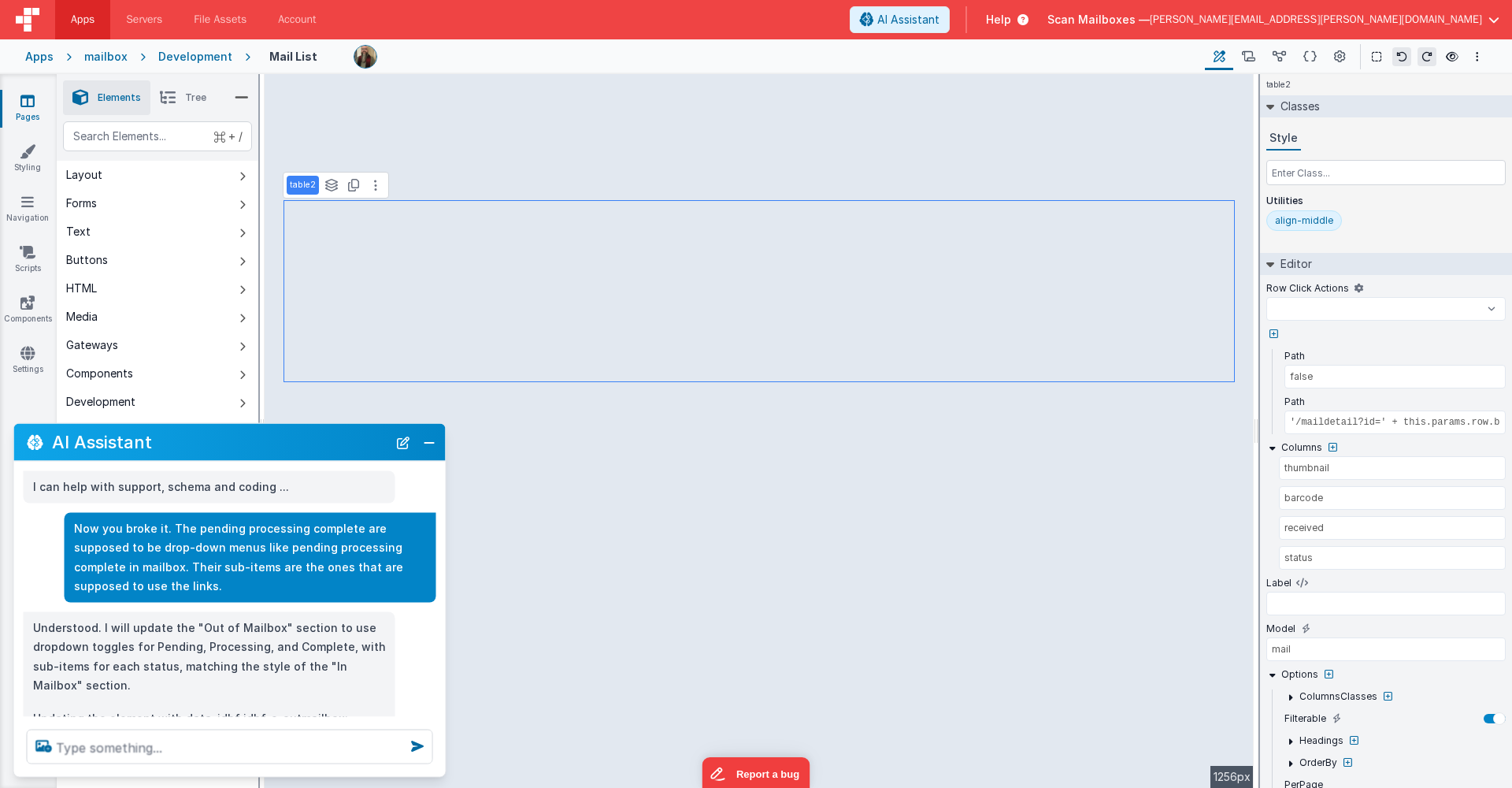 select 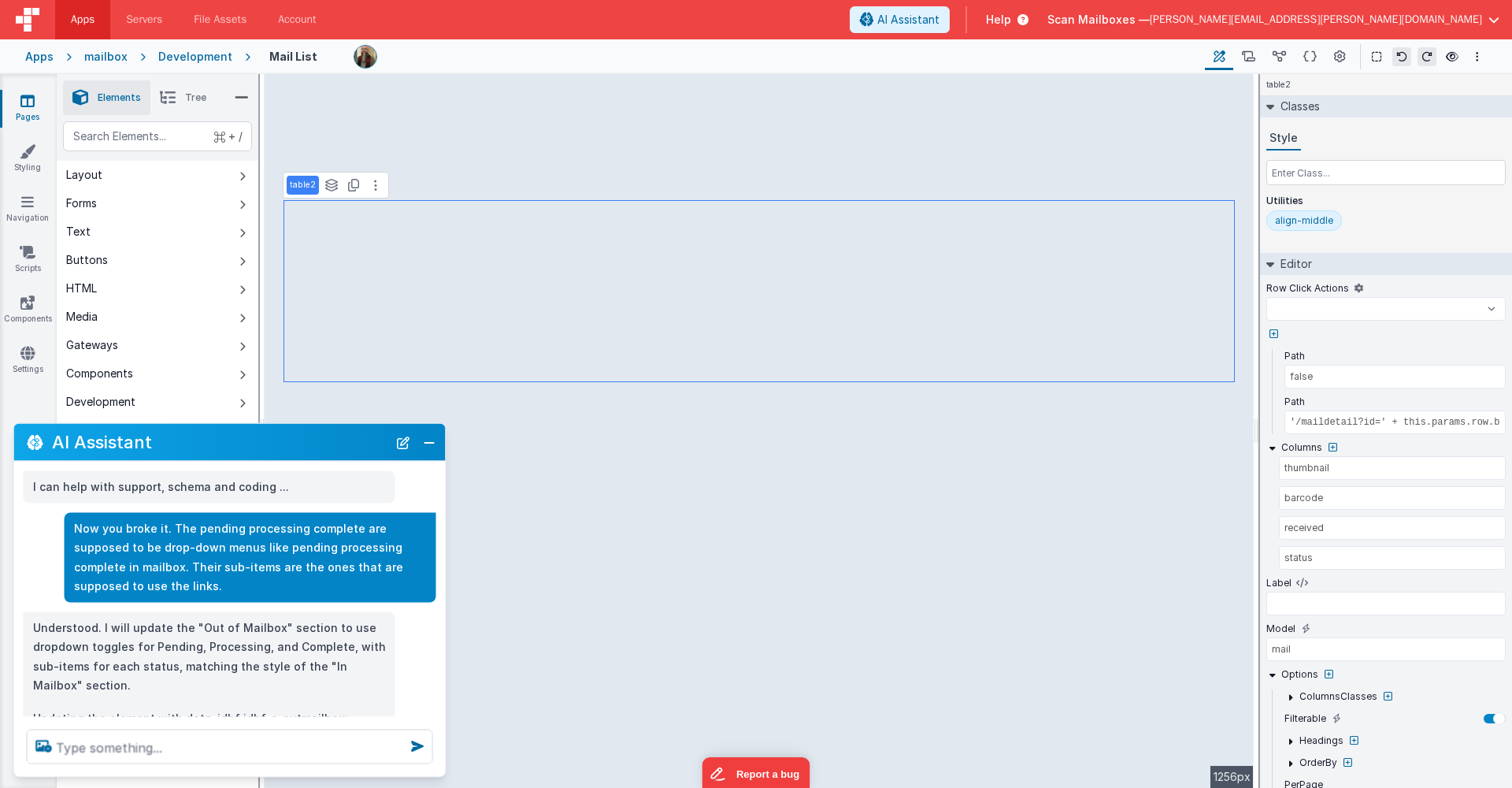 select 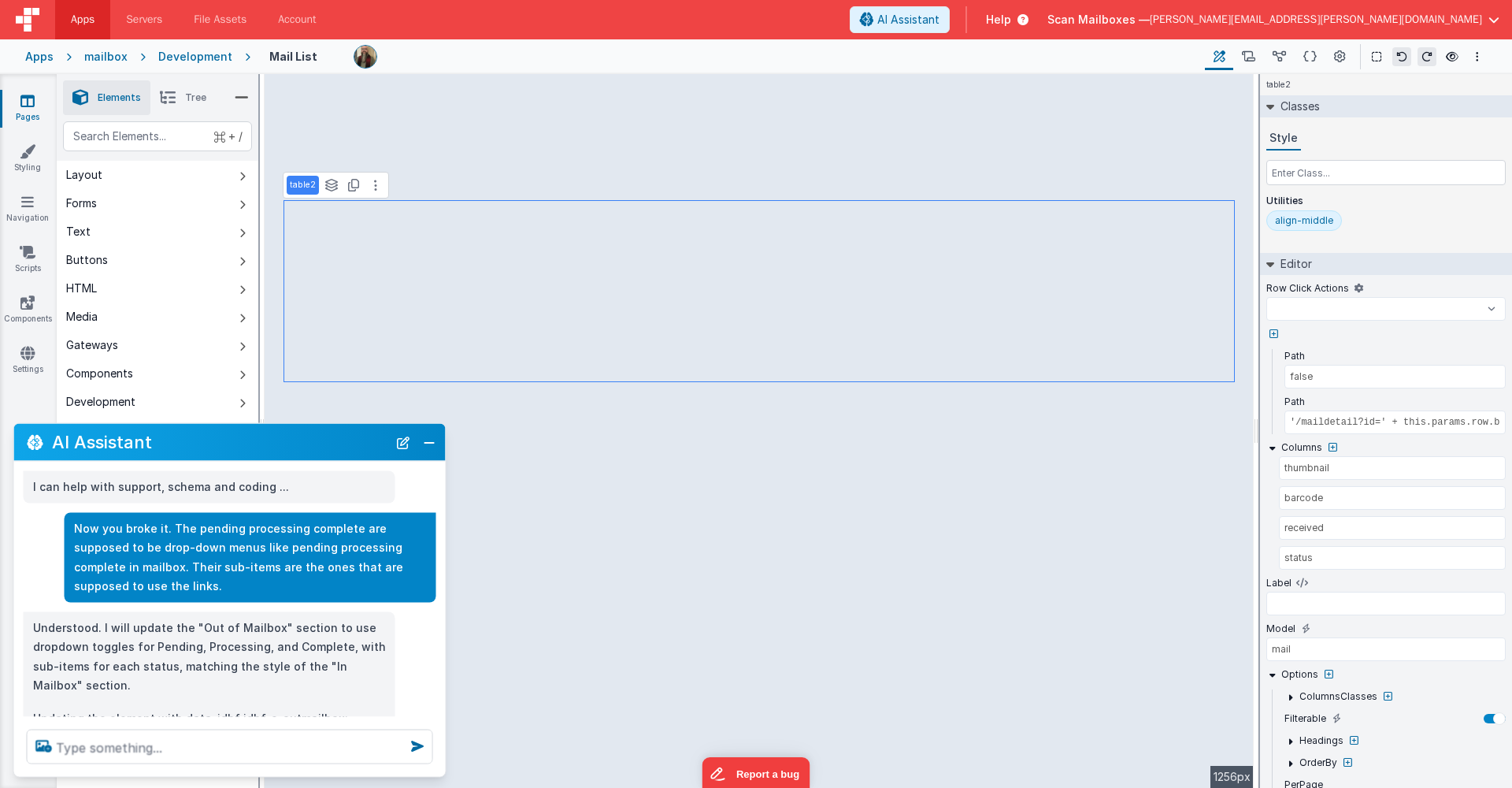 select 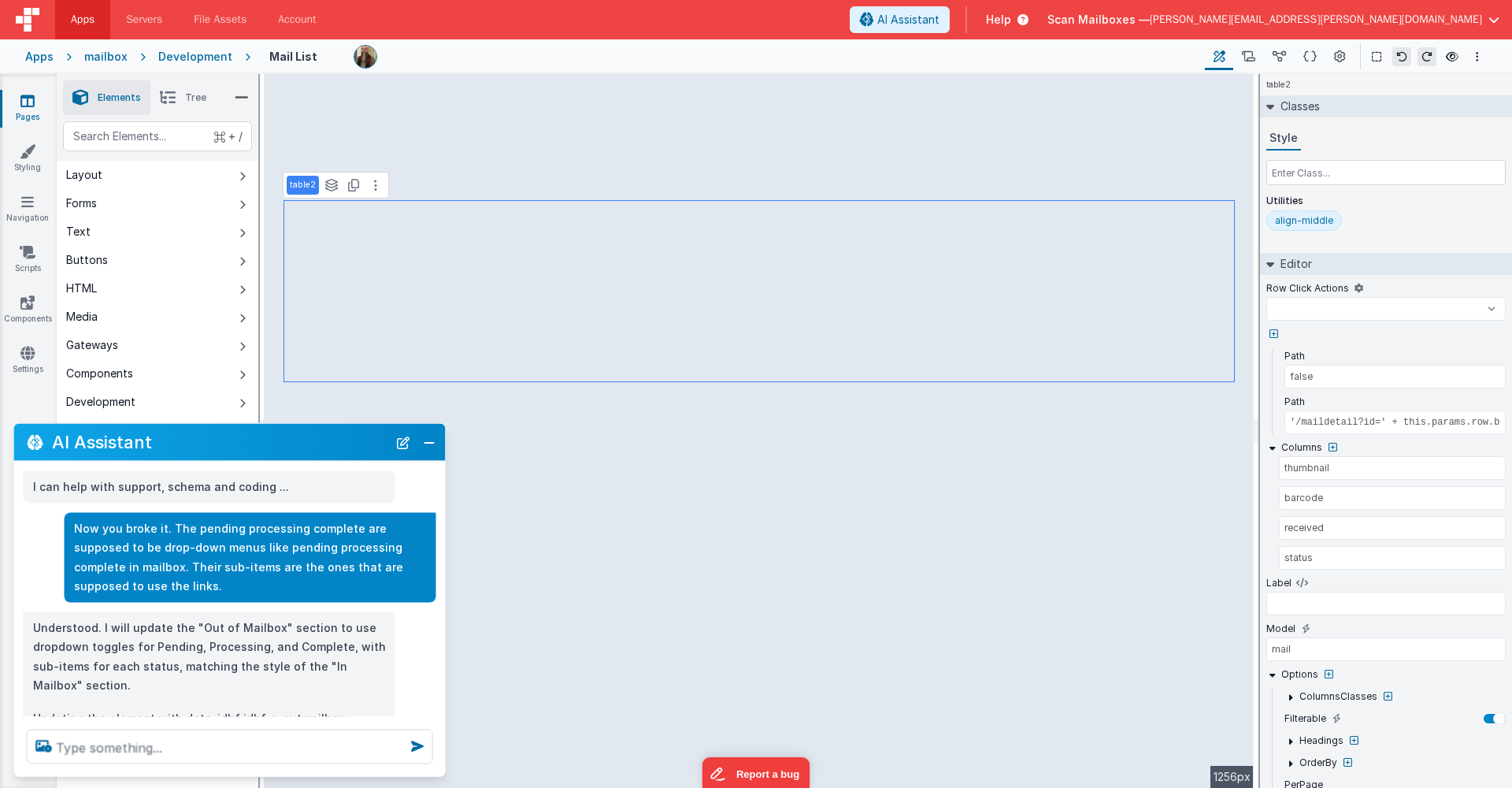 select 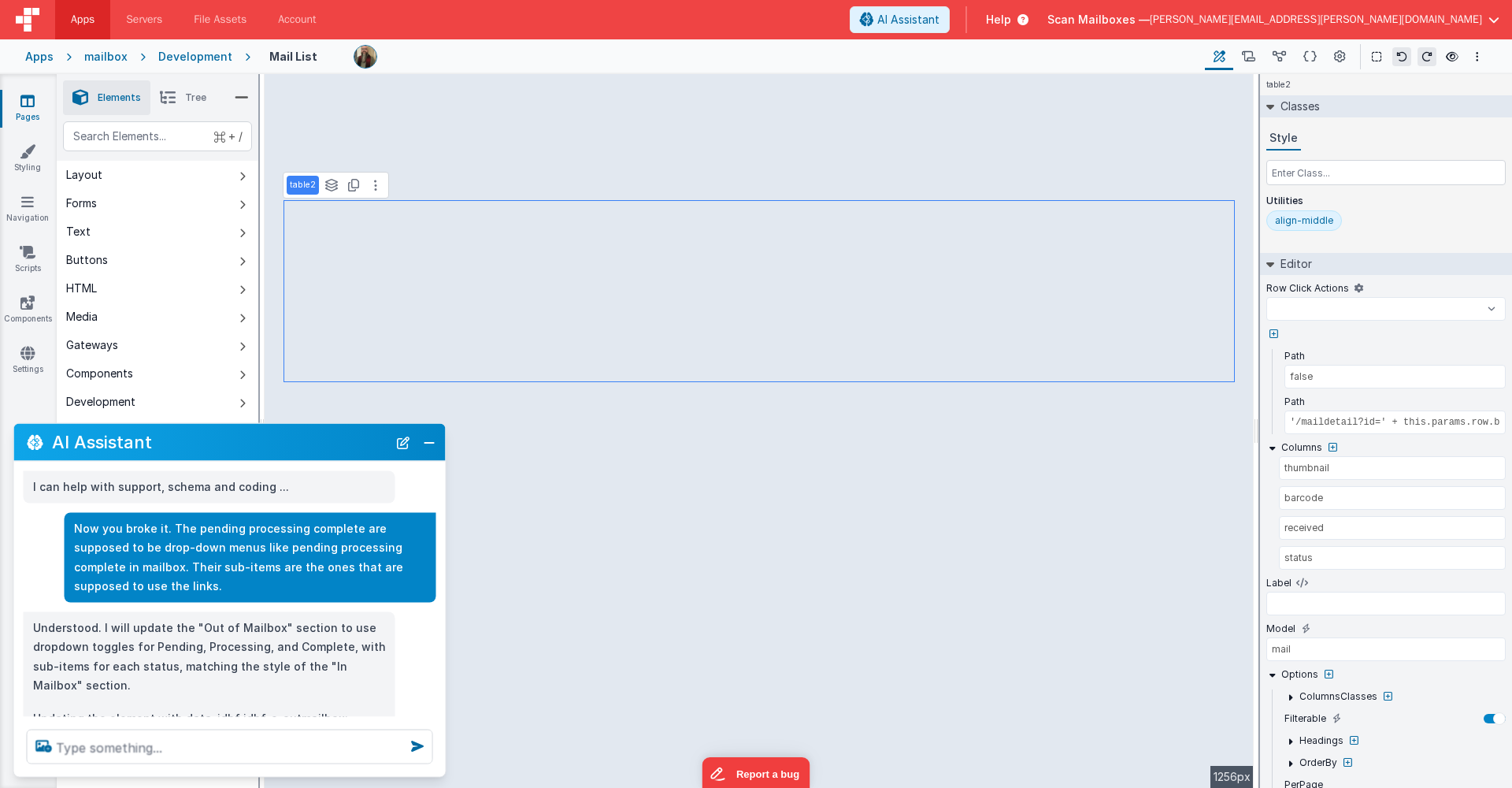 select 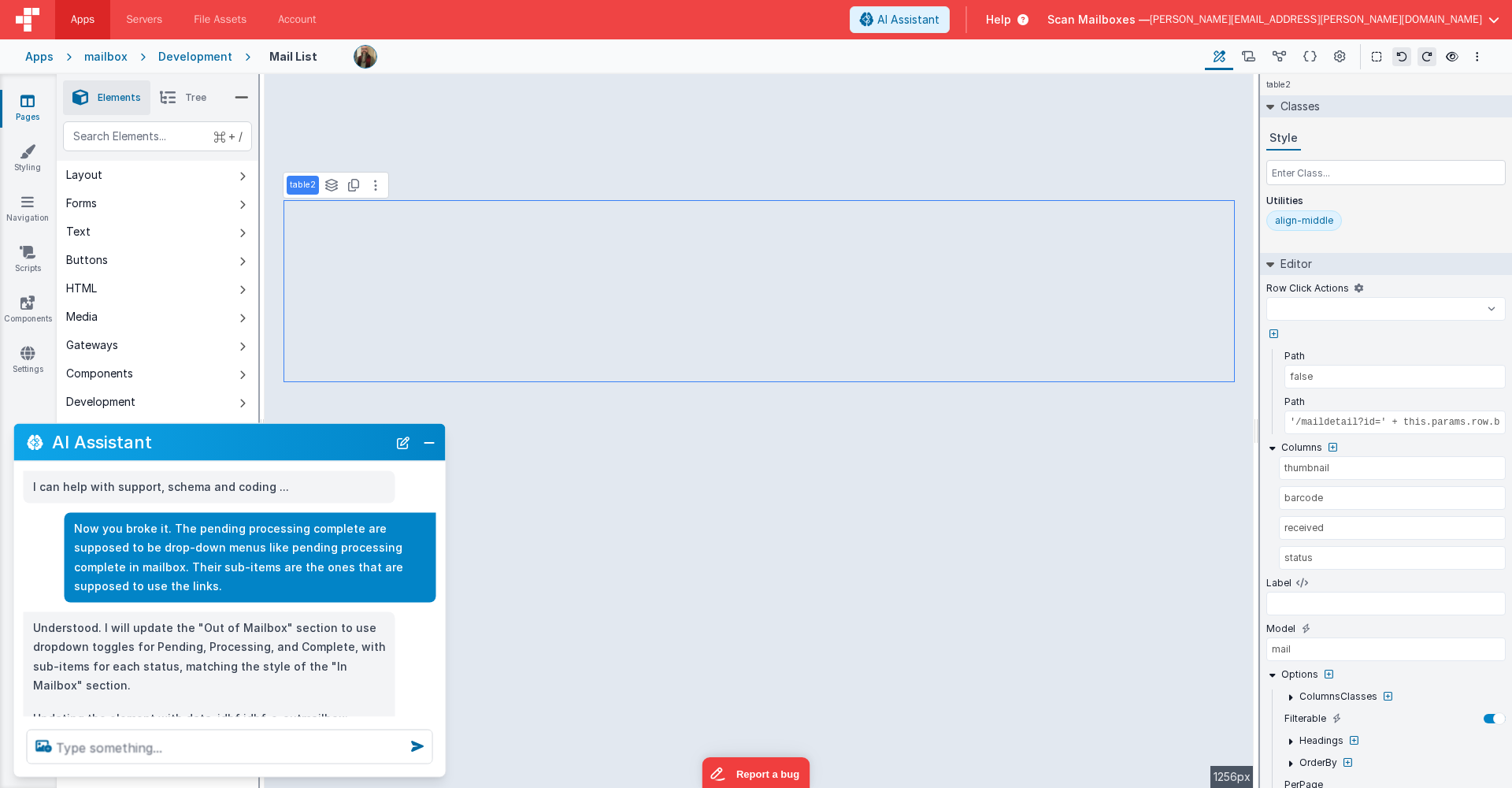 select 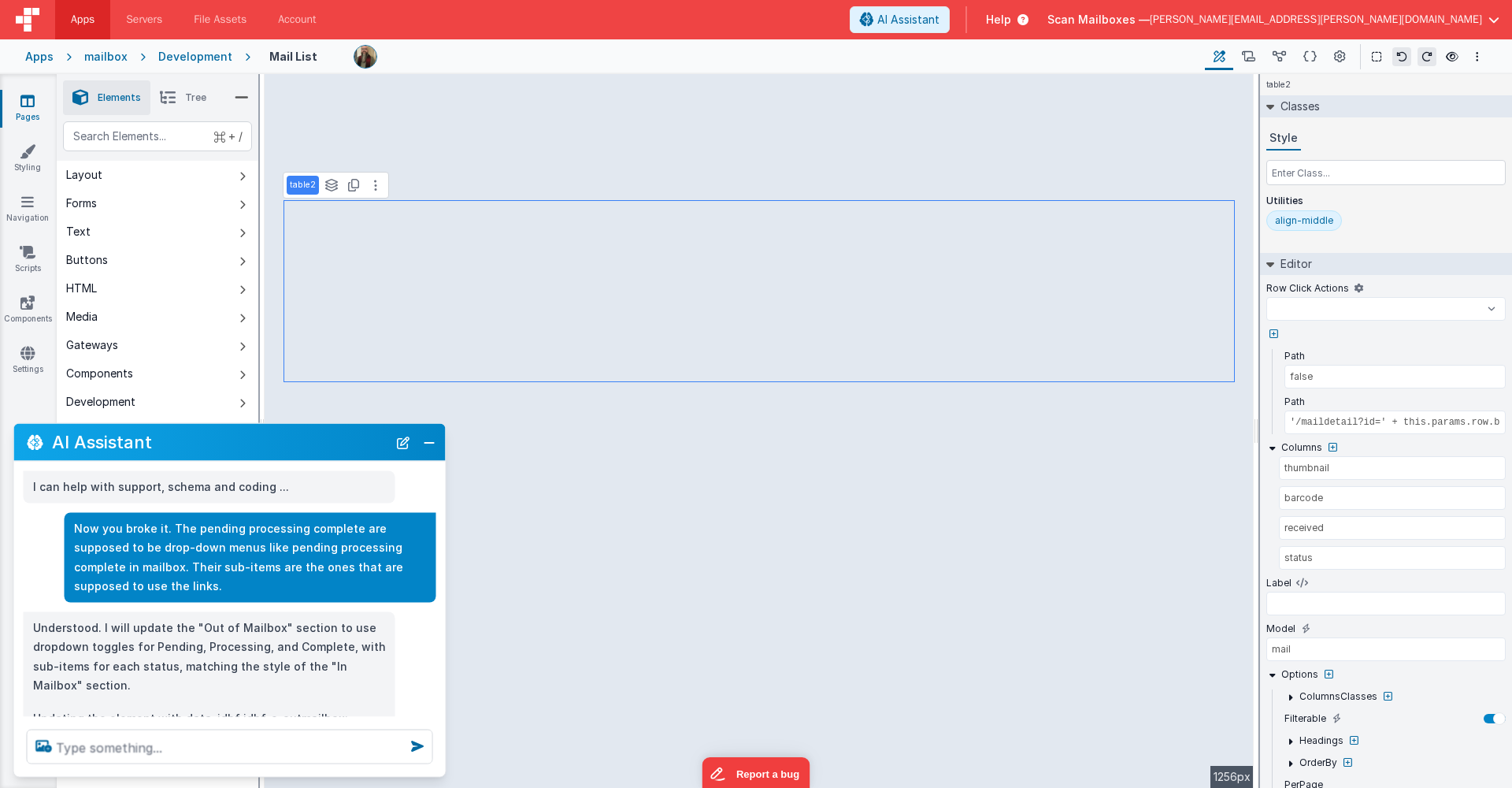 select 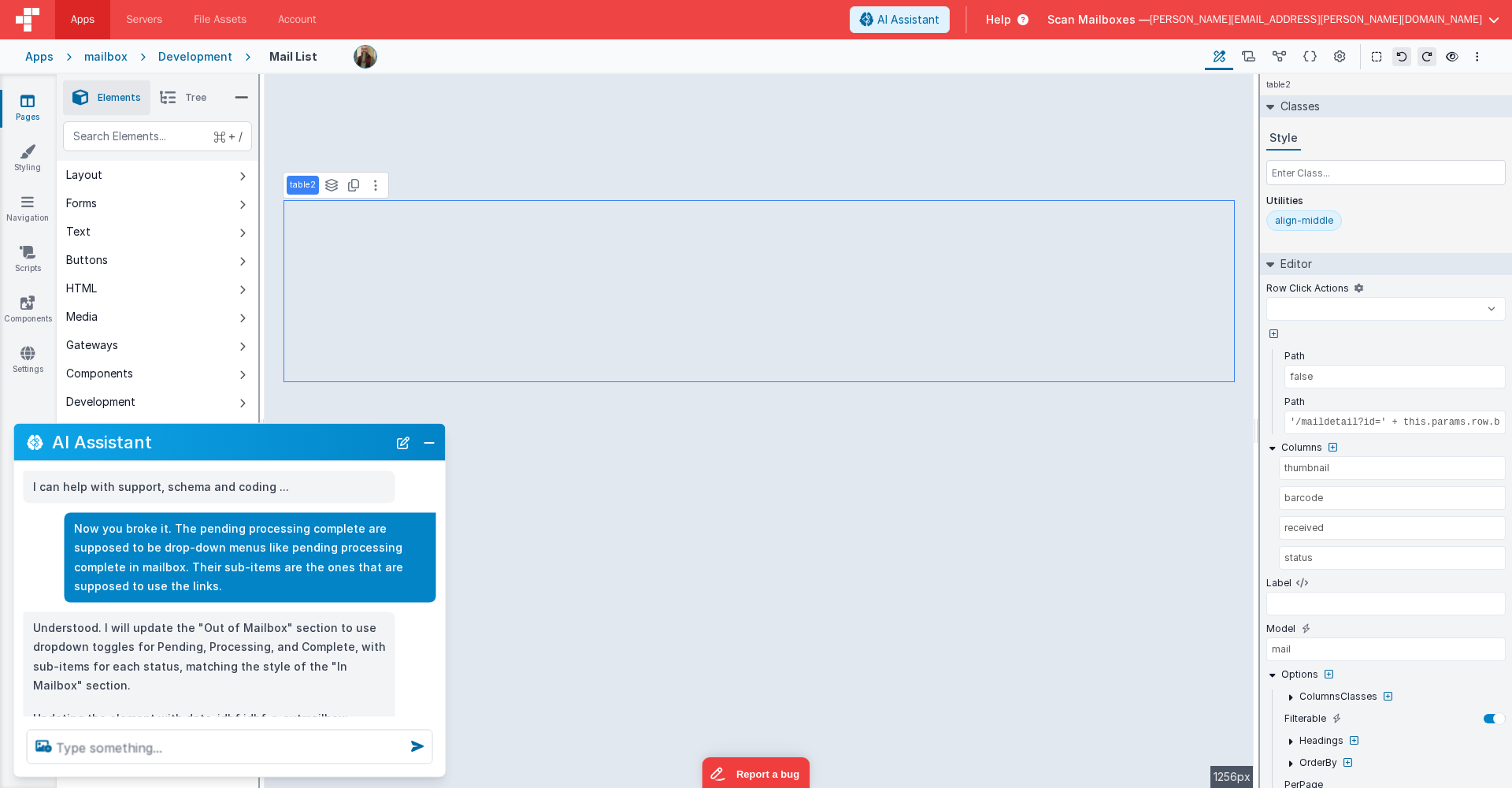 select 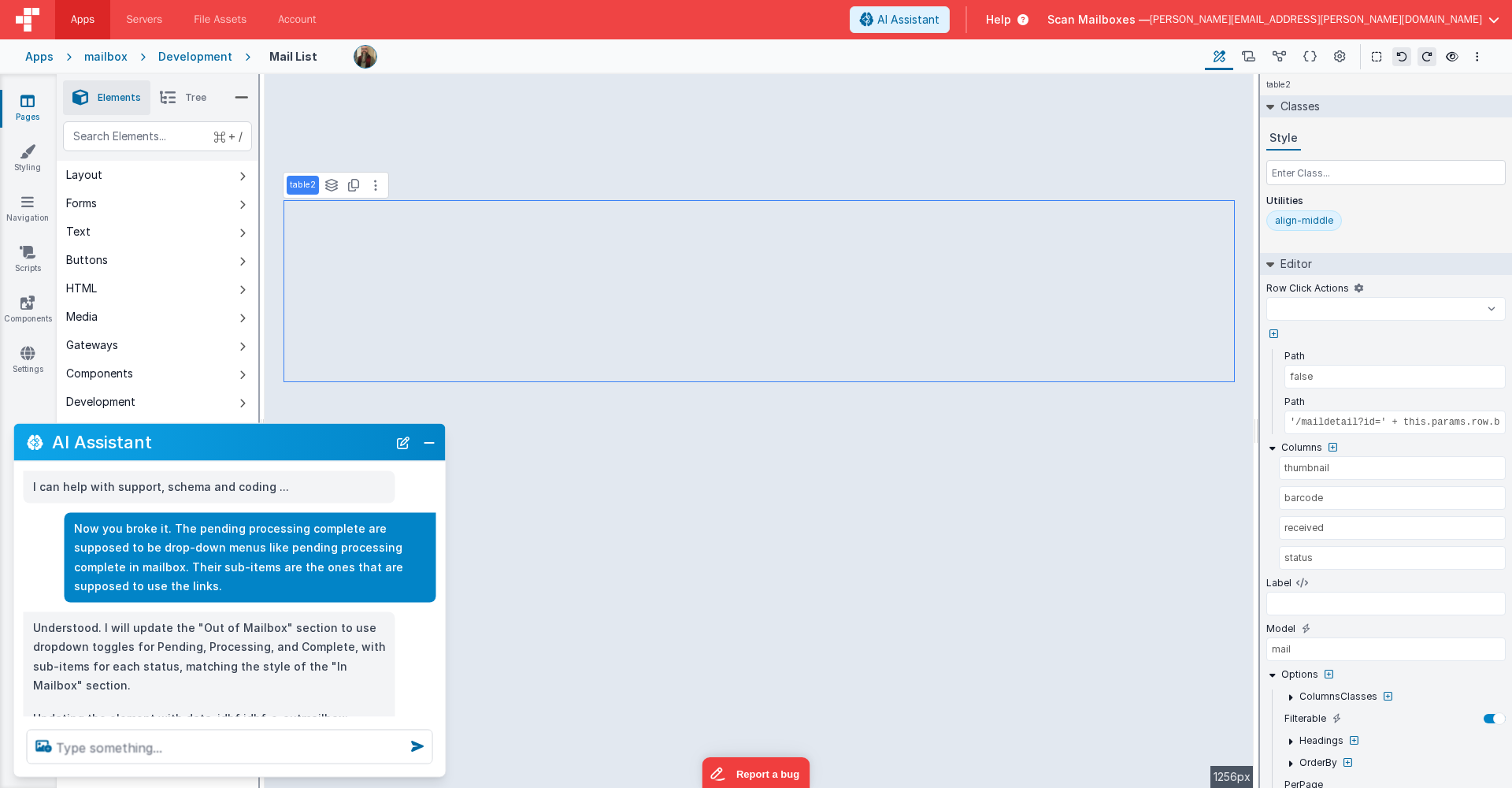 select 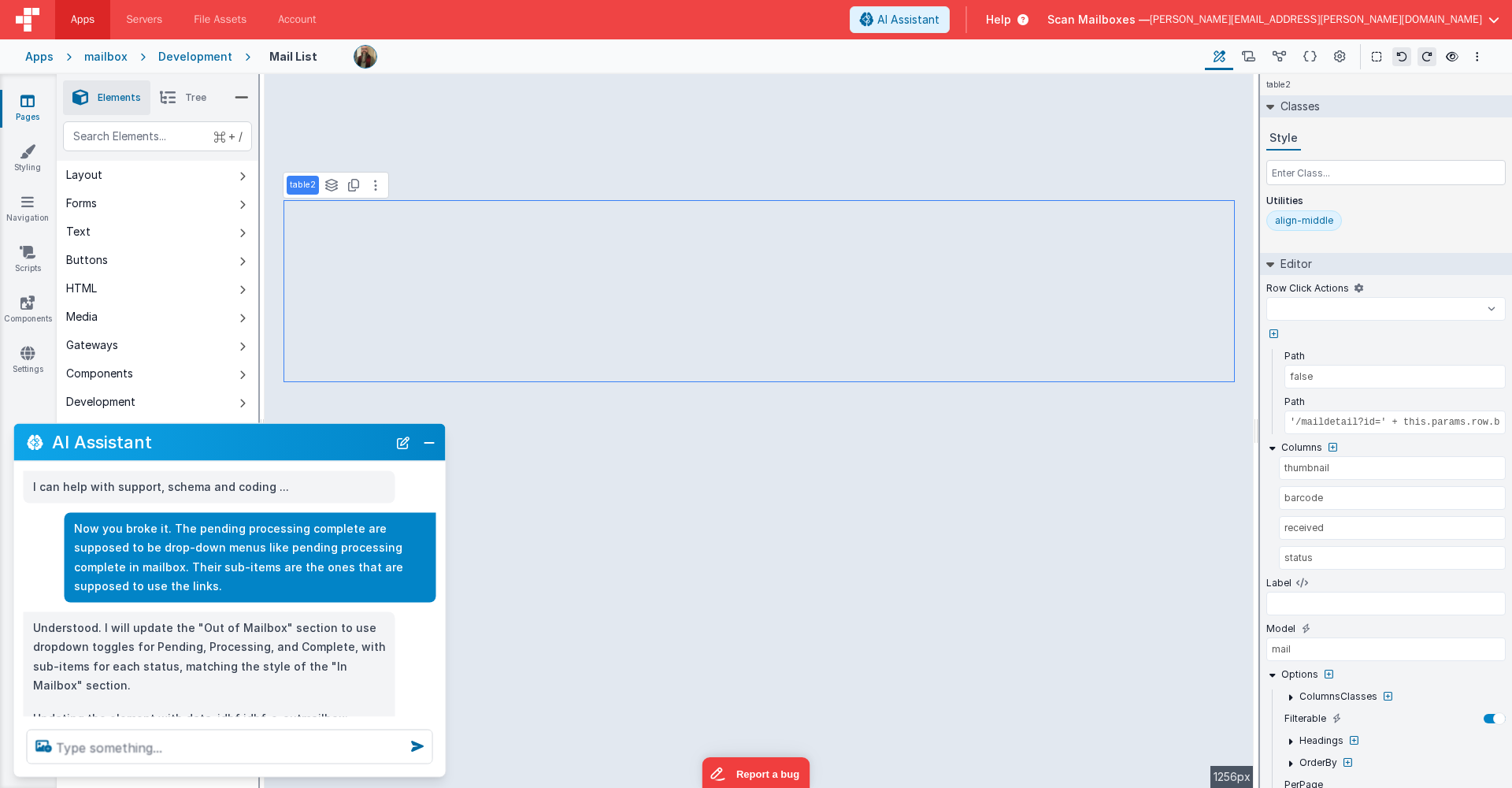 select 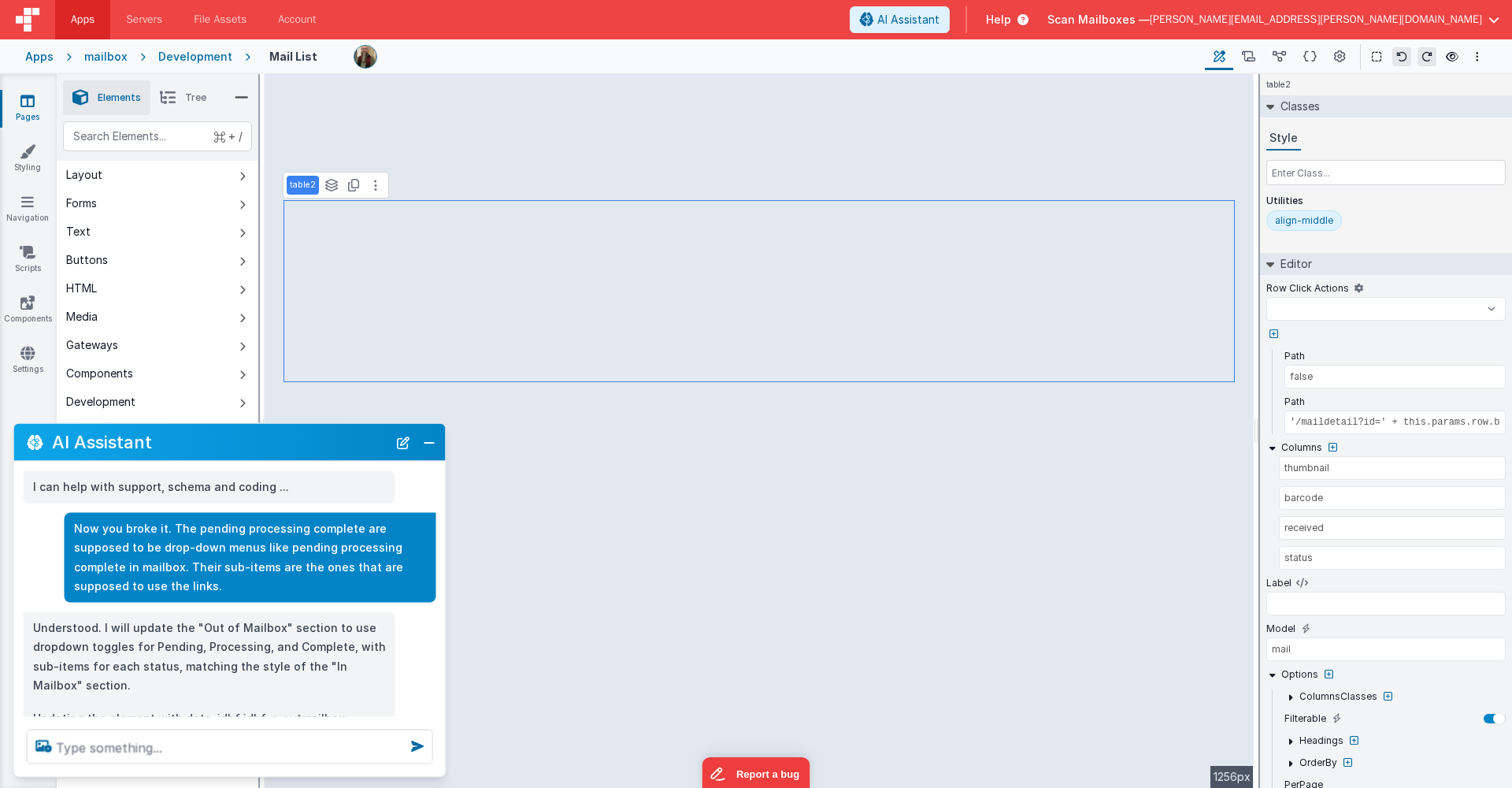 select 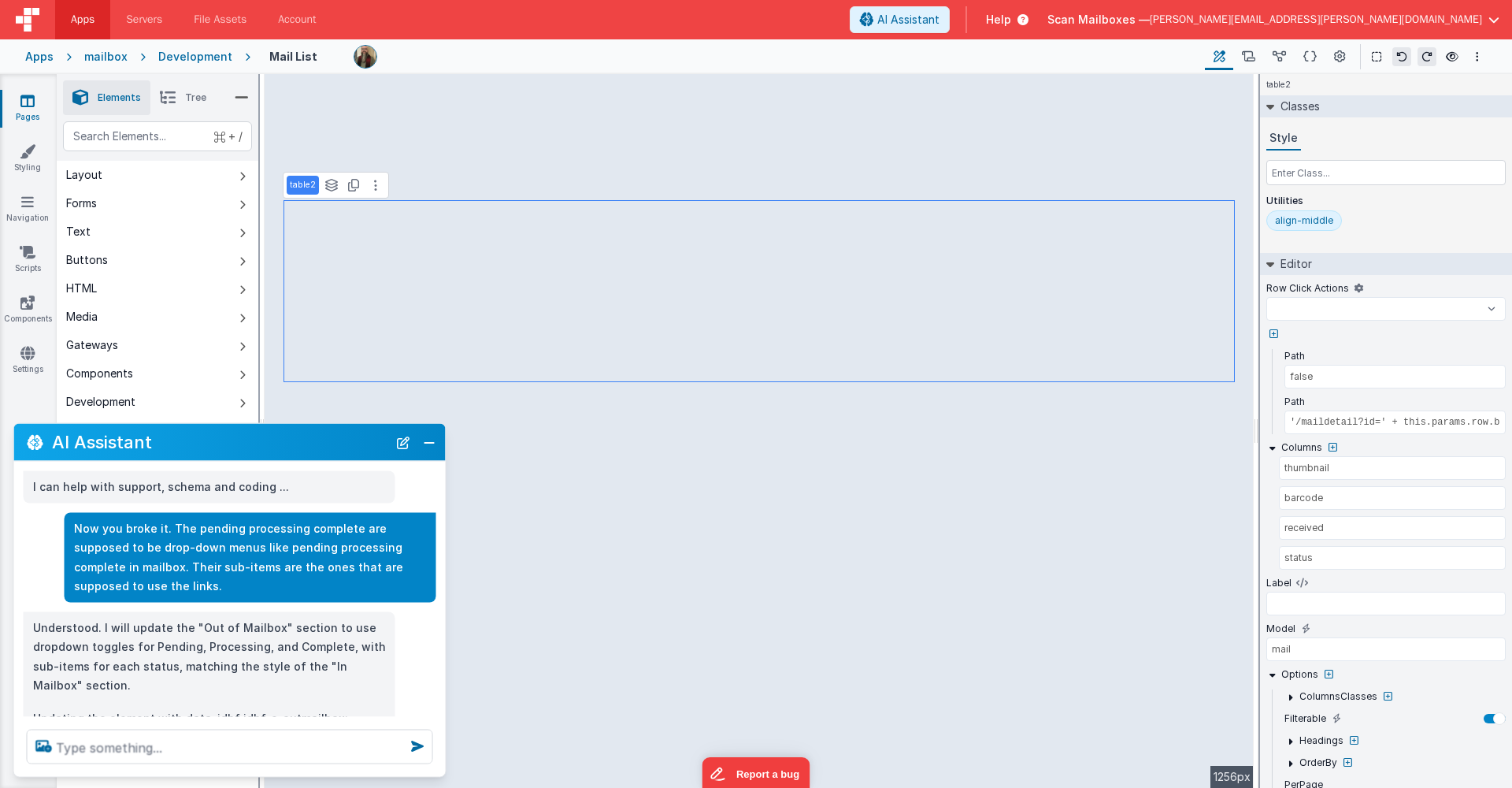 select 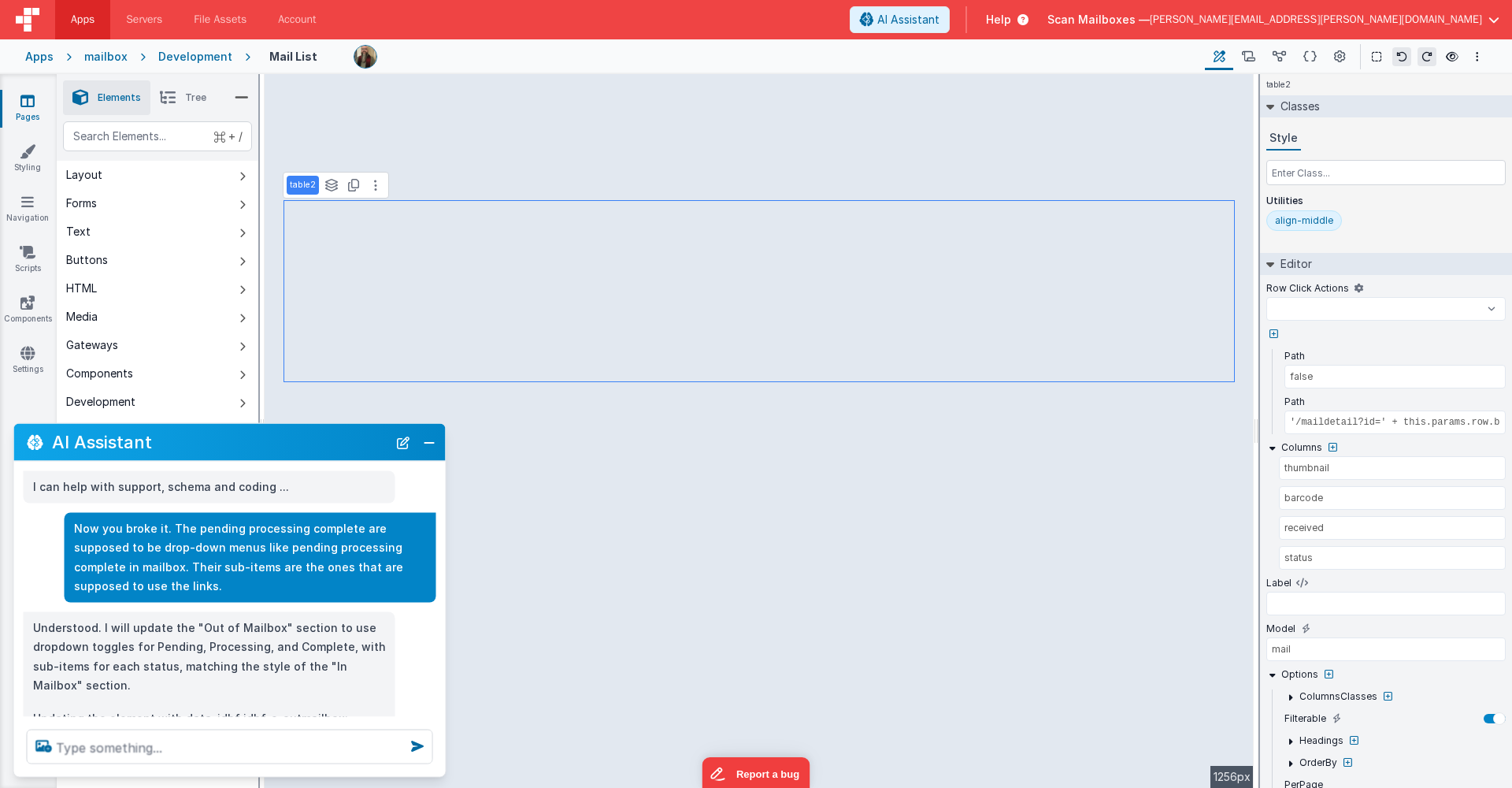 select 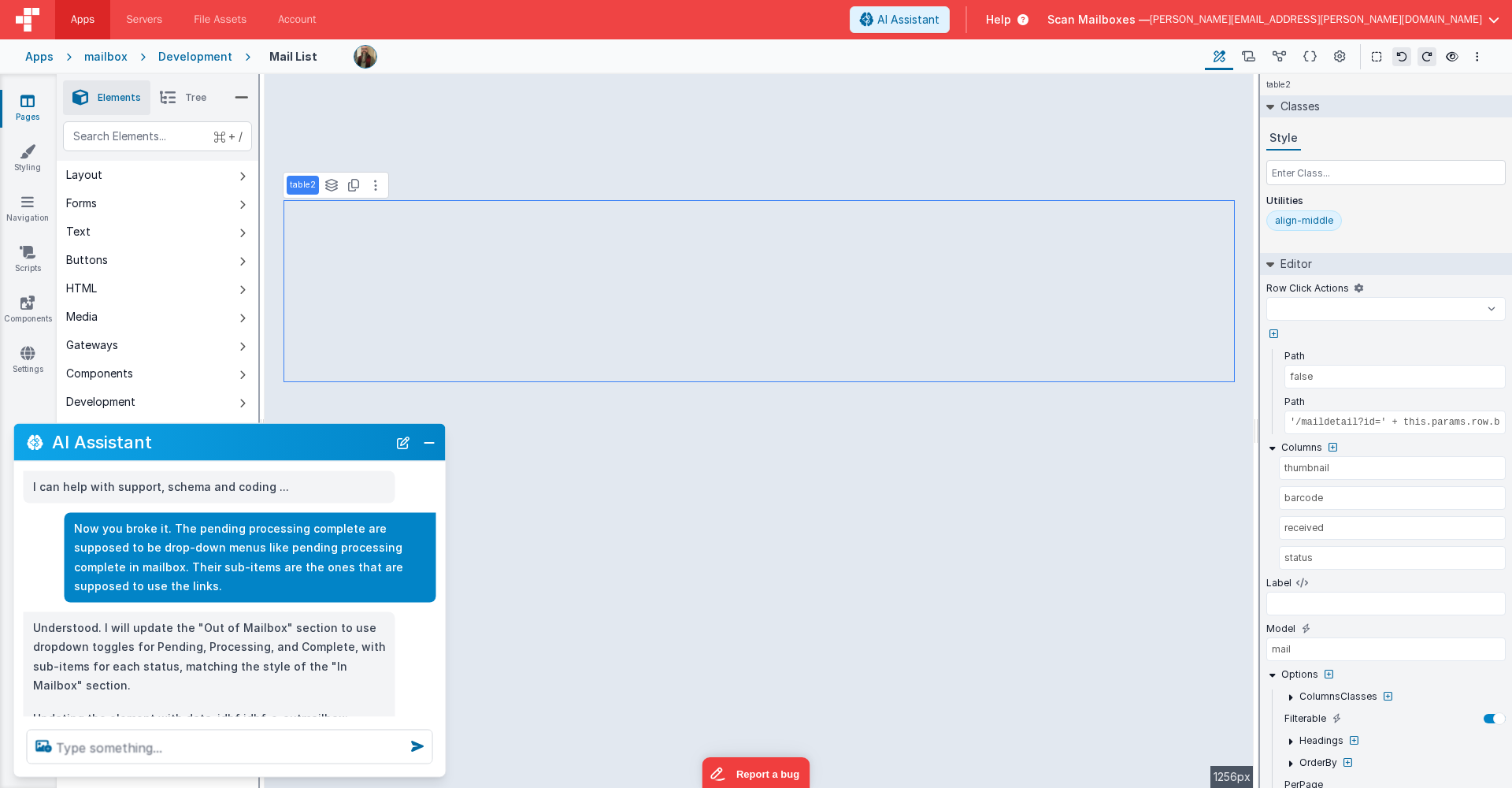 select 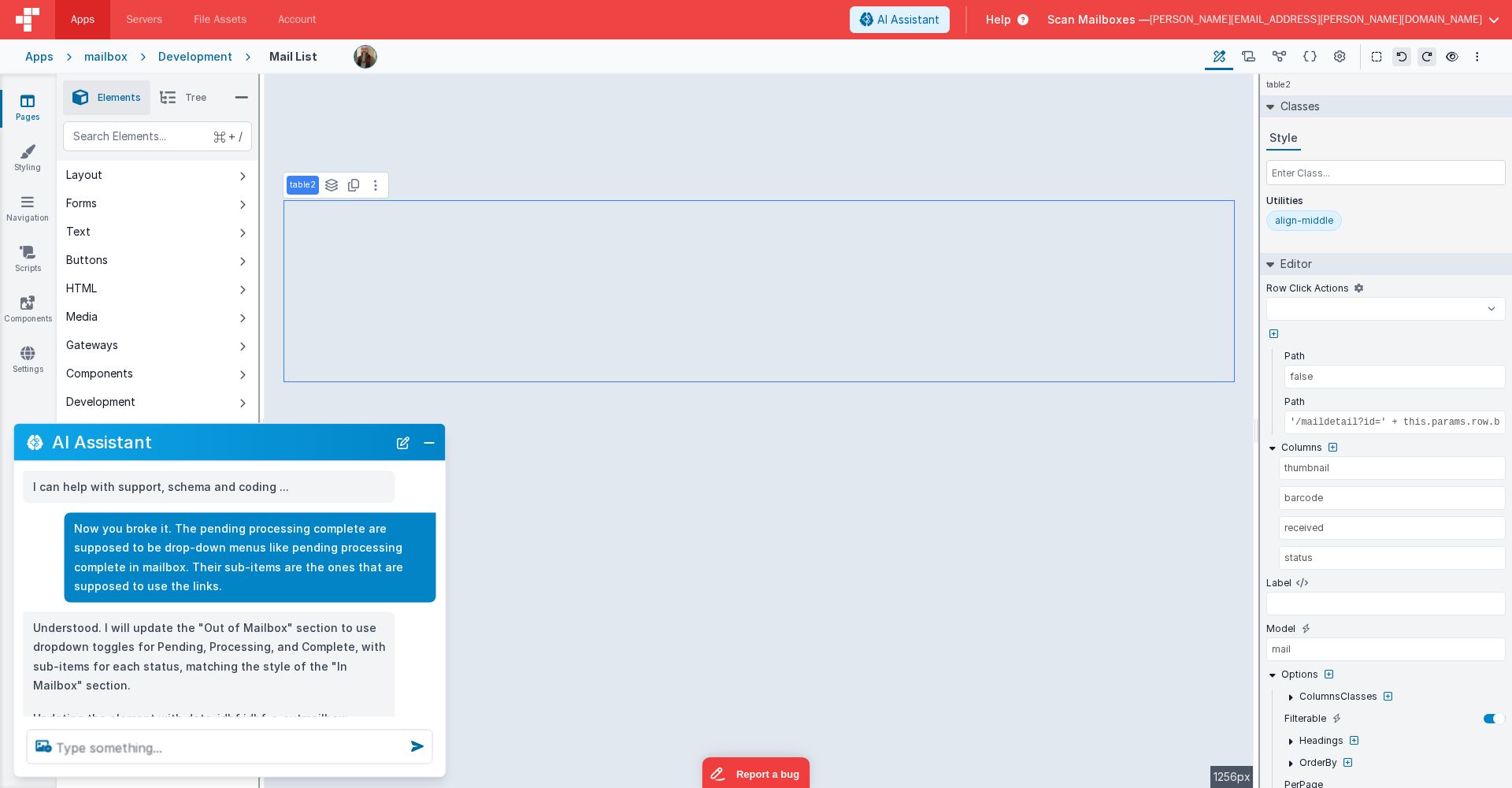 select 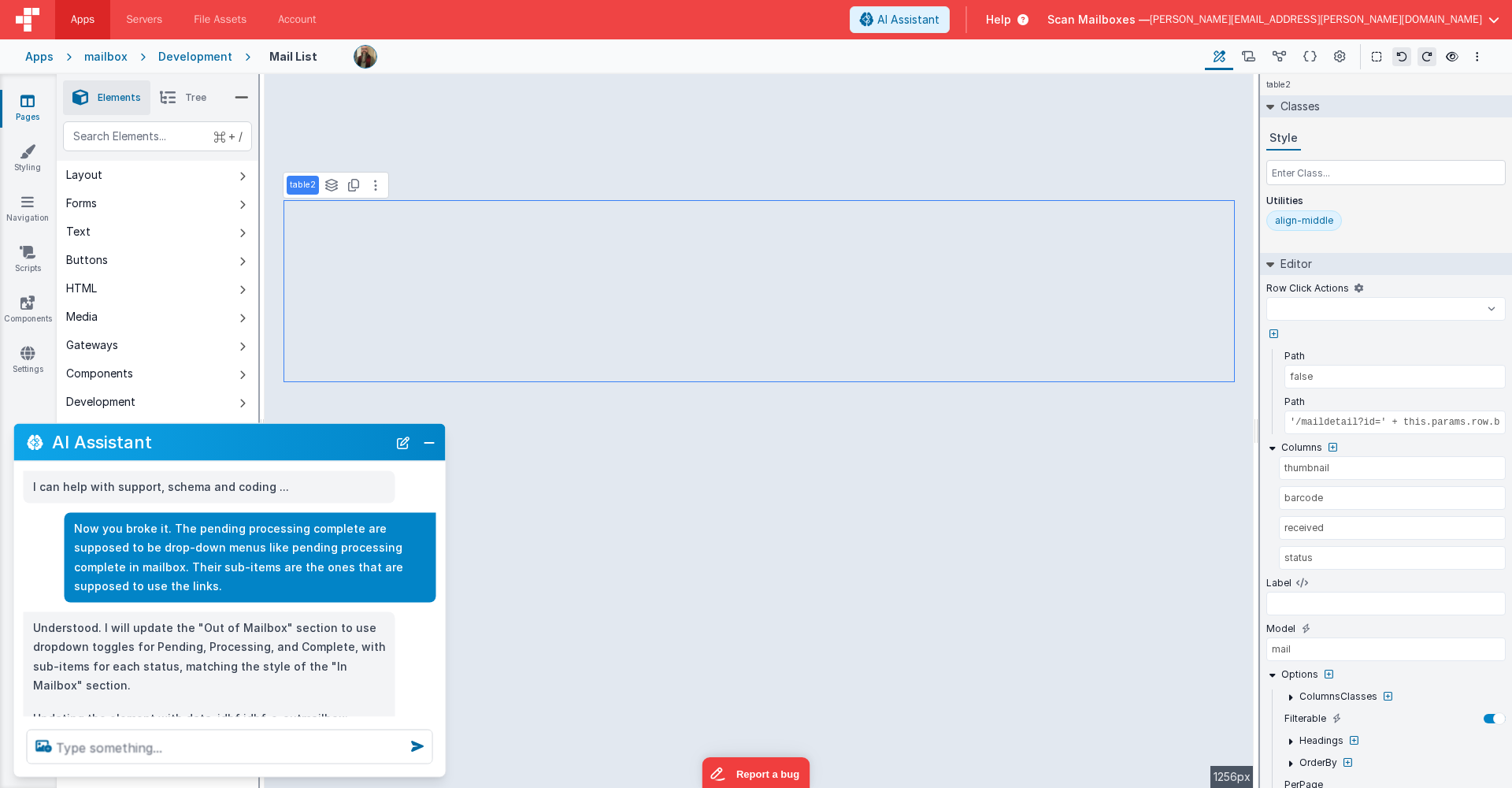 select 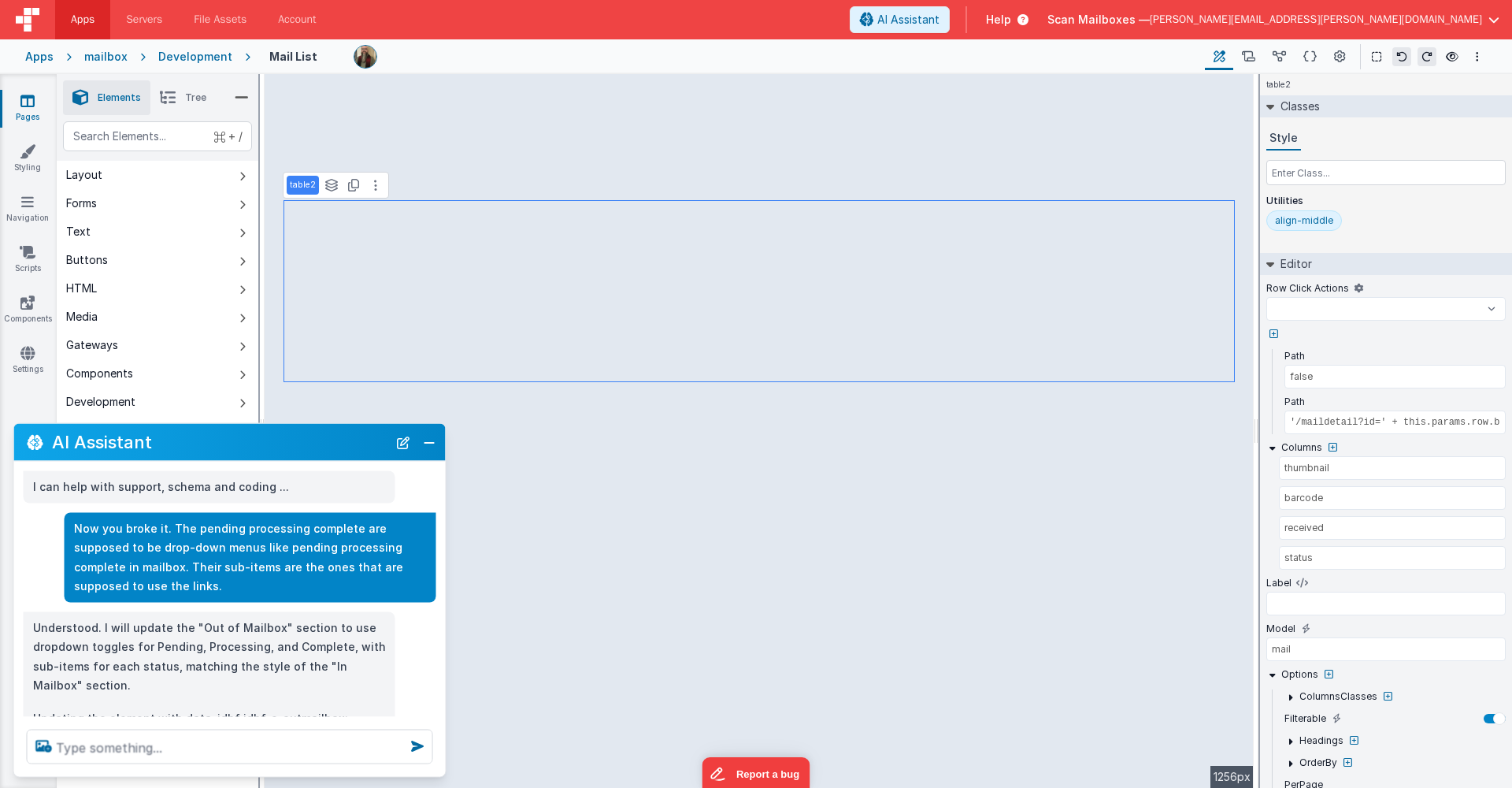 select 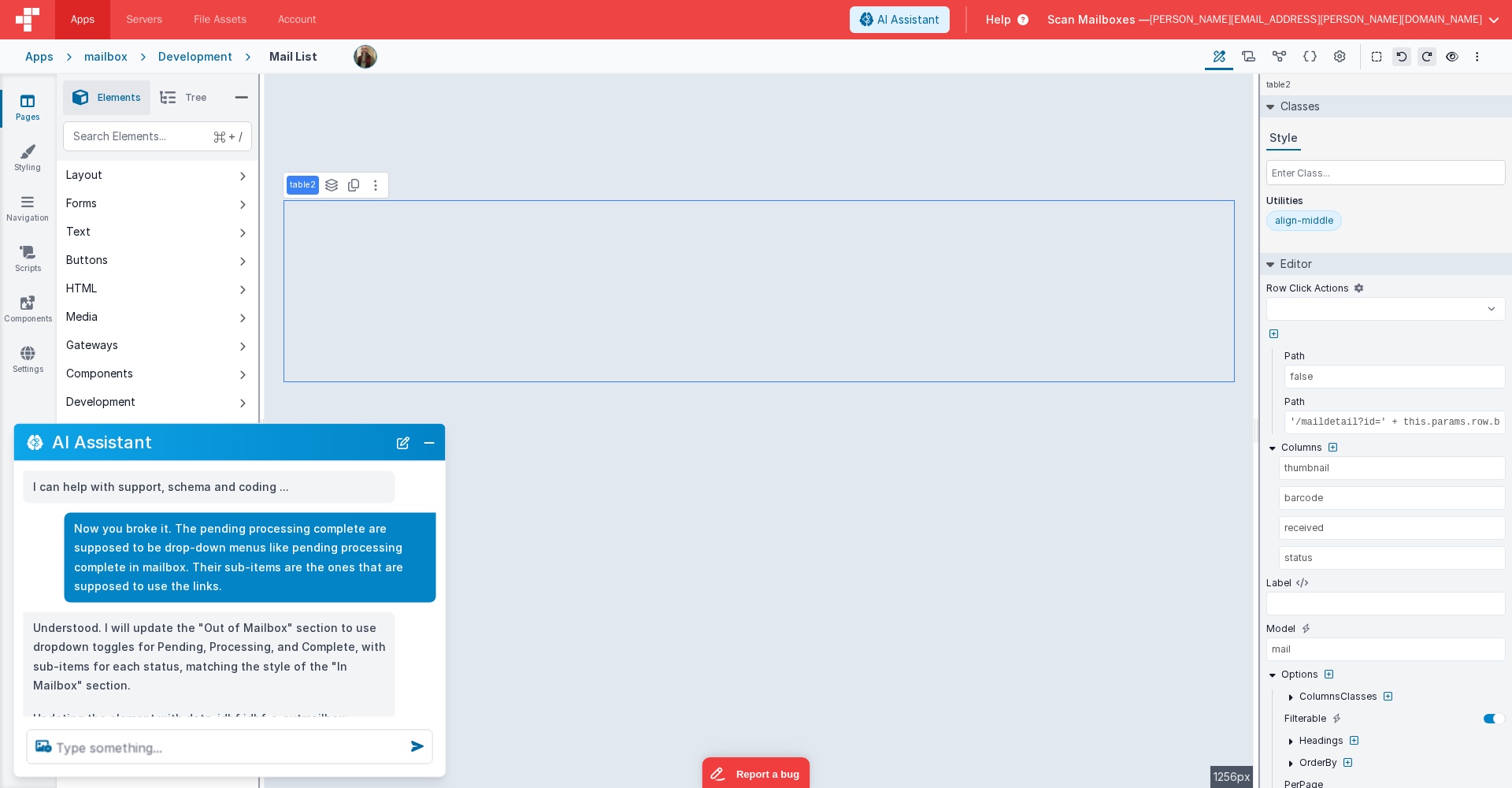 select 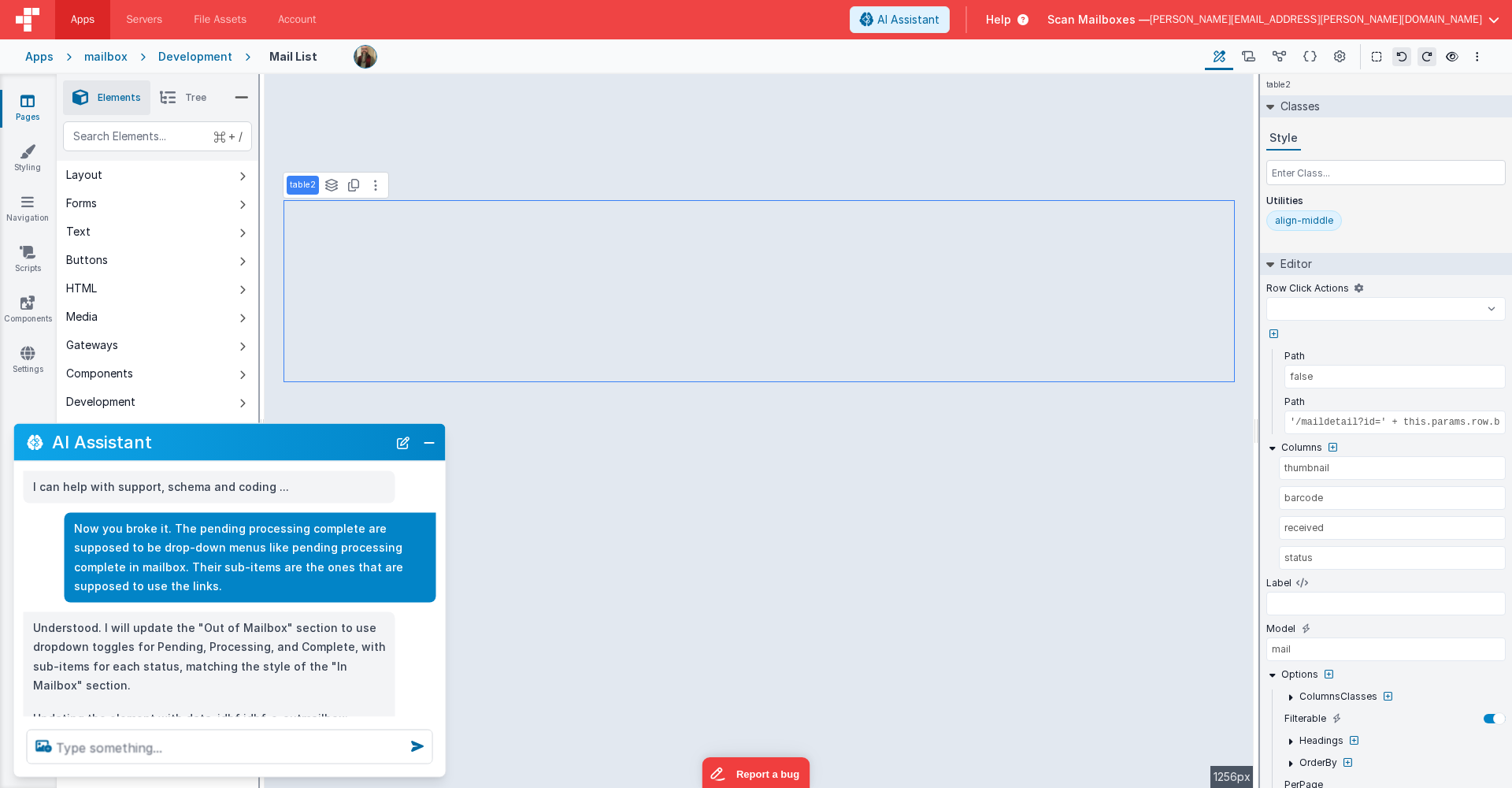 select 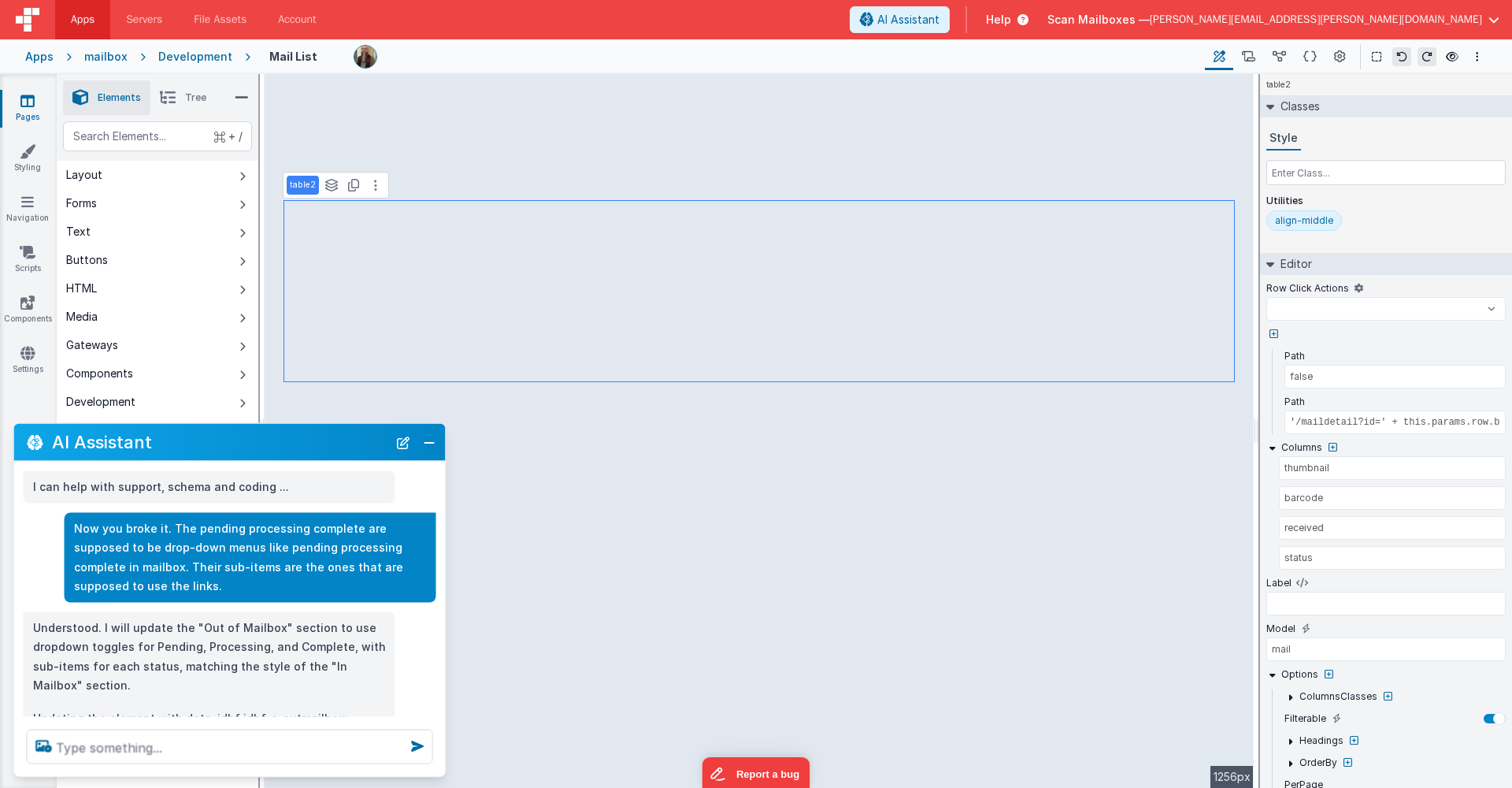 select 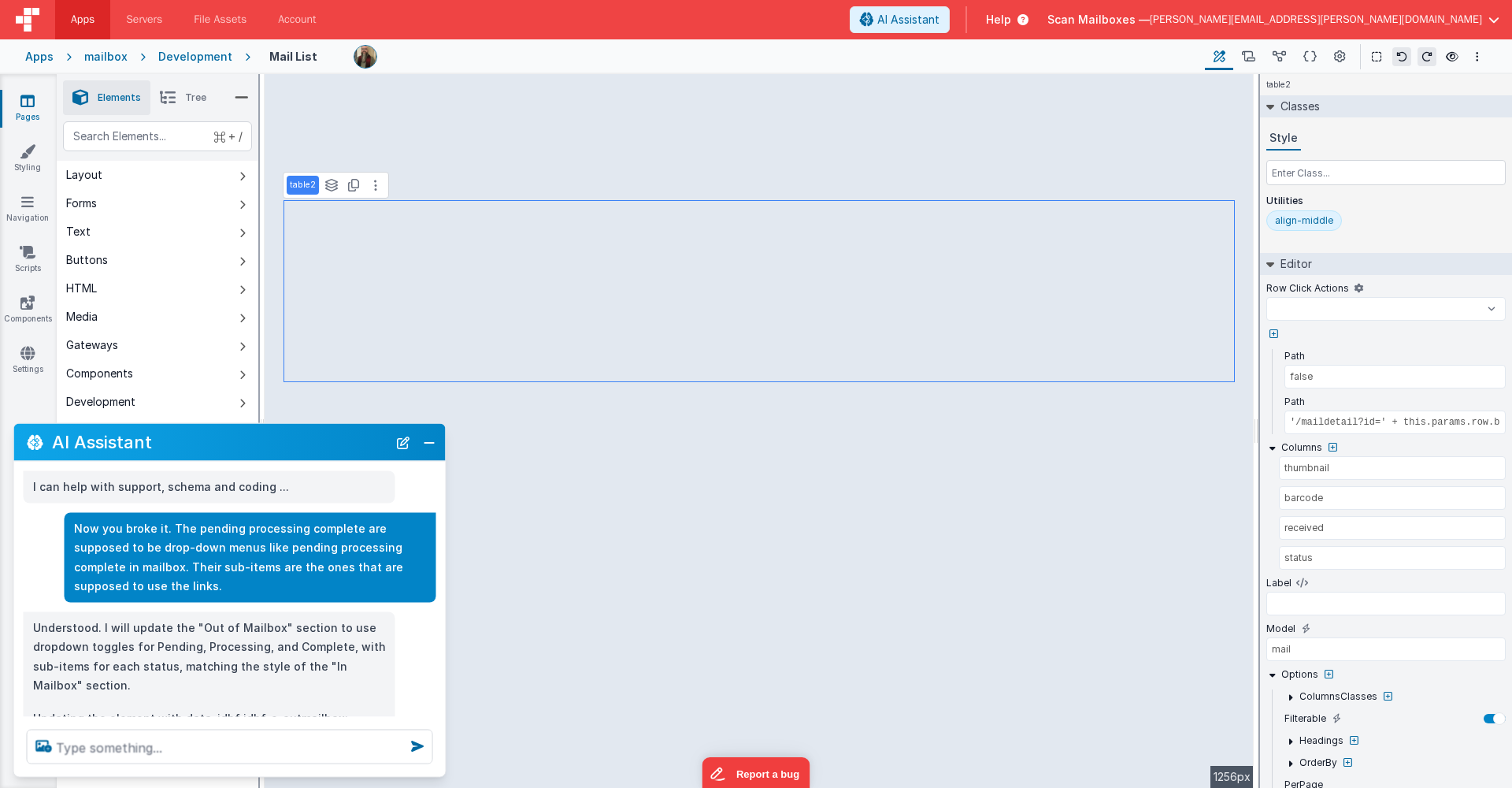 select 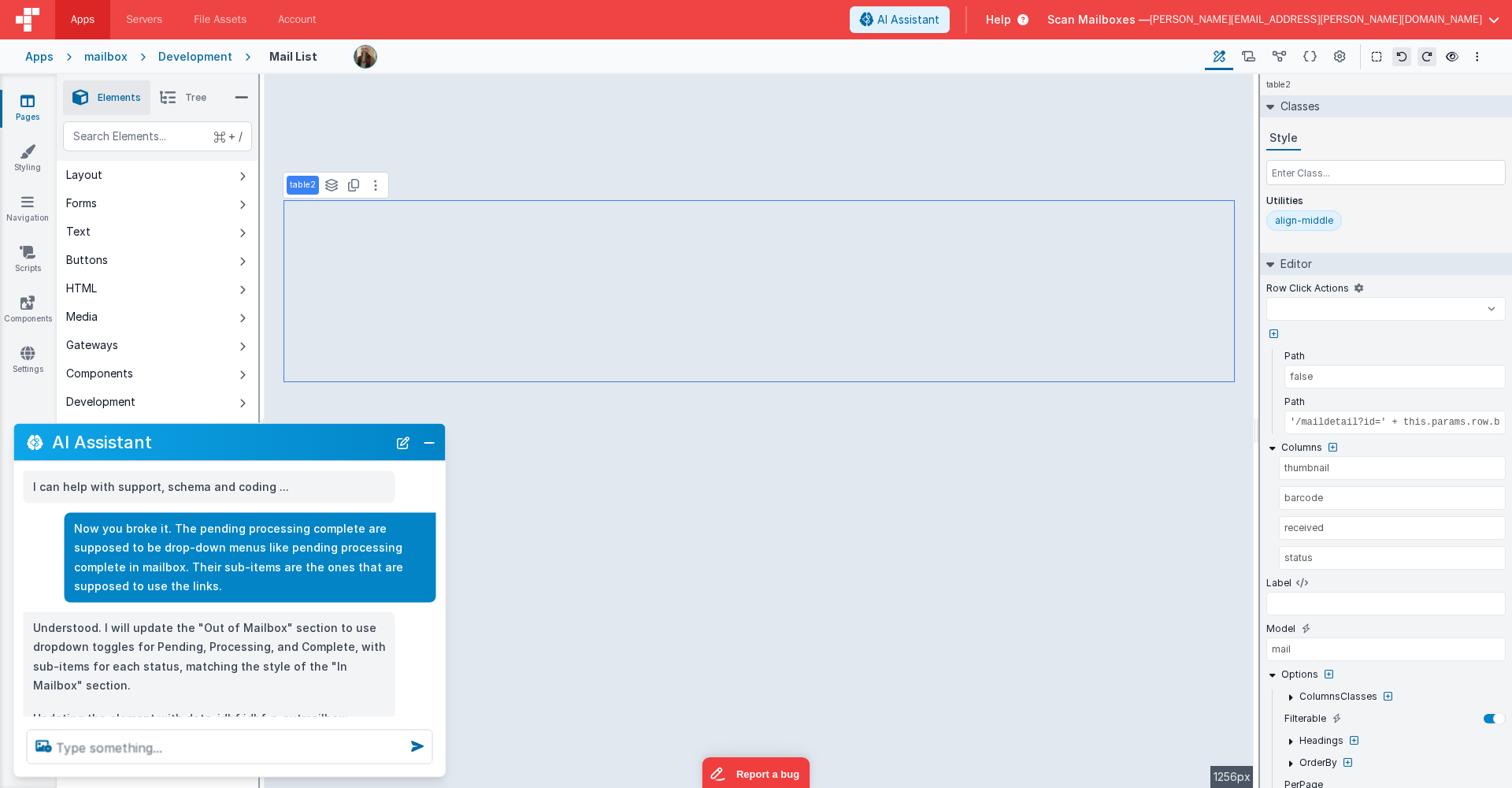 select 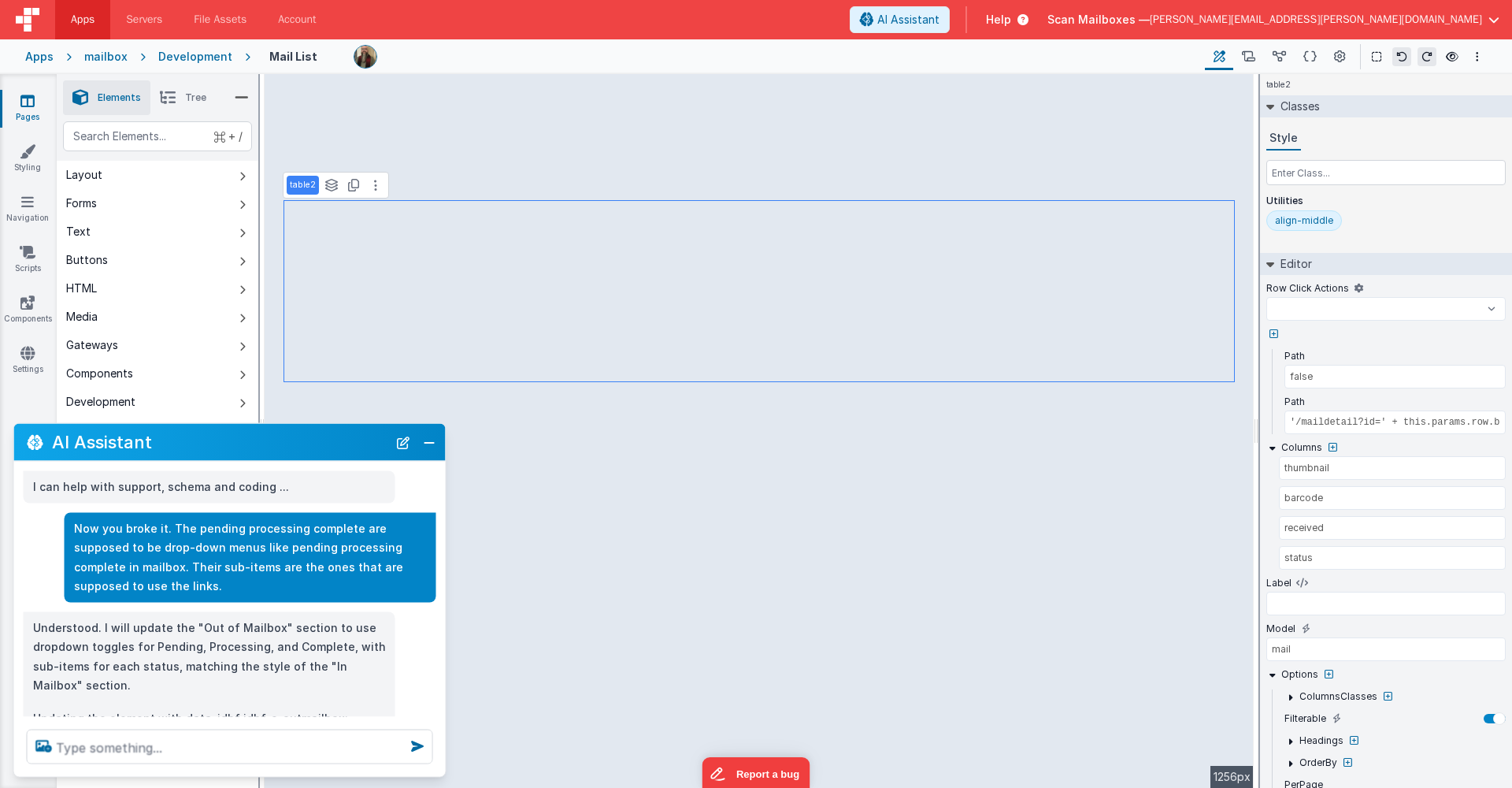 select 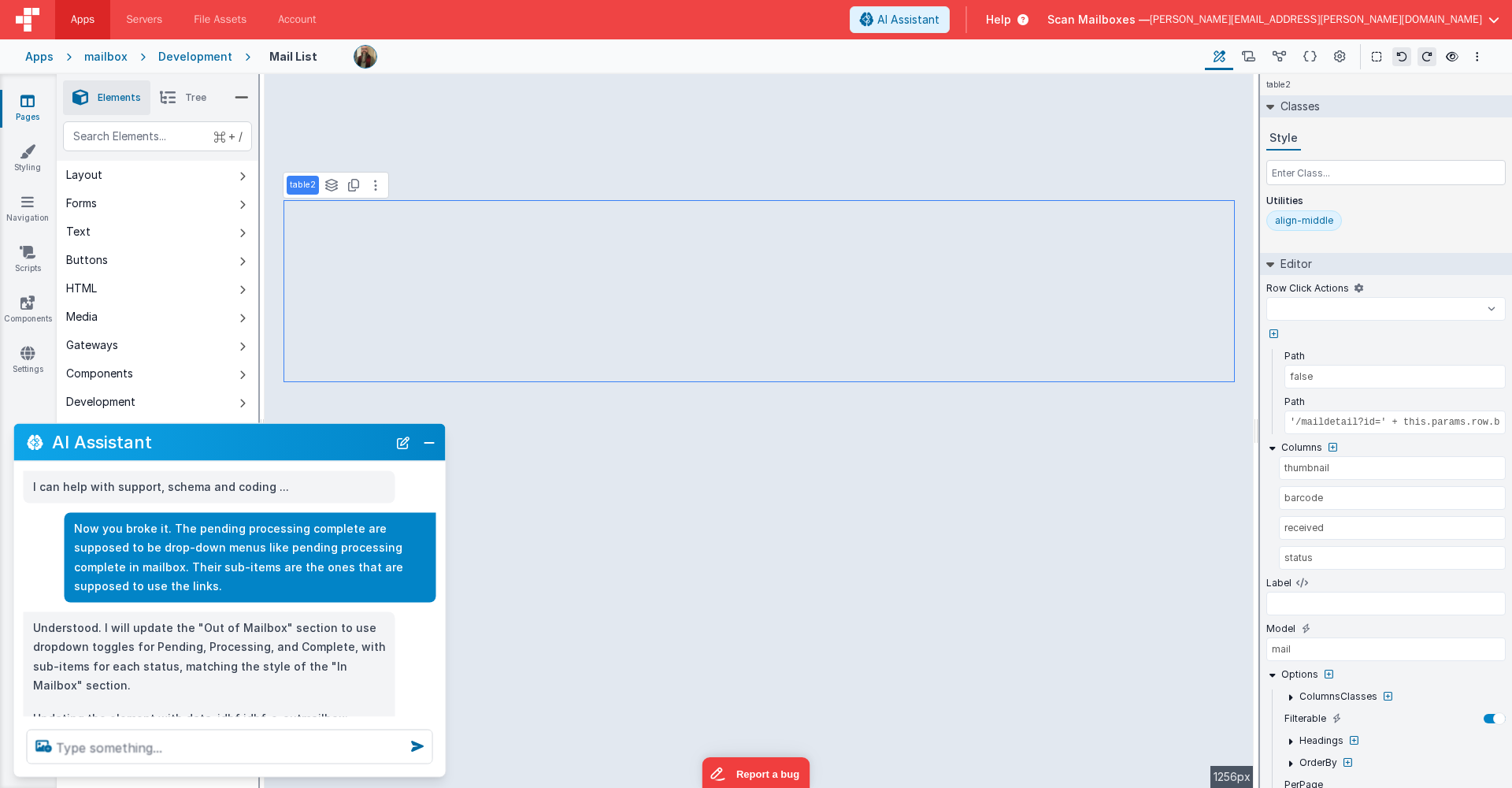 select 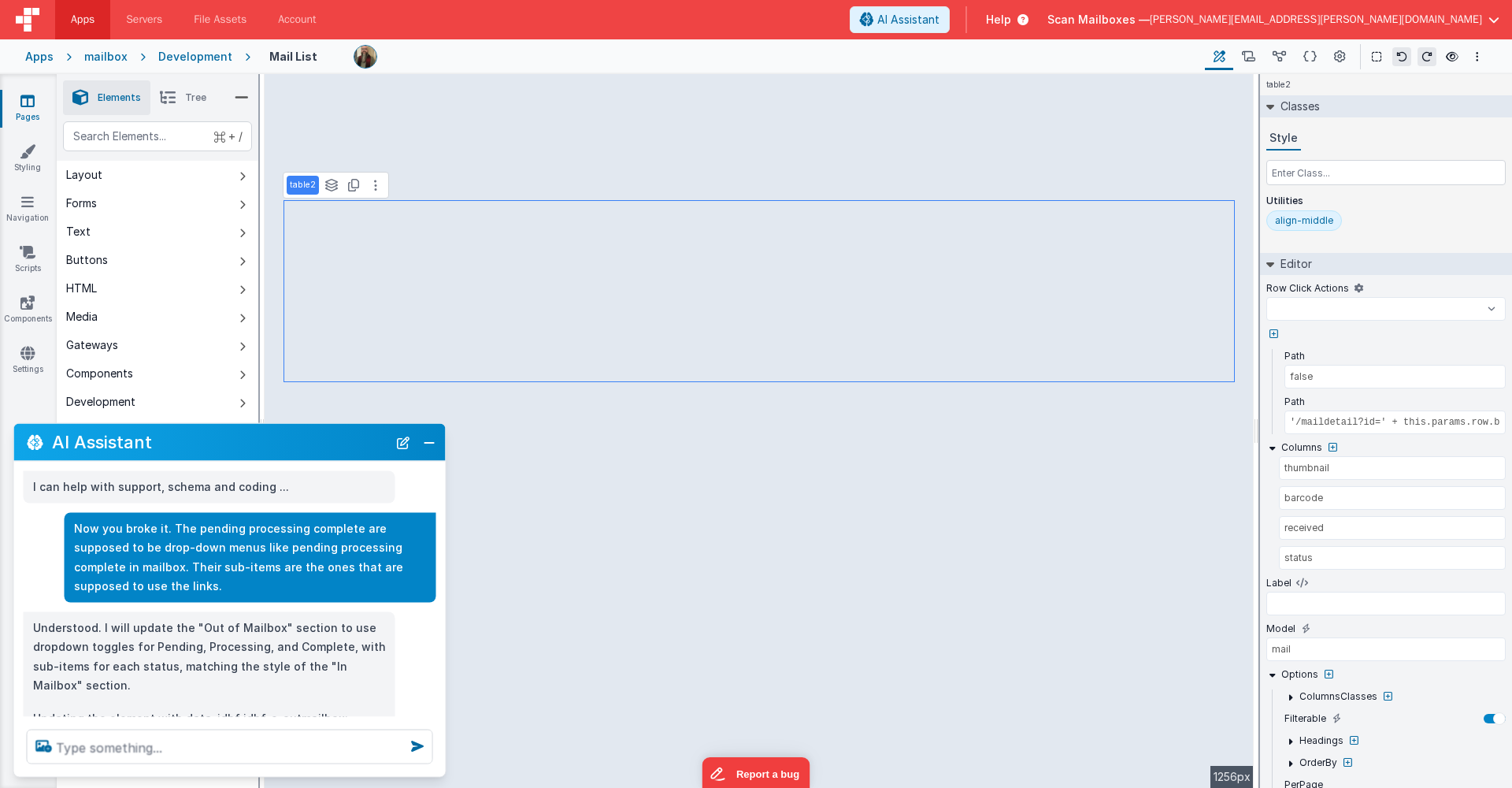 select 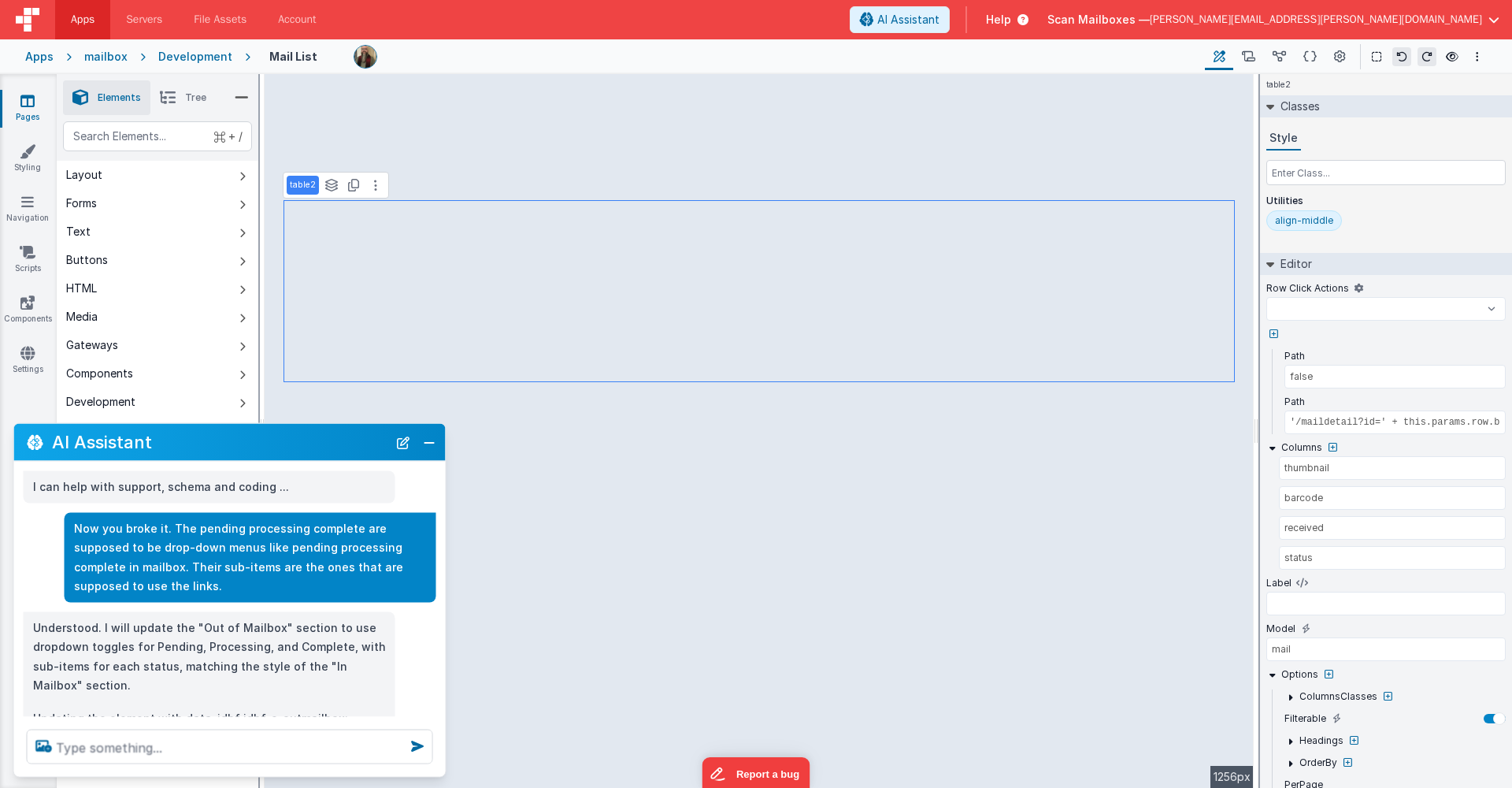 select 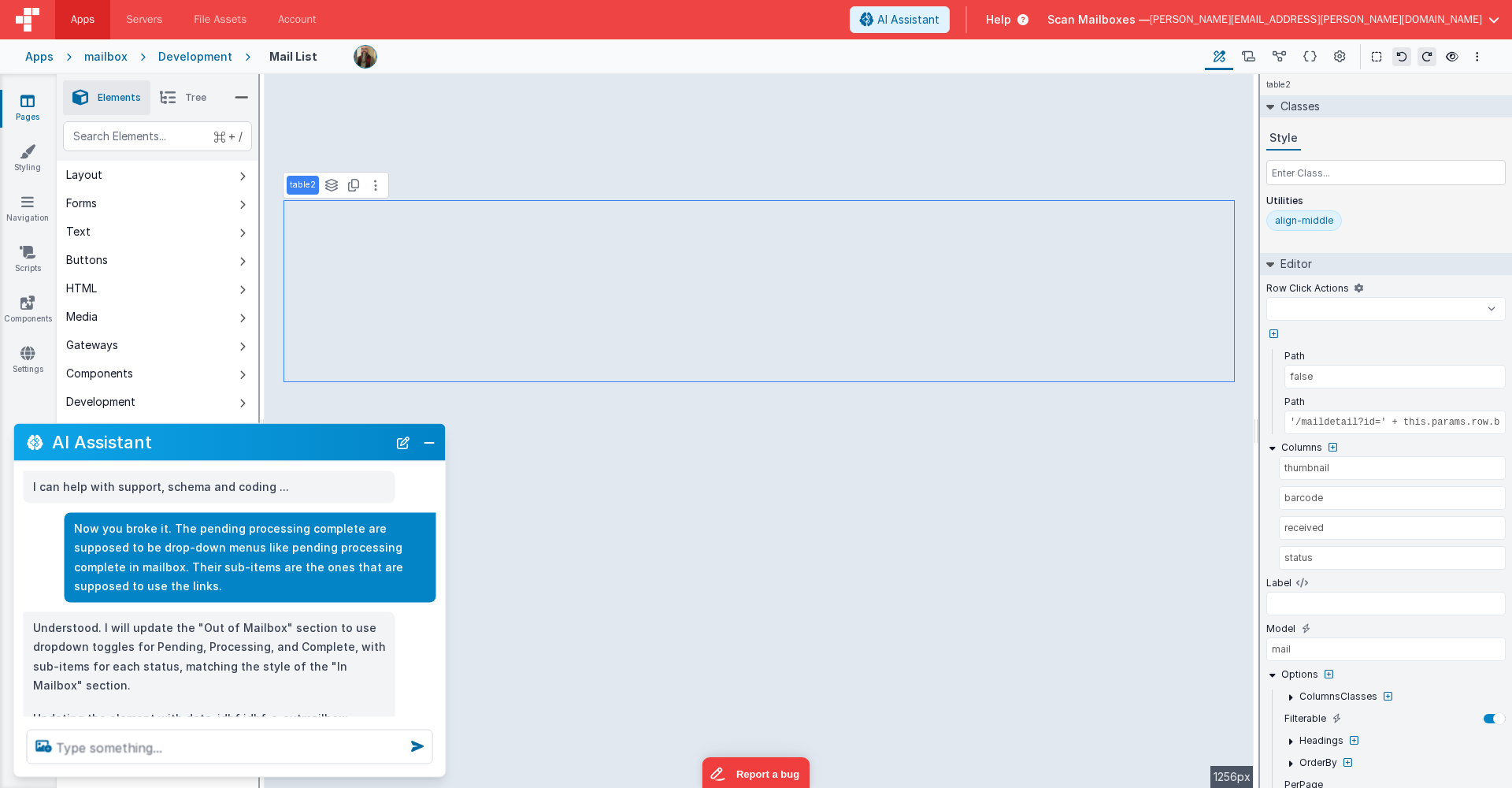 select 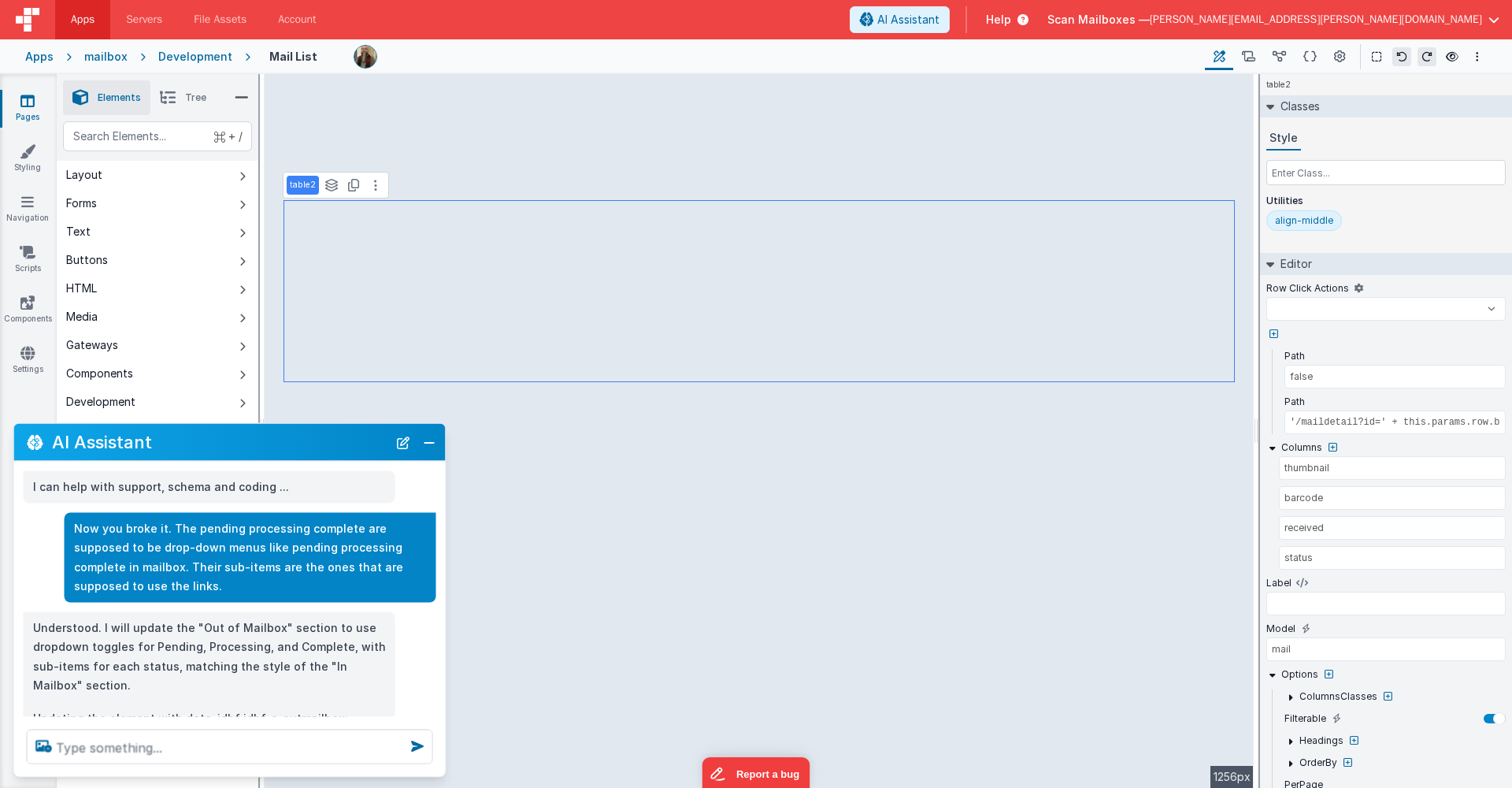 select 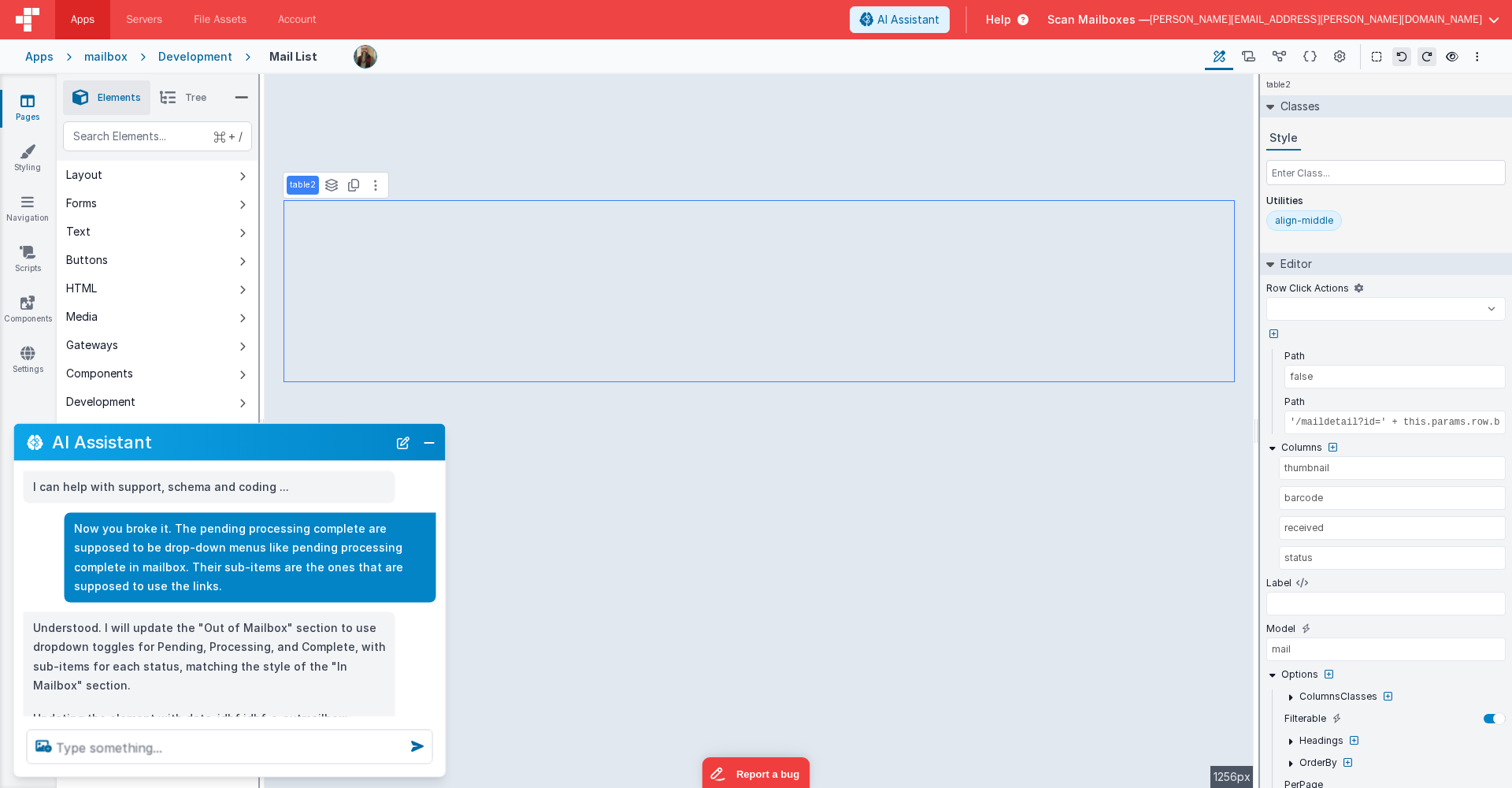 select 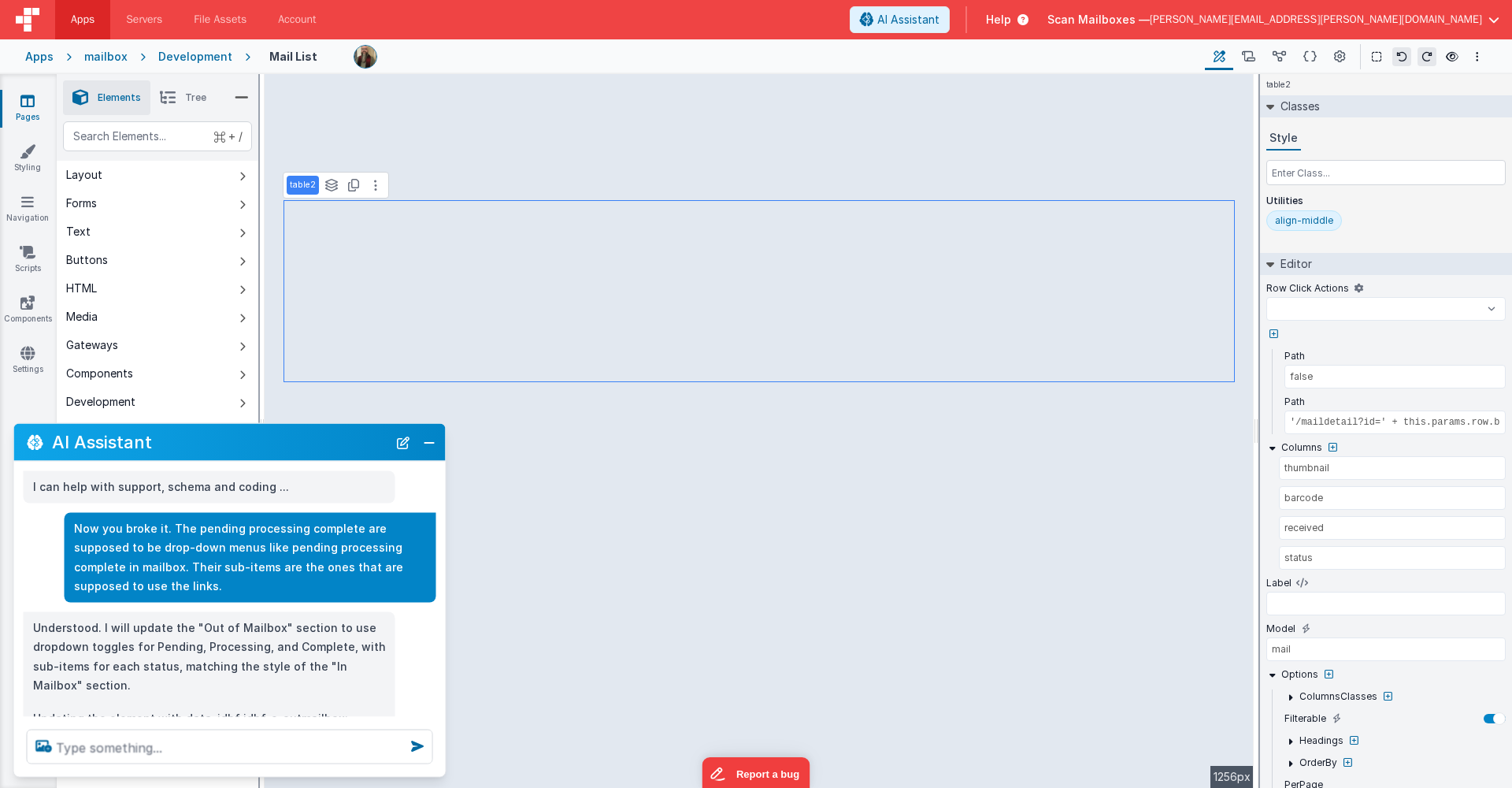 select 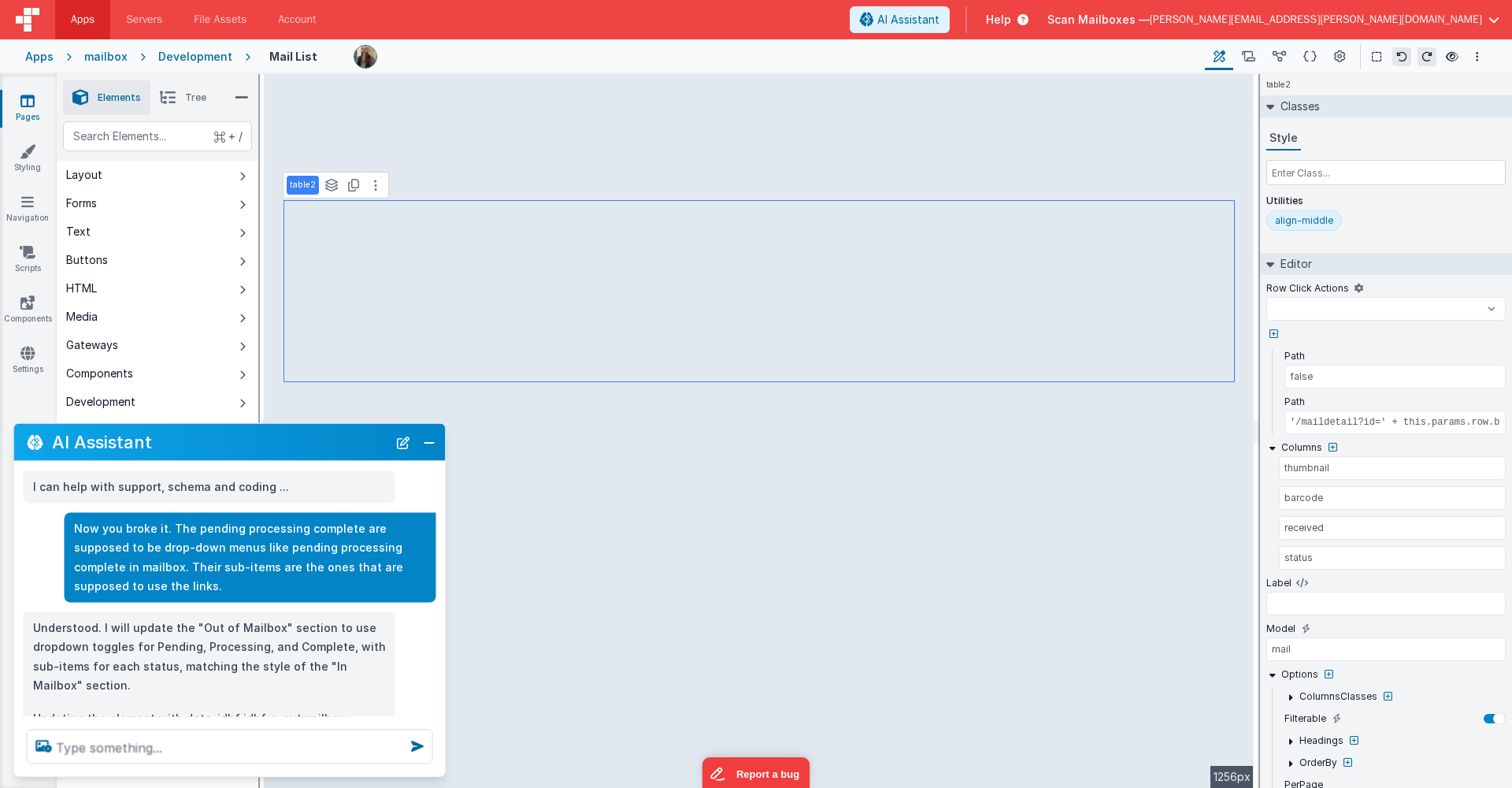 select 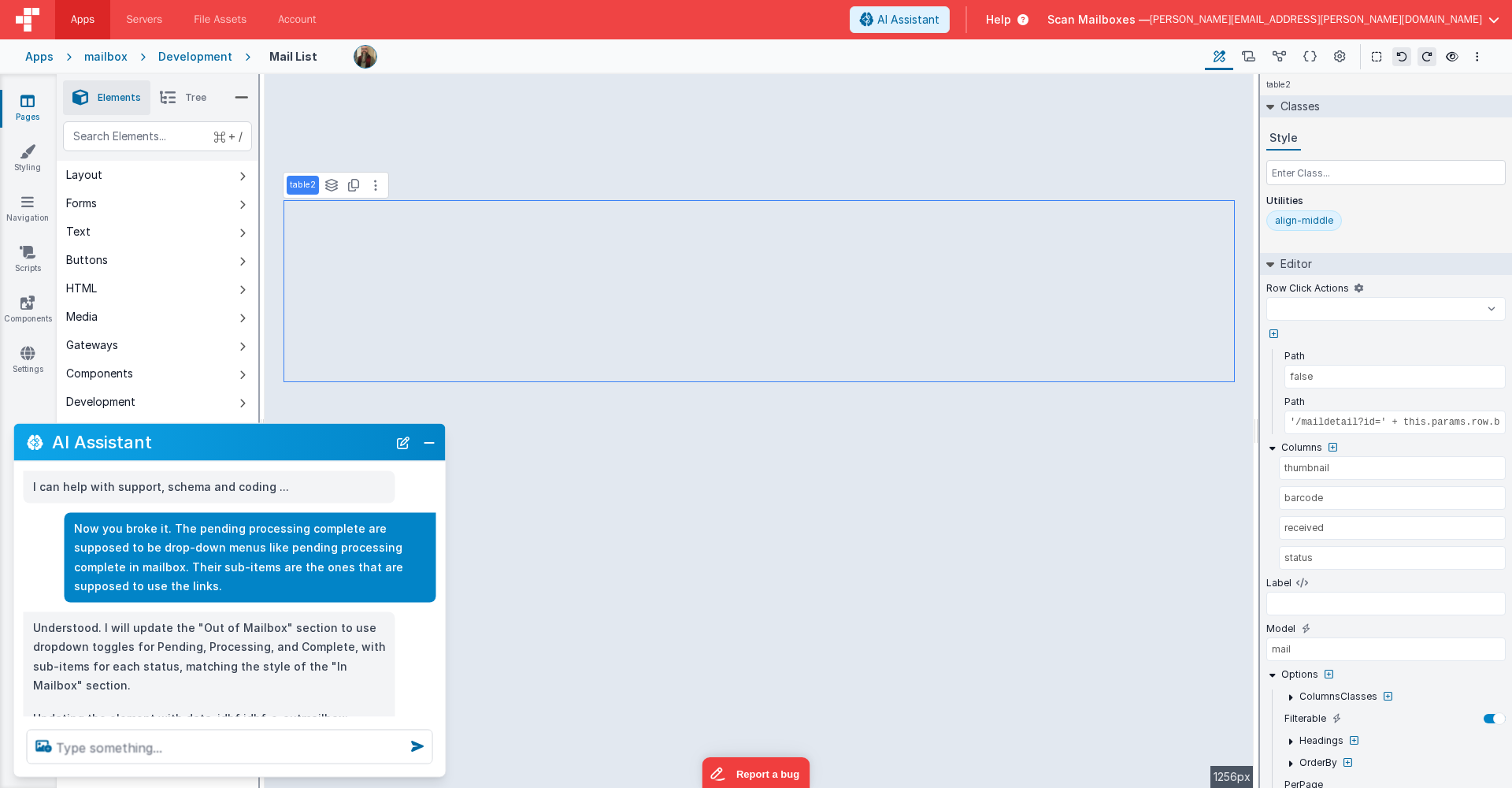 select 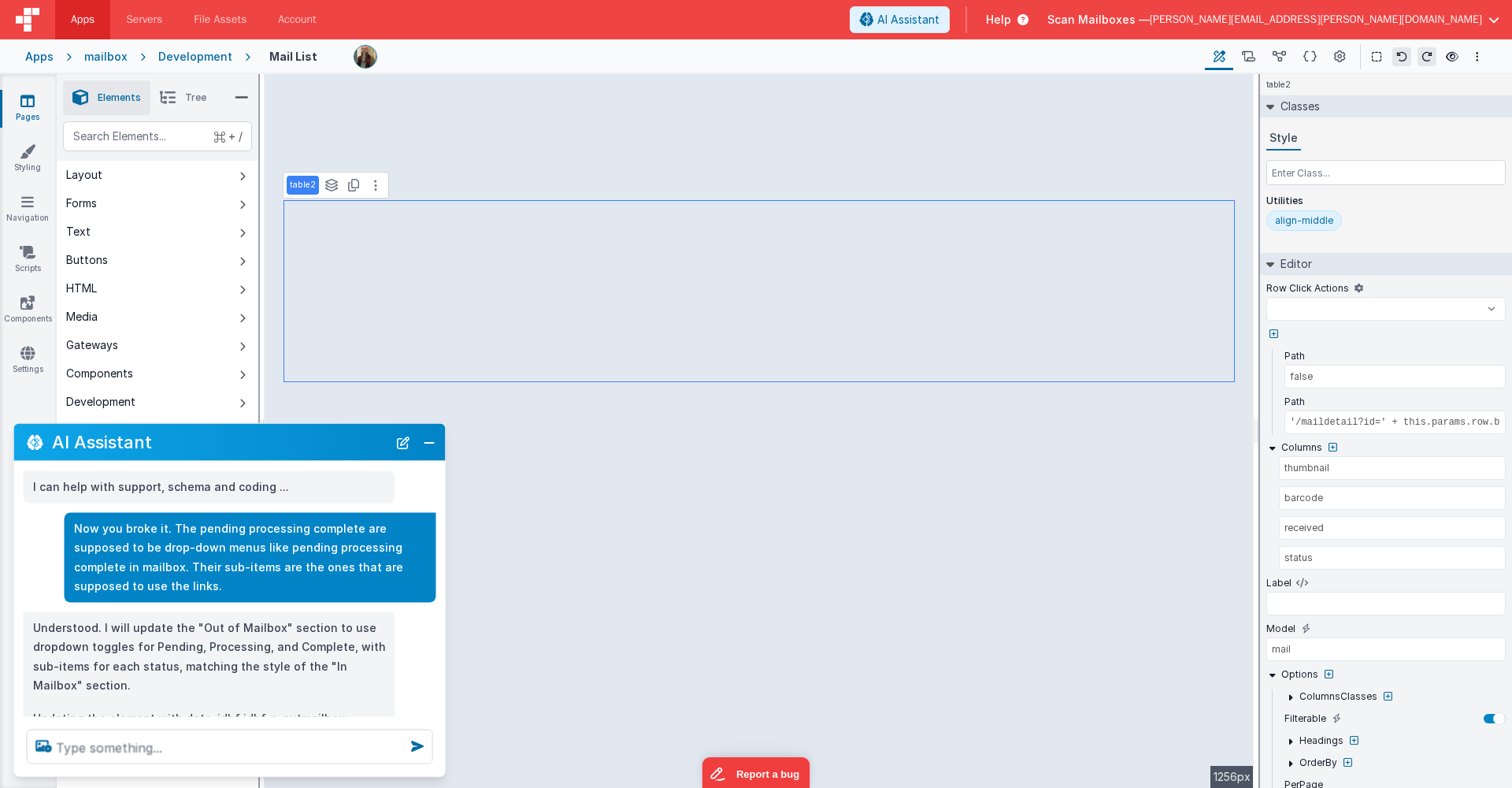 select 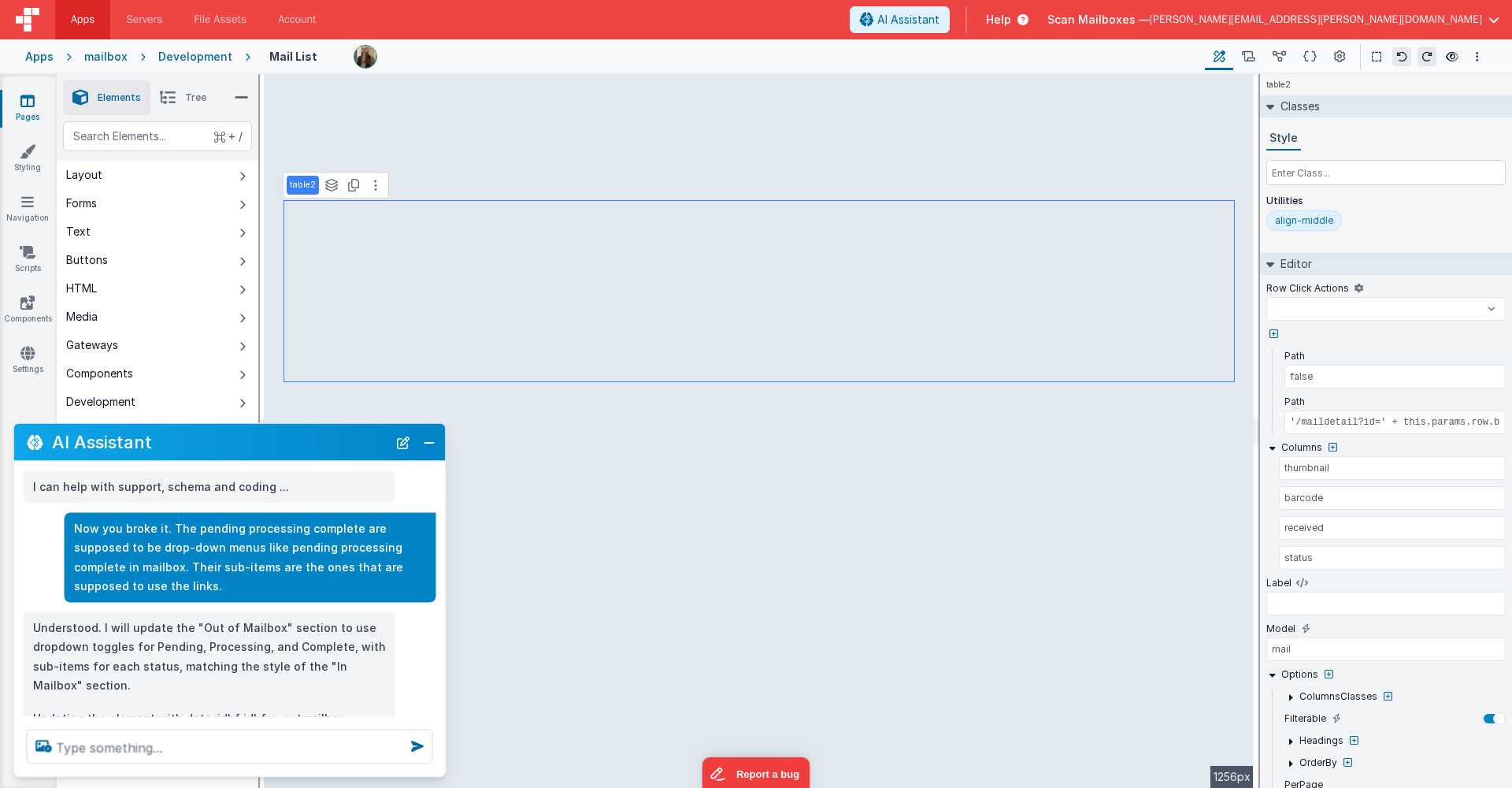 select 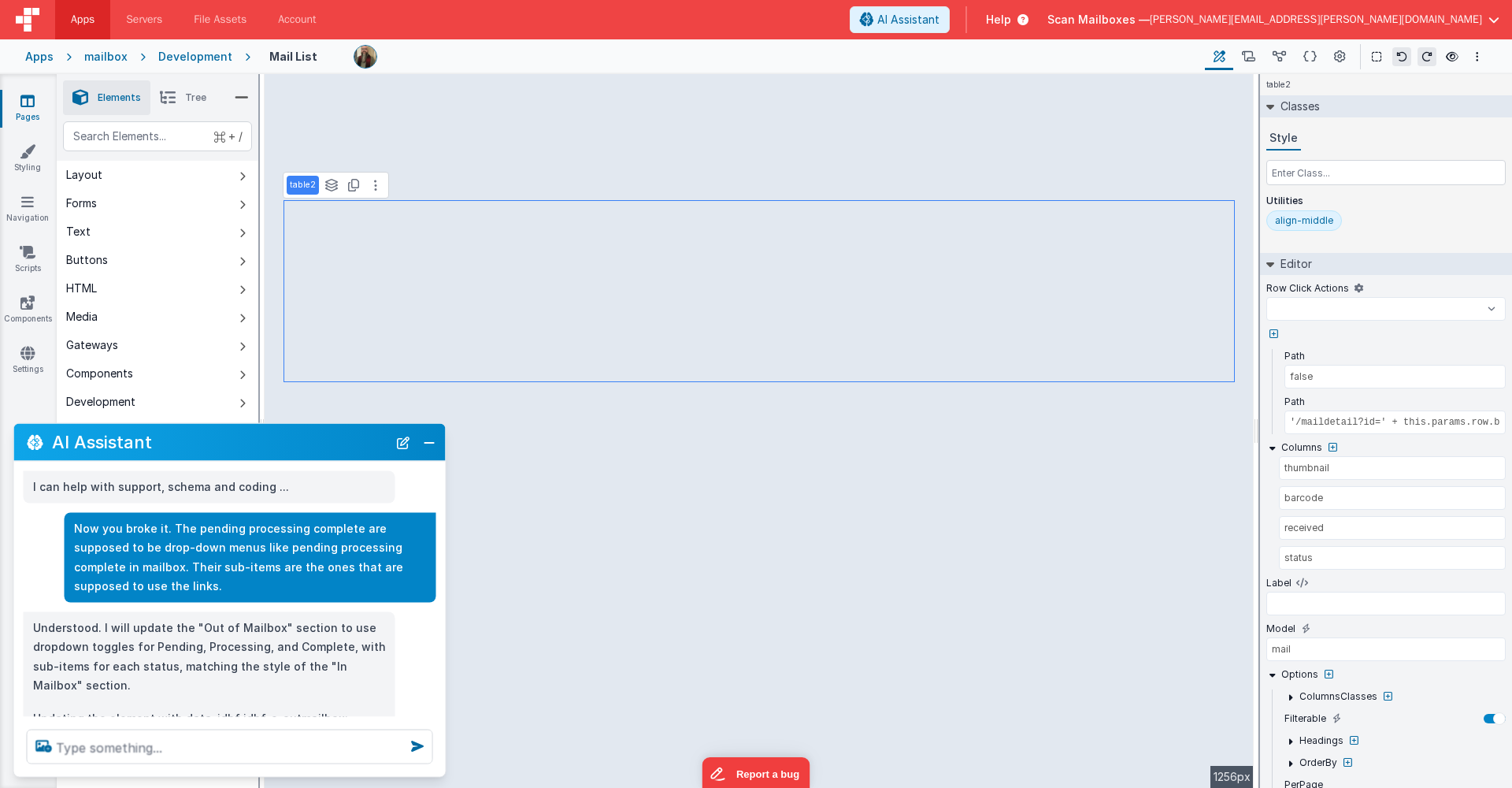 select 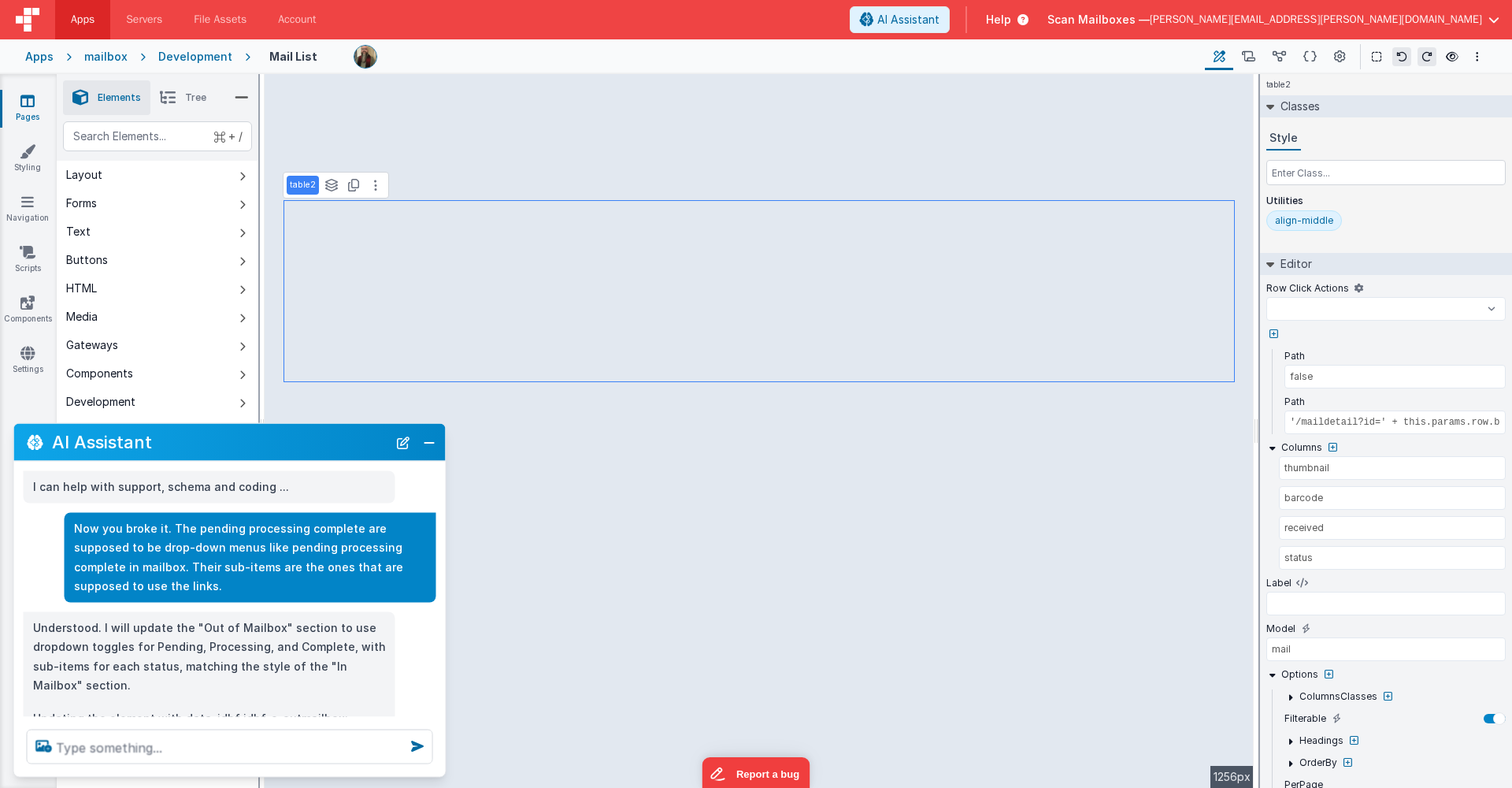 select 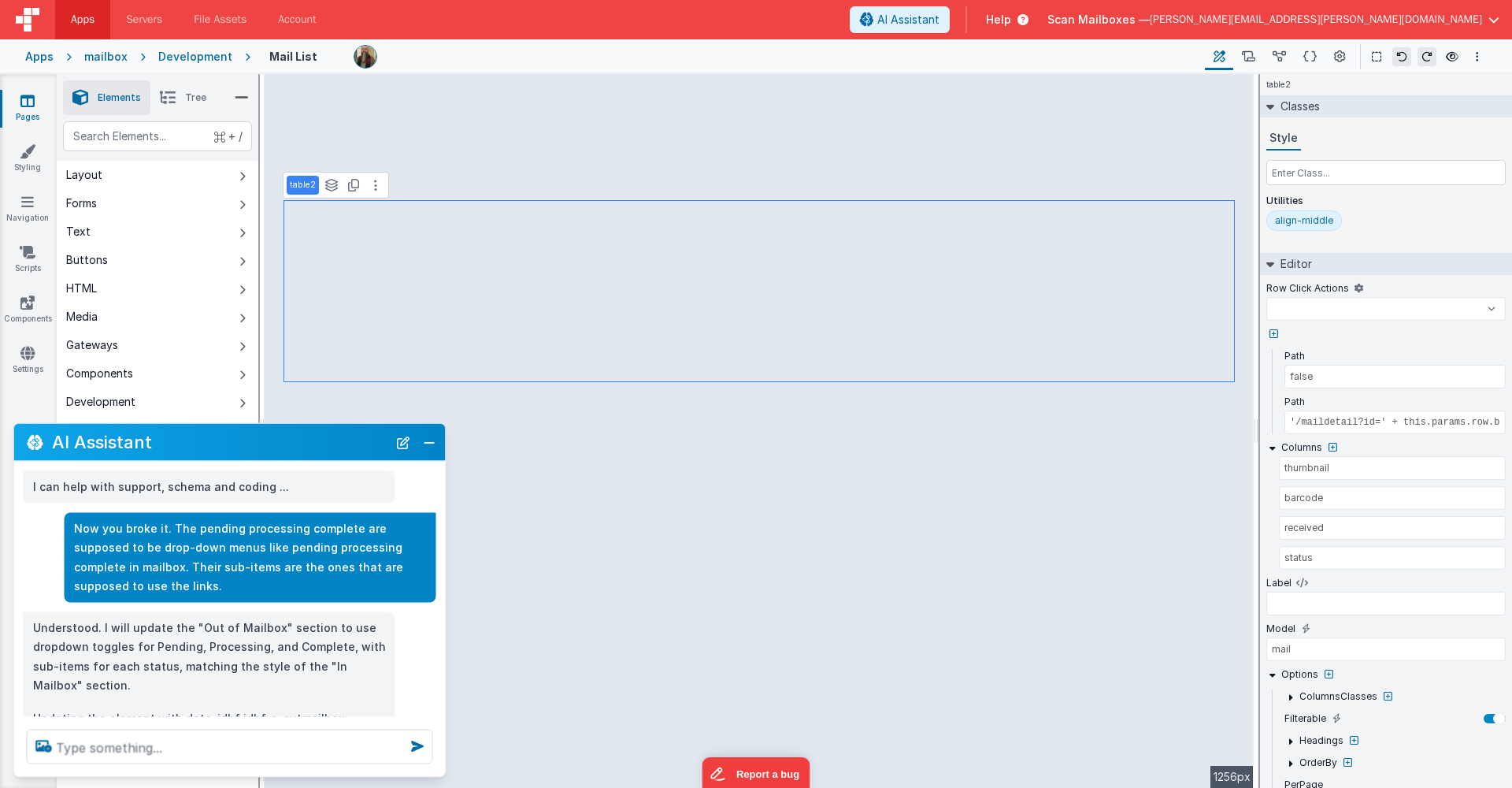 select 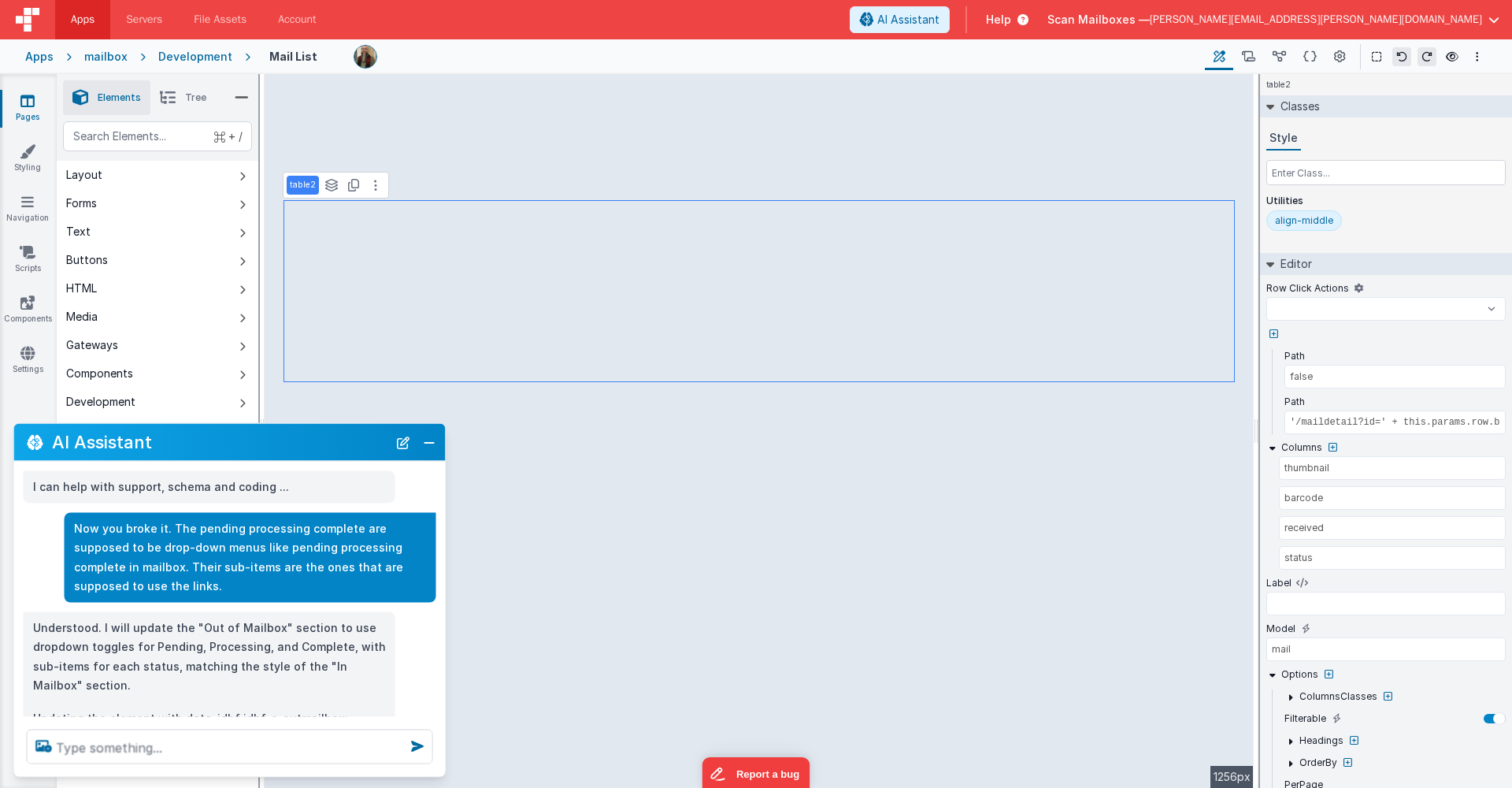 select 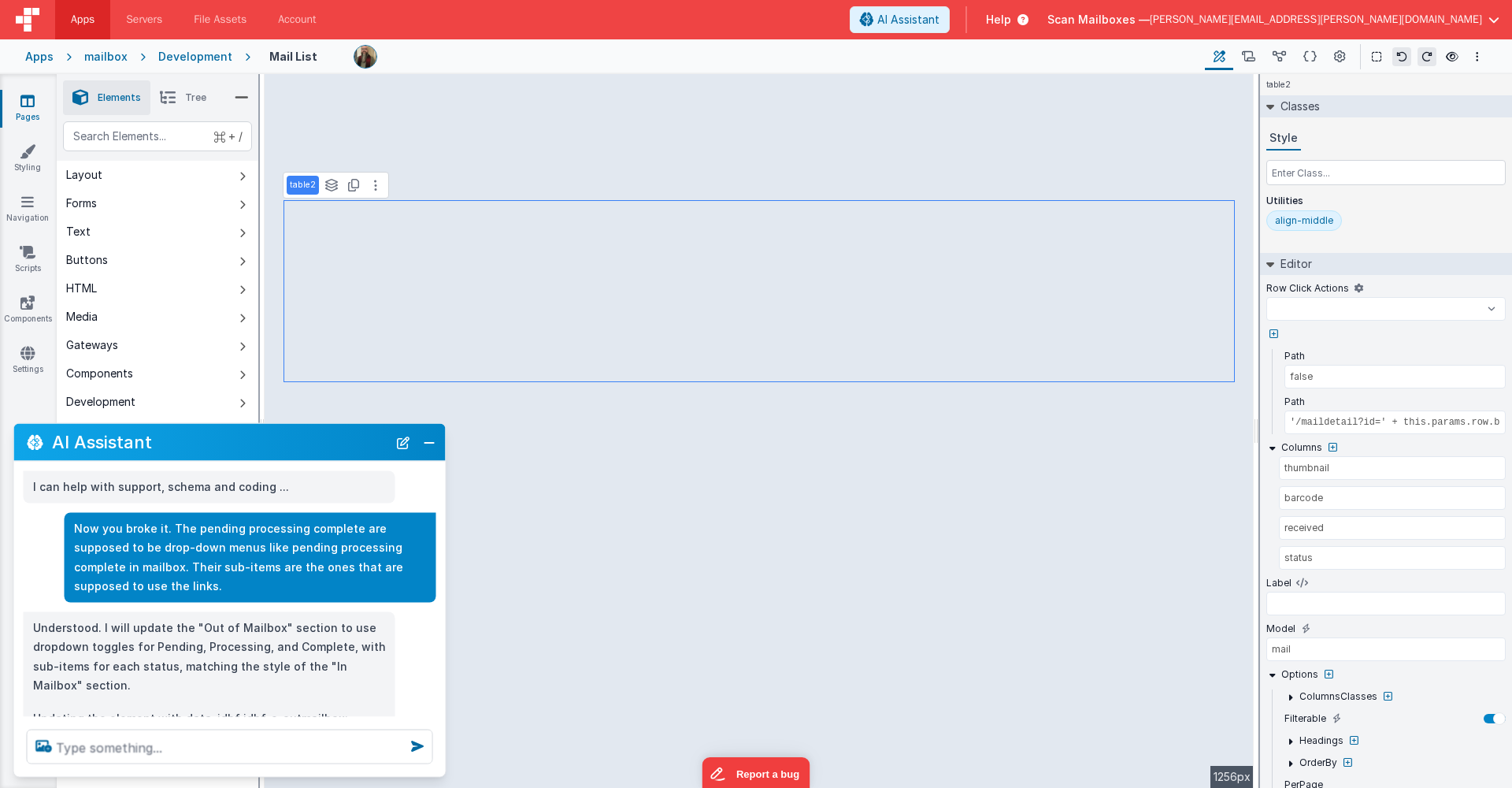 select 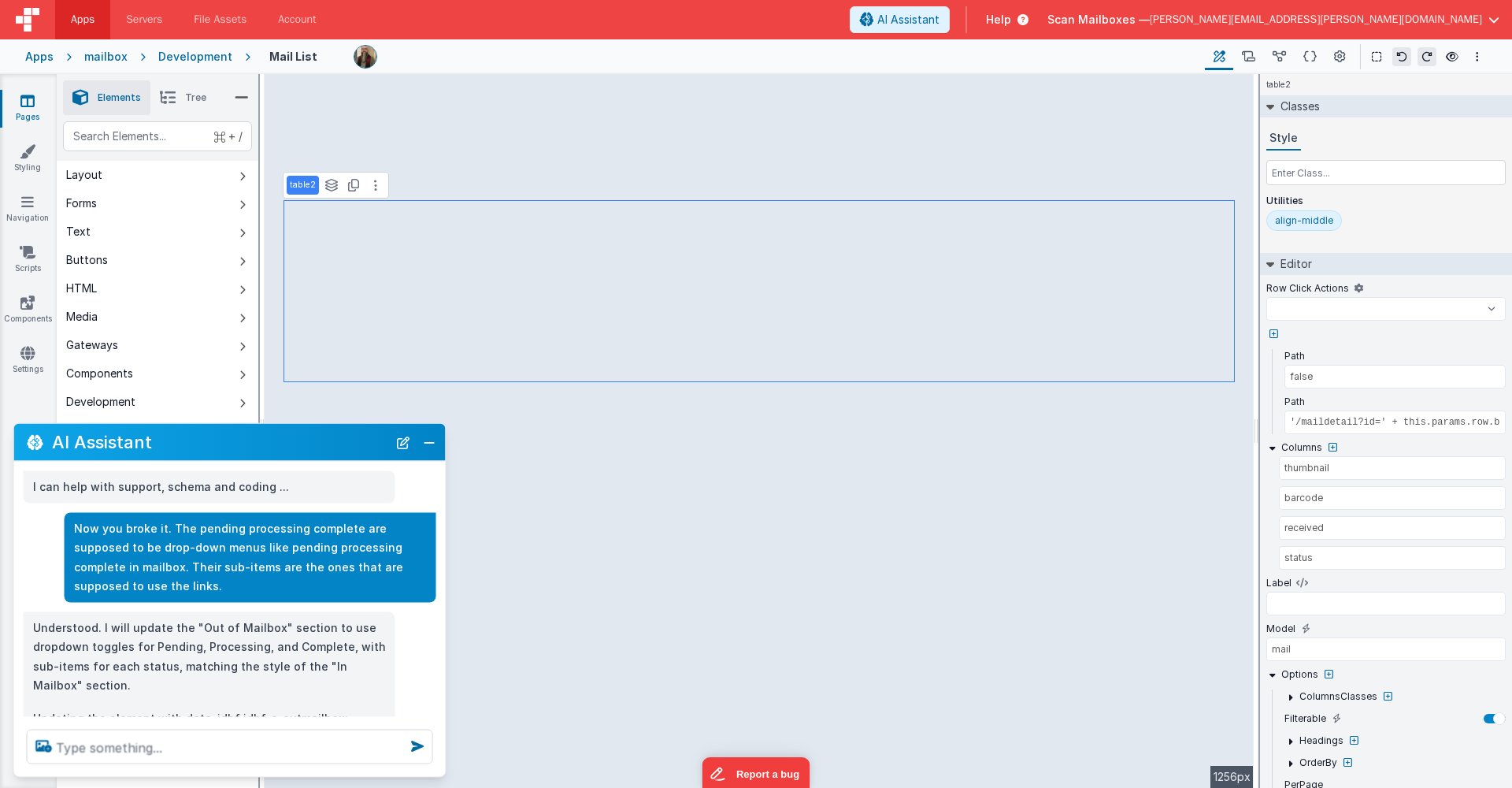 select 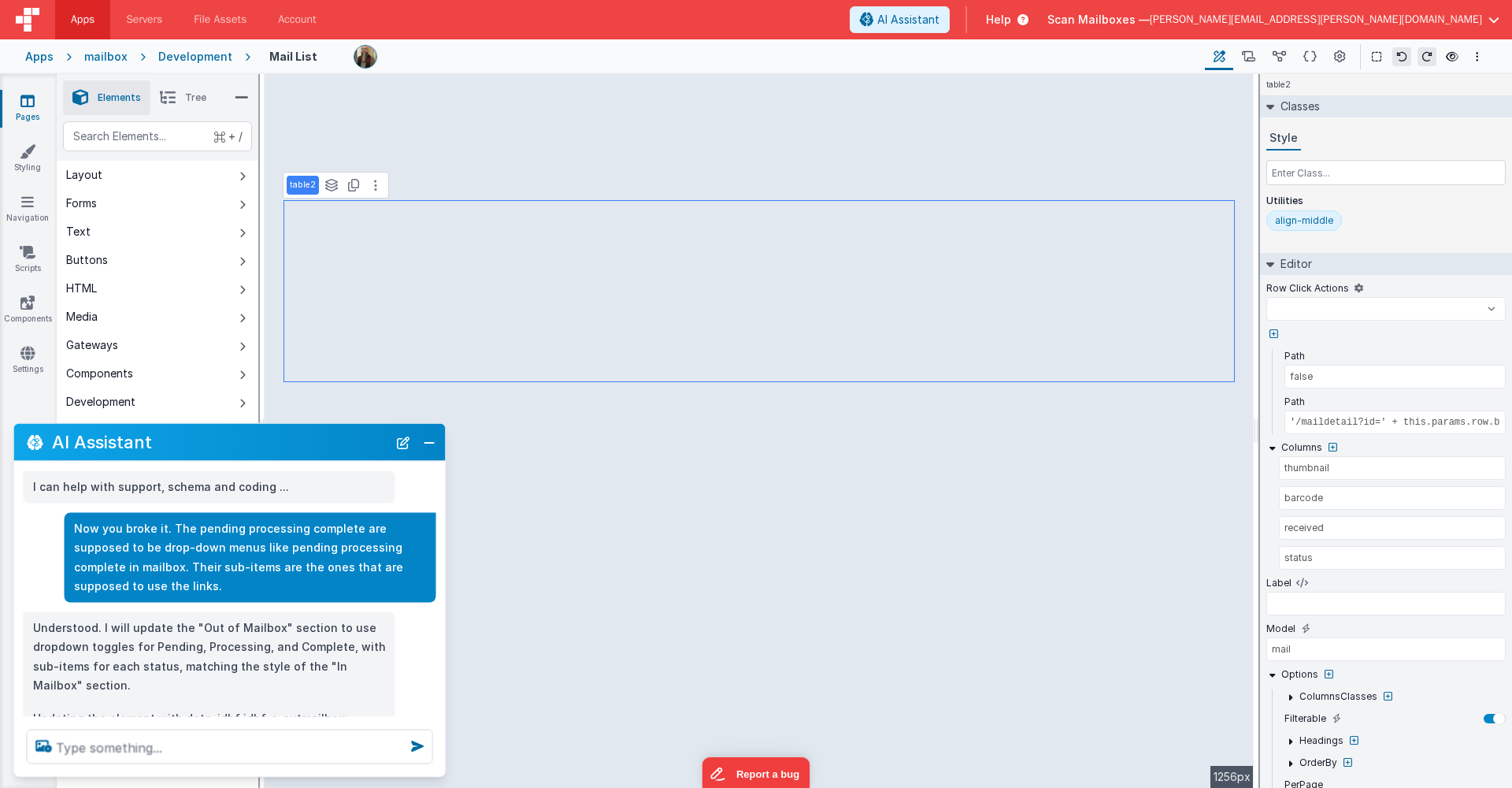 select 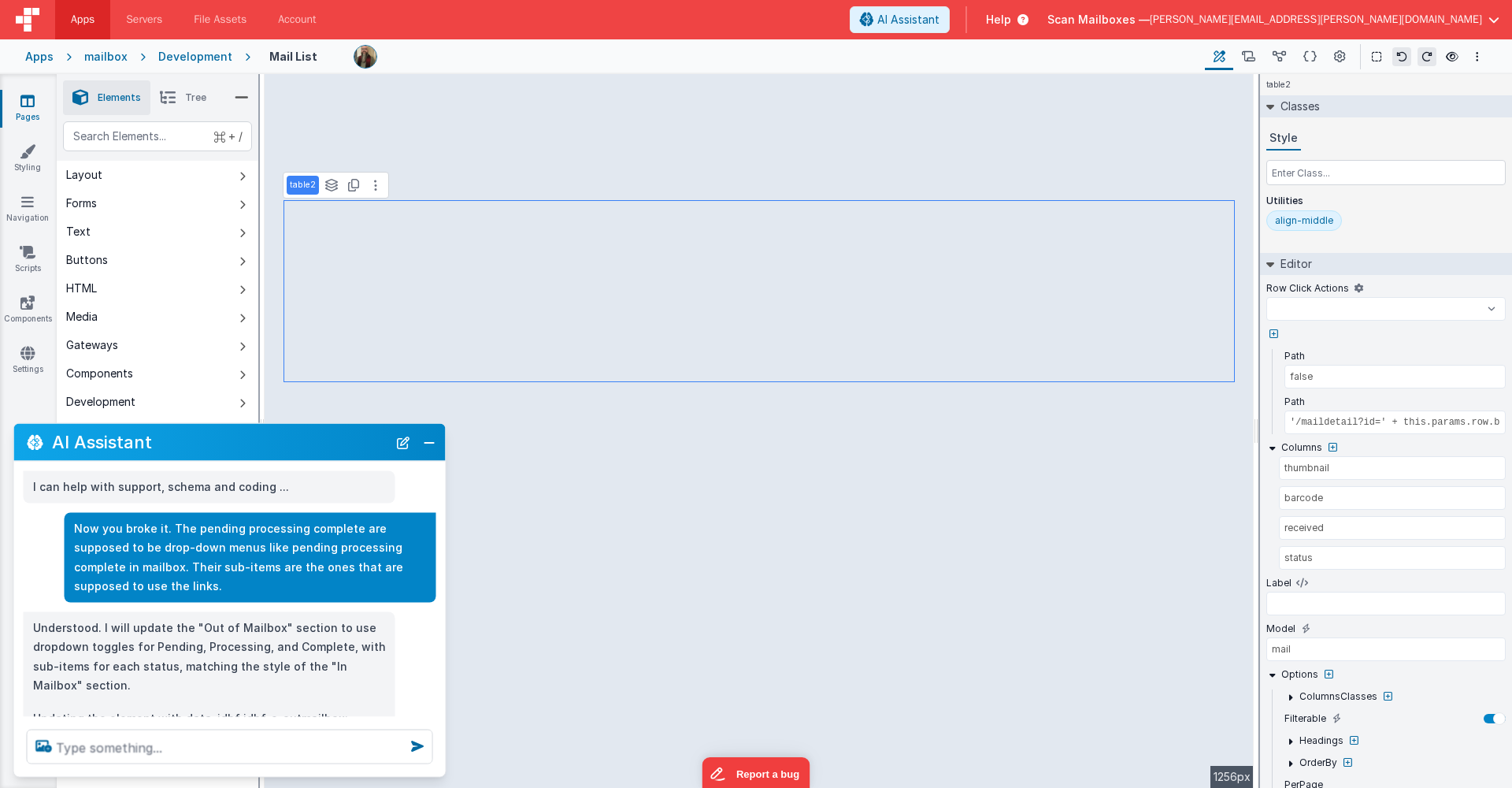 select 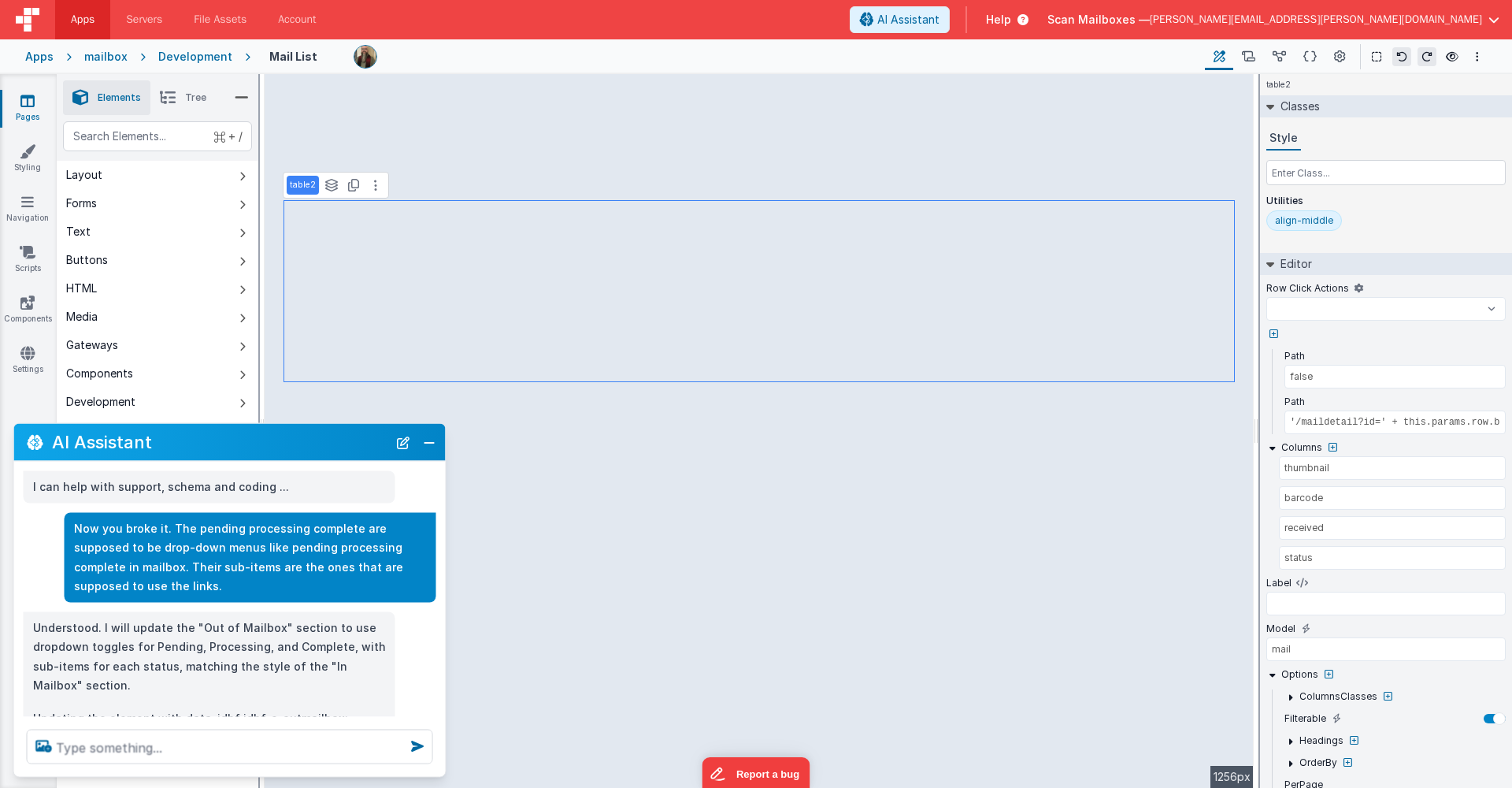 select 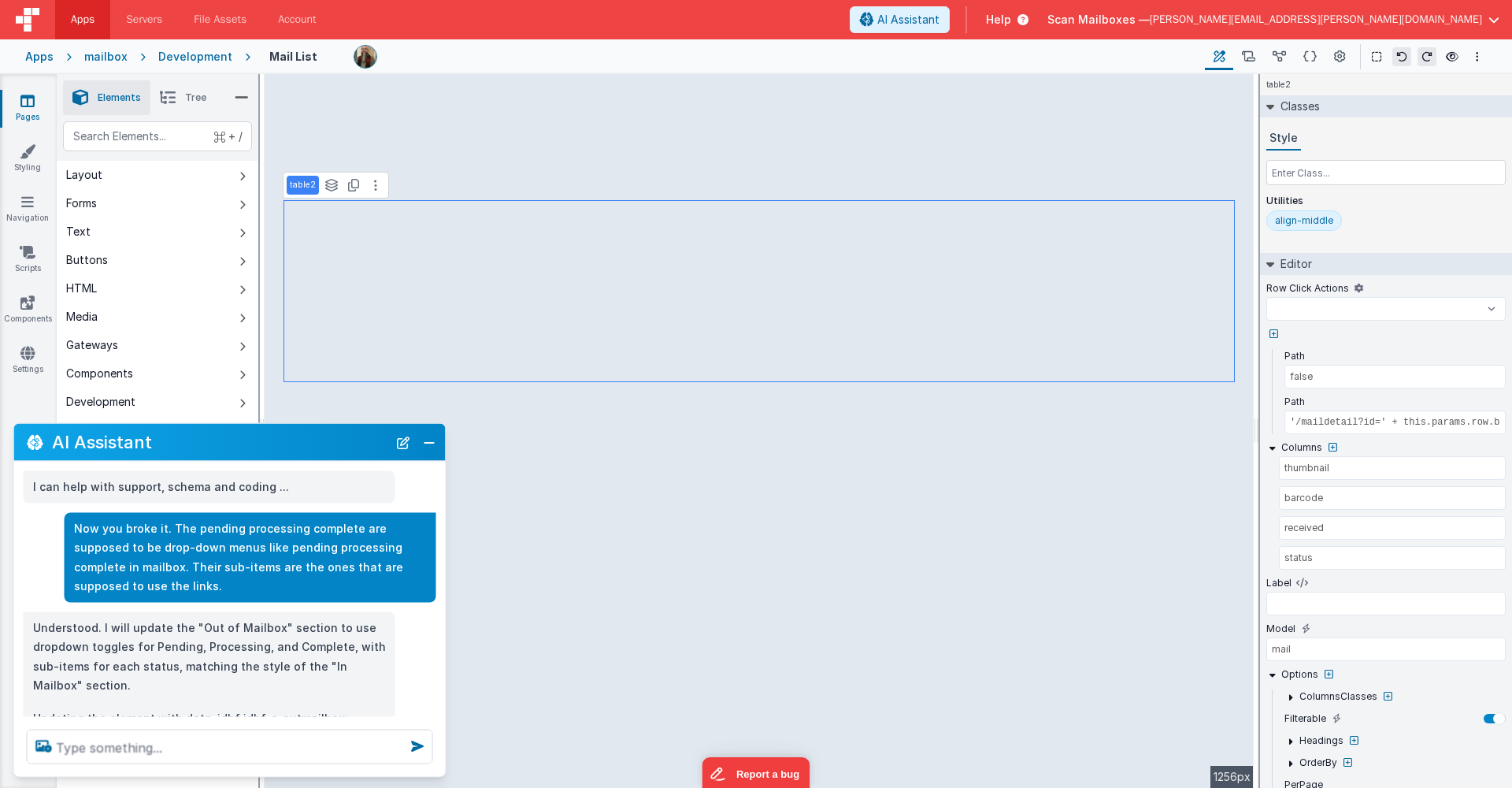 select 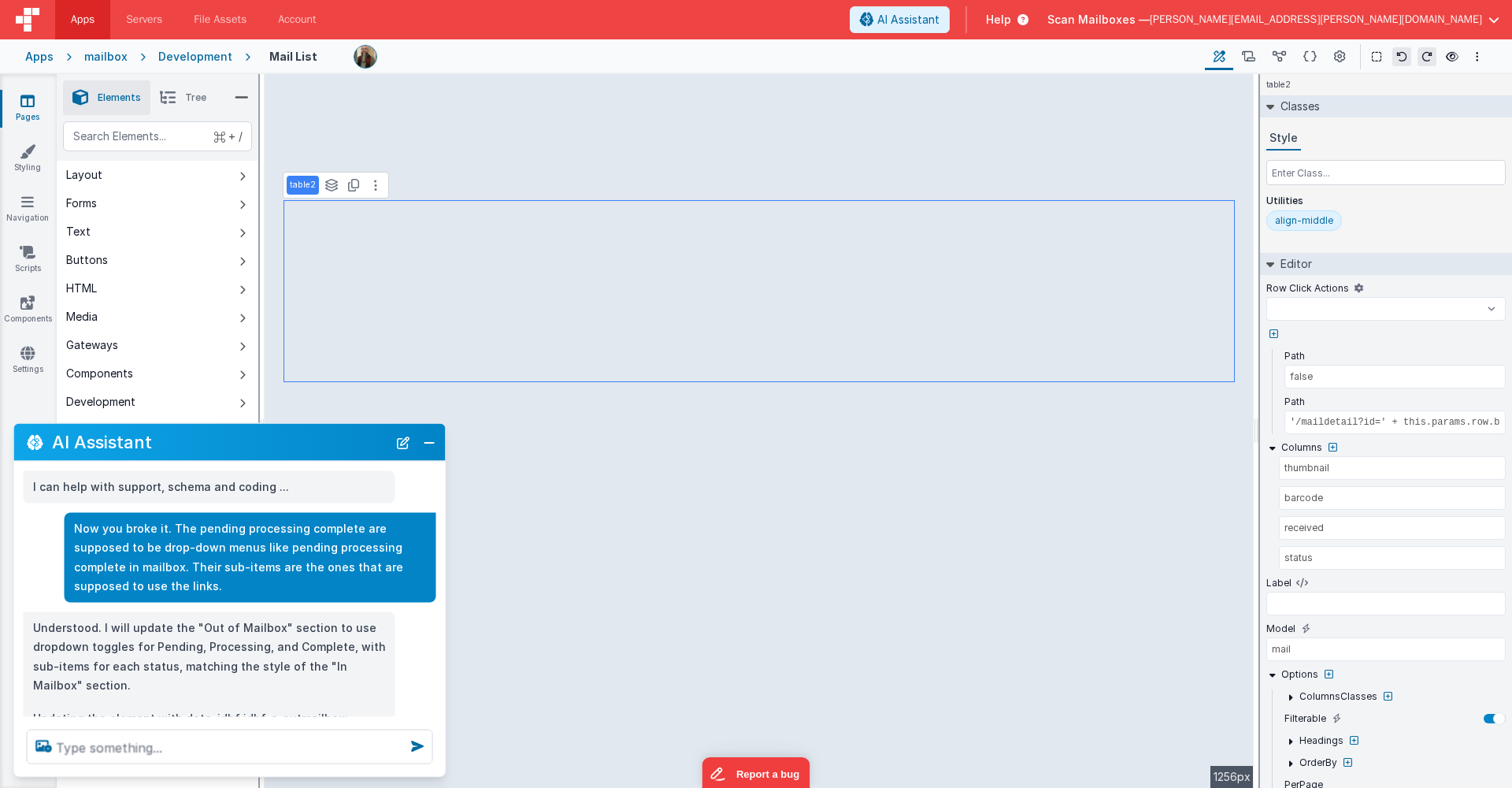 select 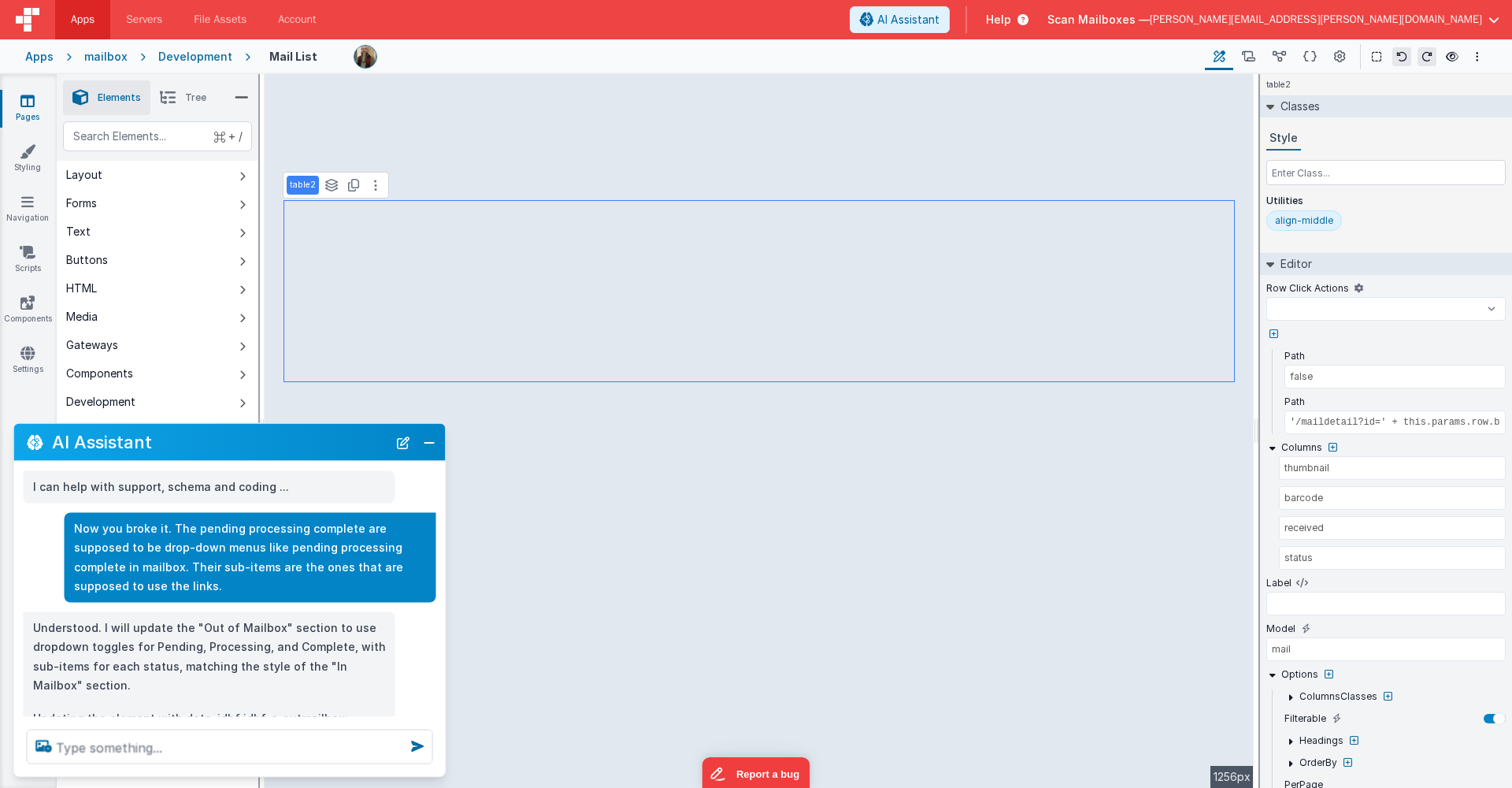 select 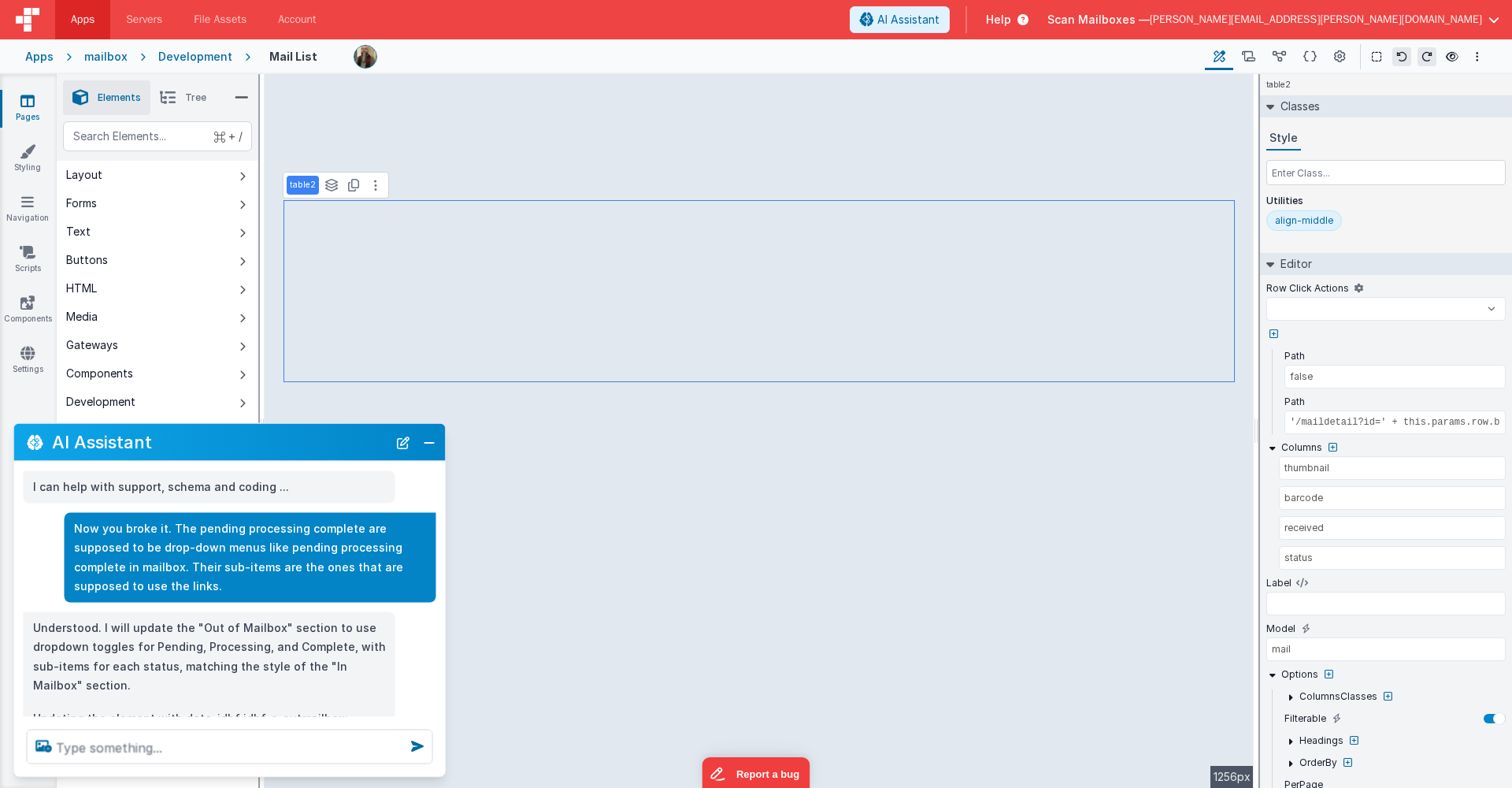 select 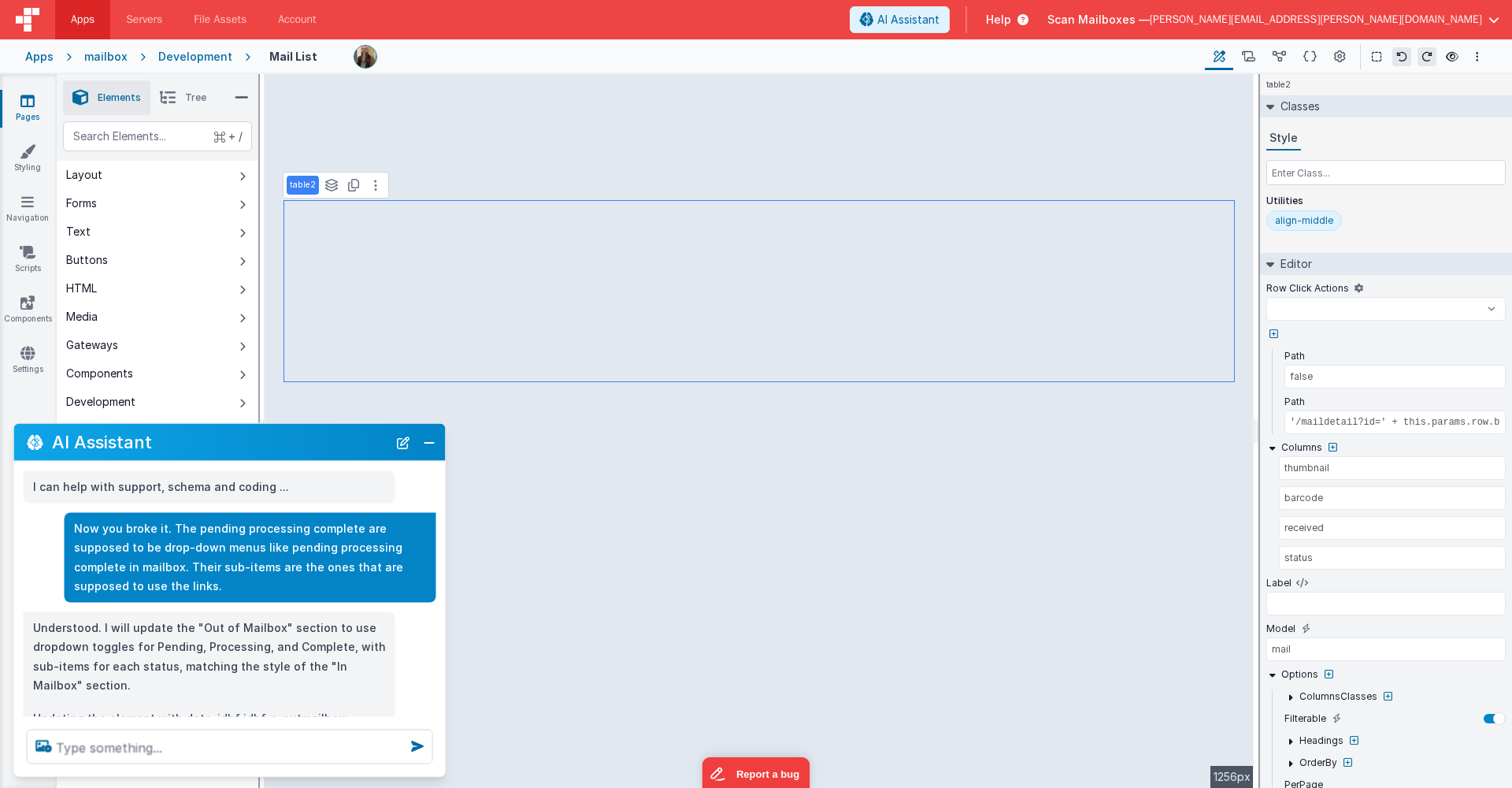 select 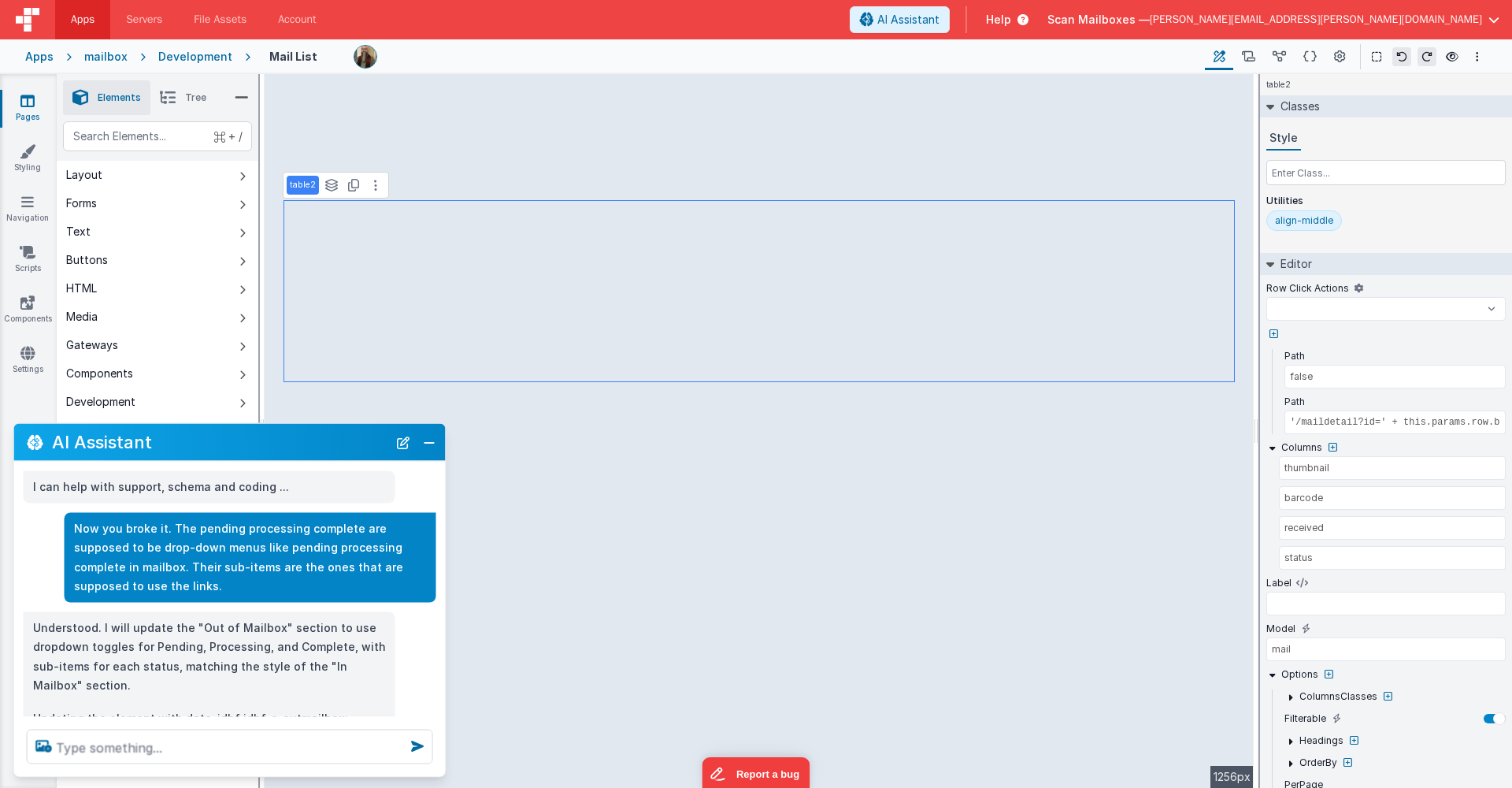select 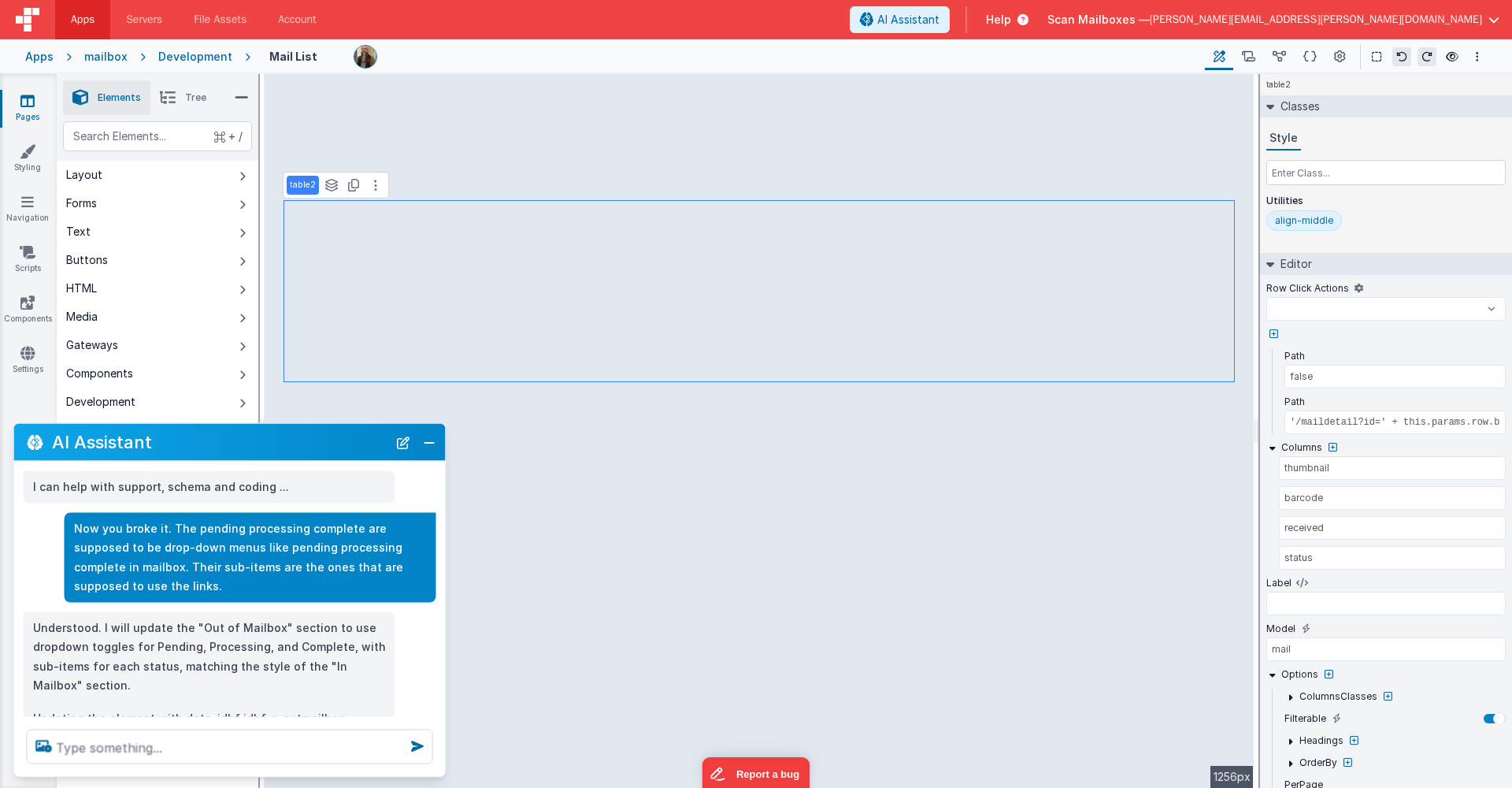 select 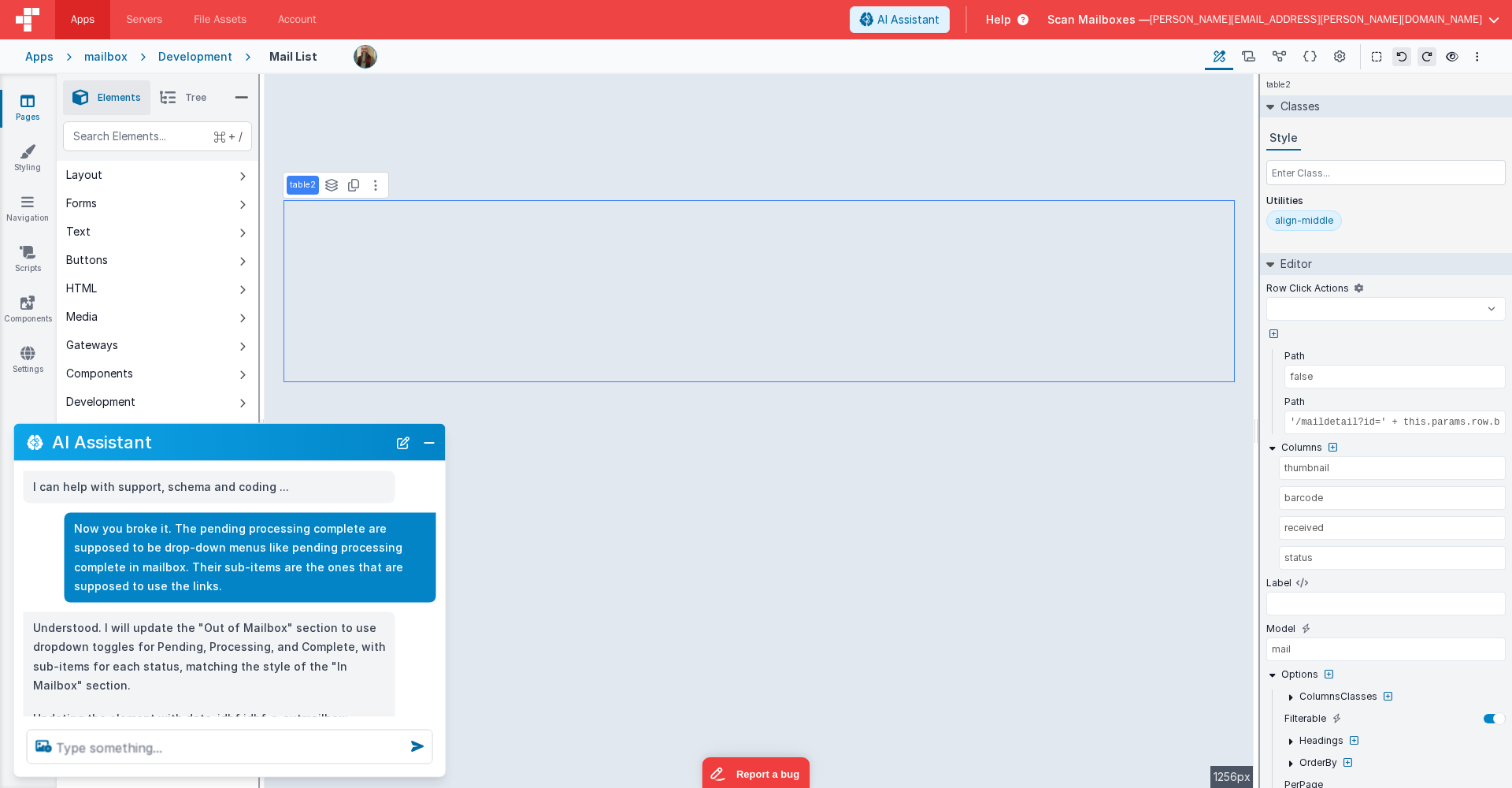 select 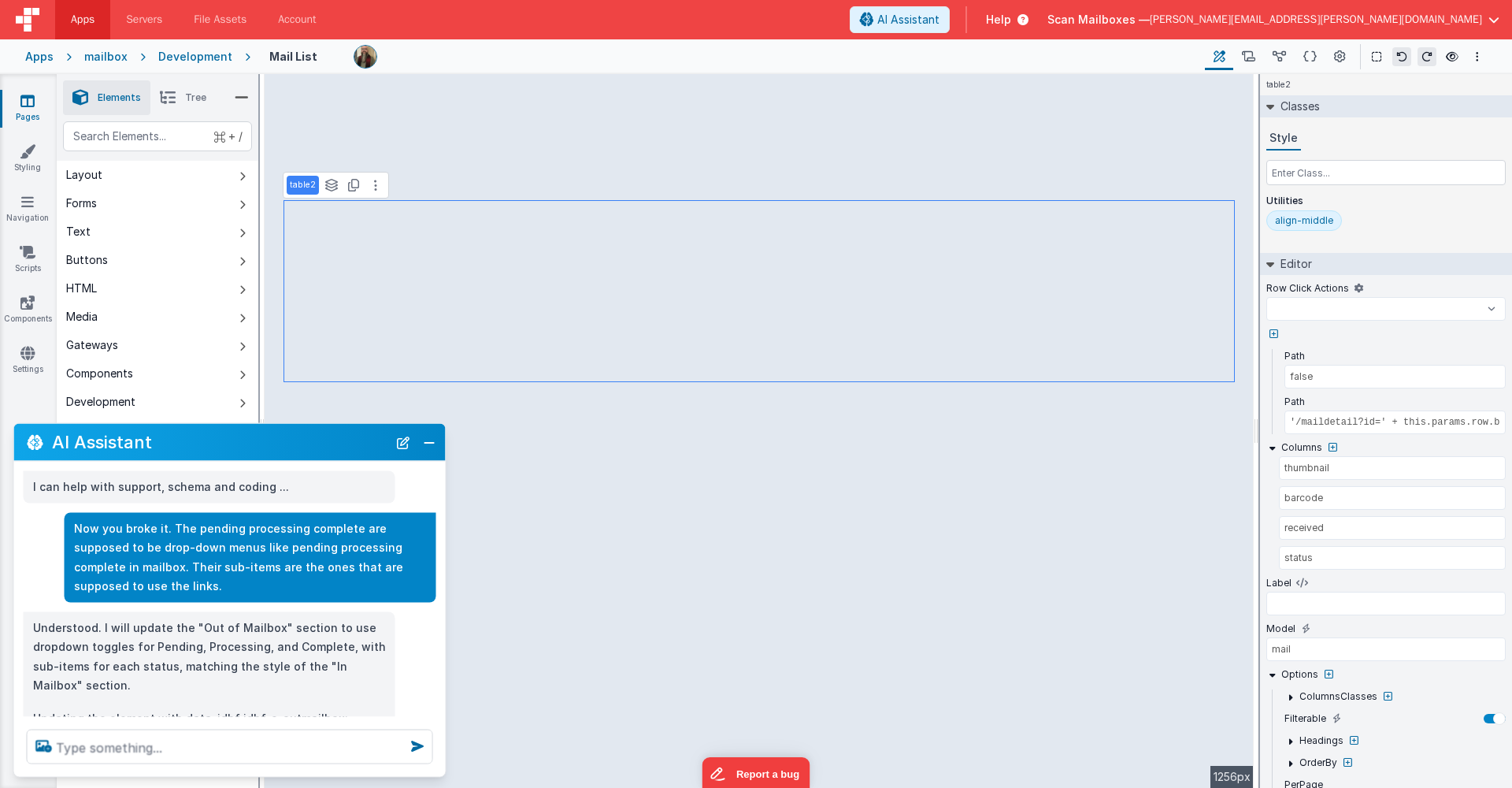 select 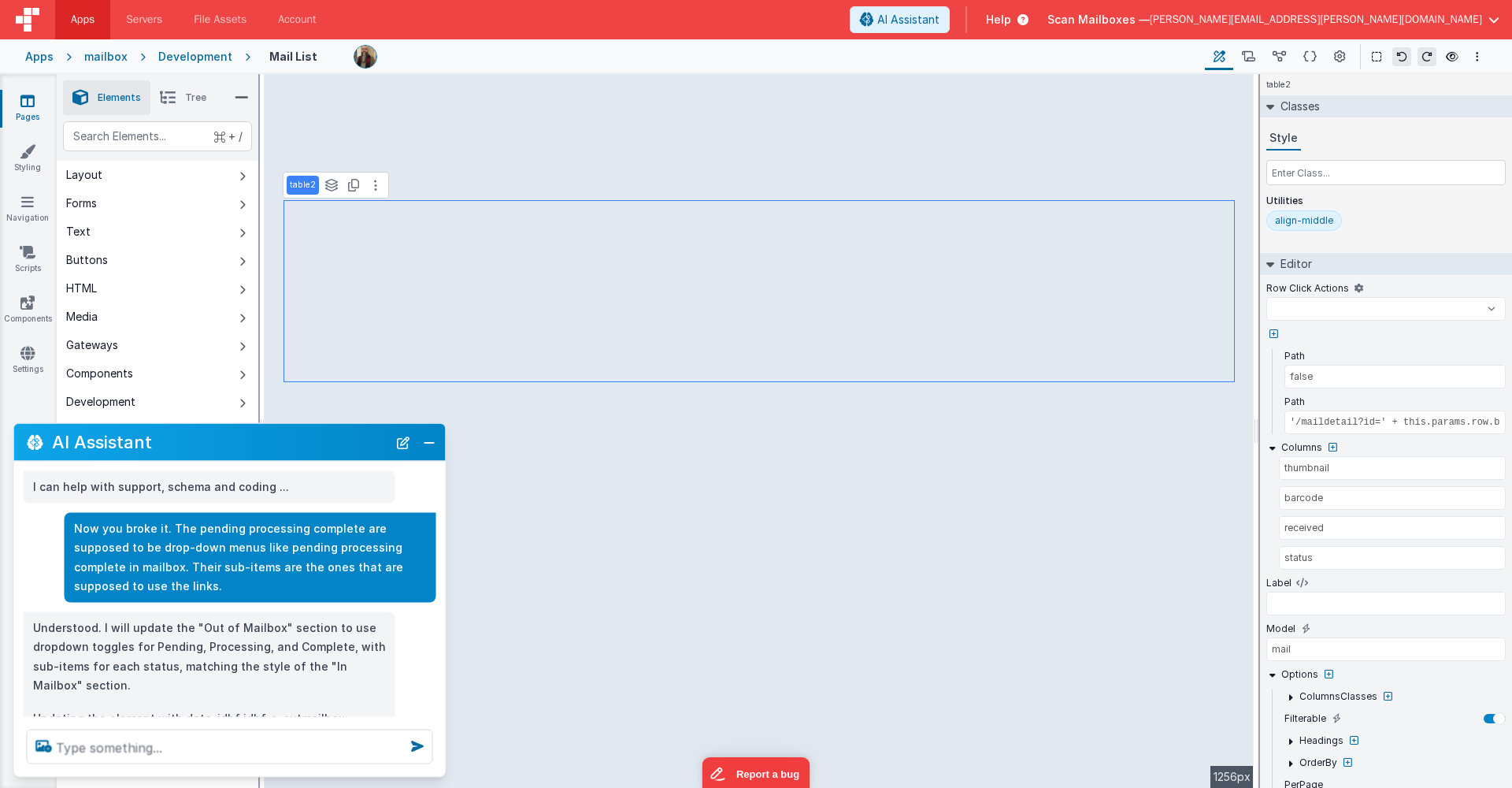 select 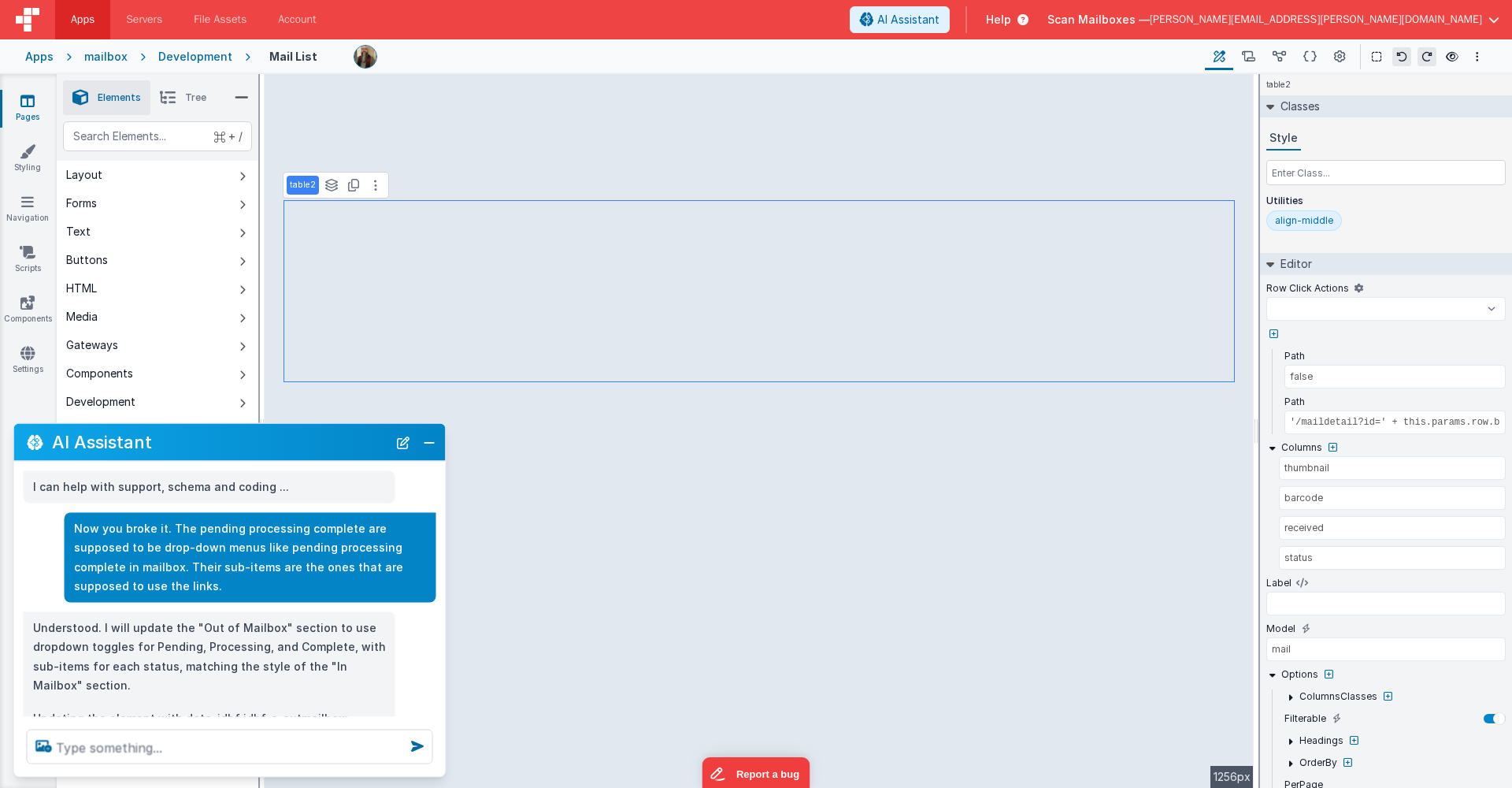 select 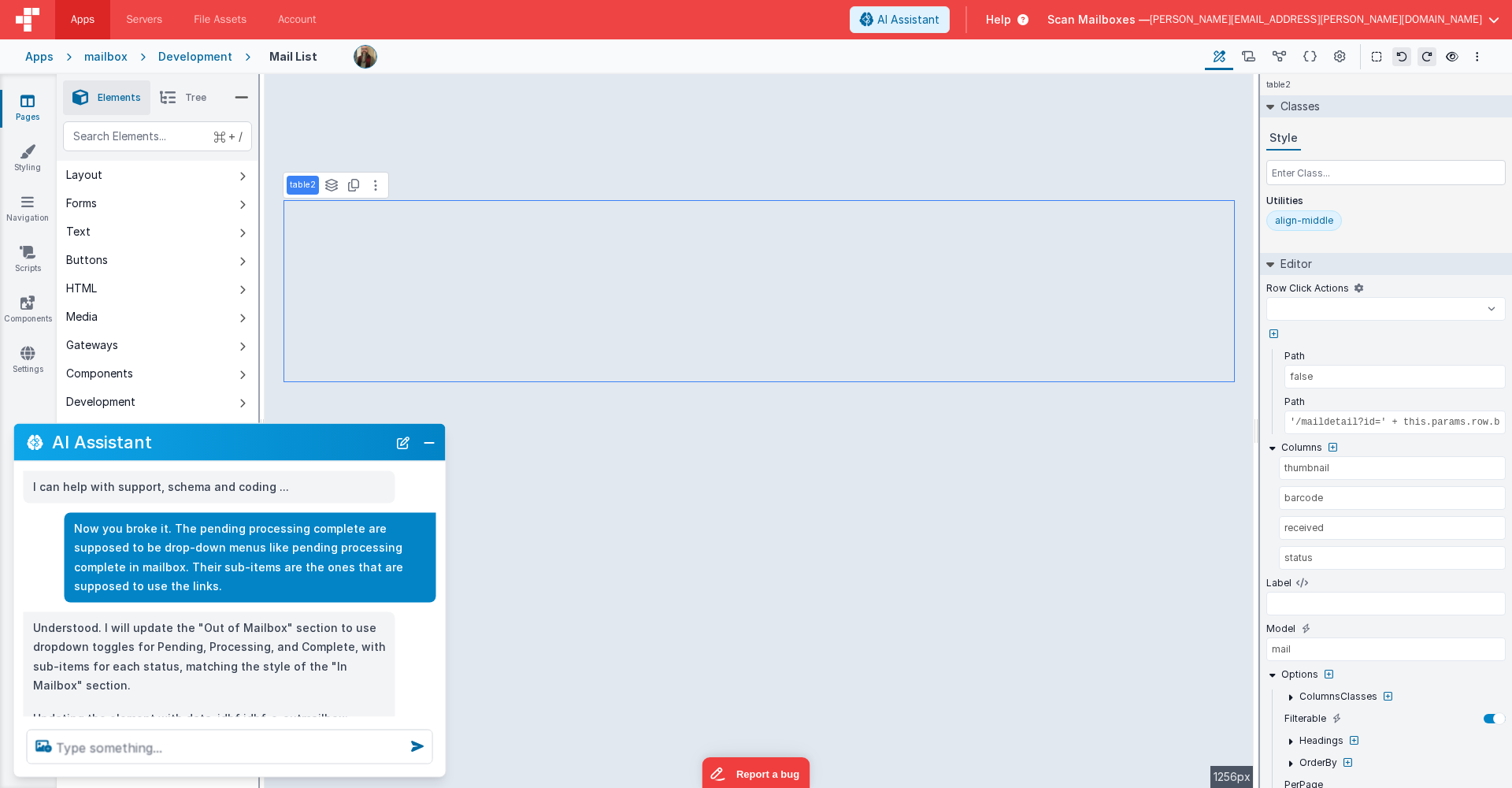 select 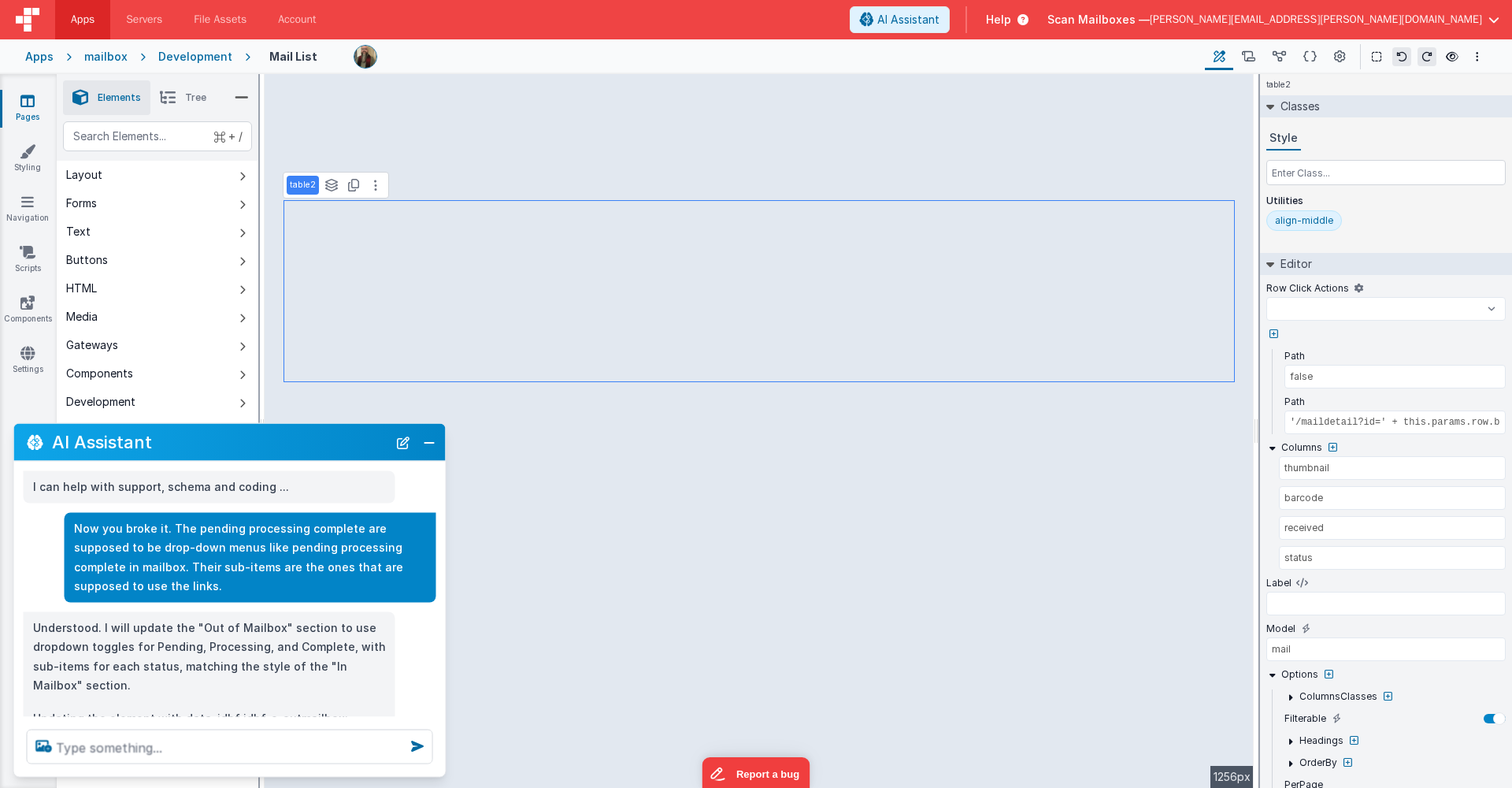 select 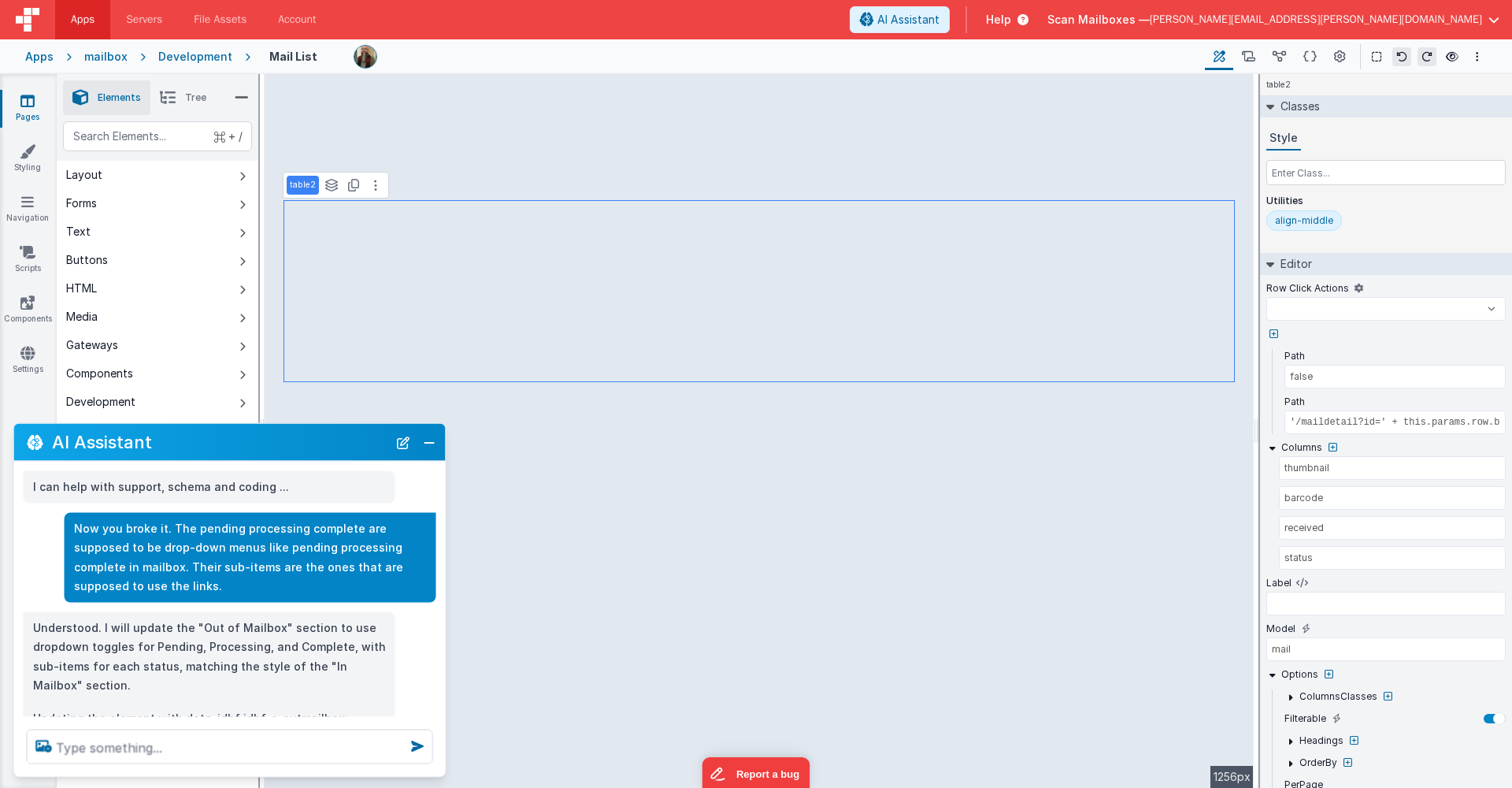 select 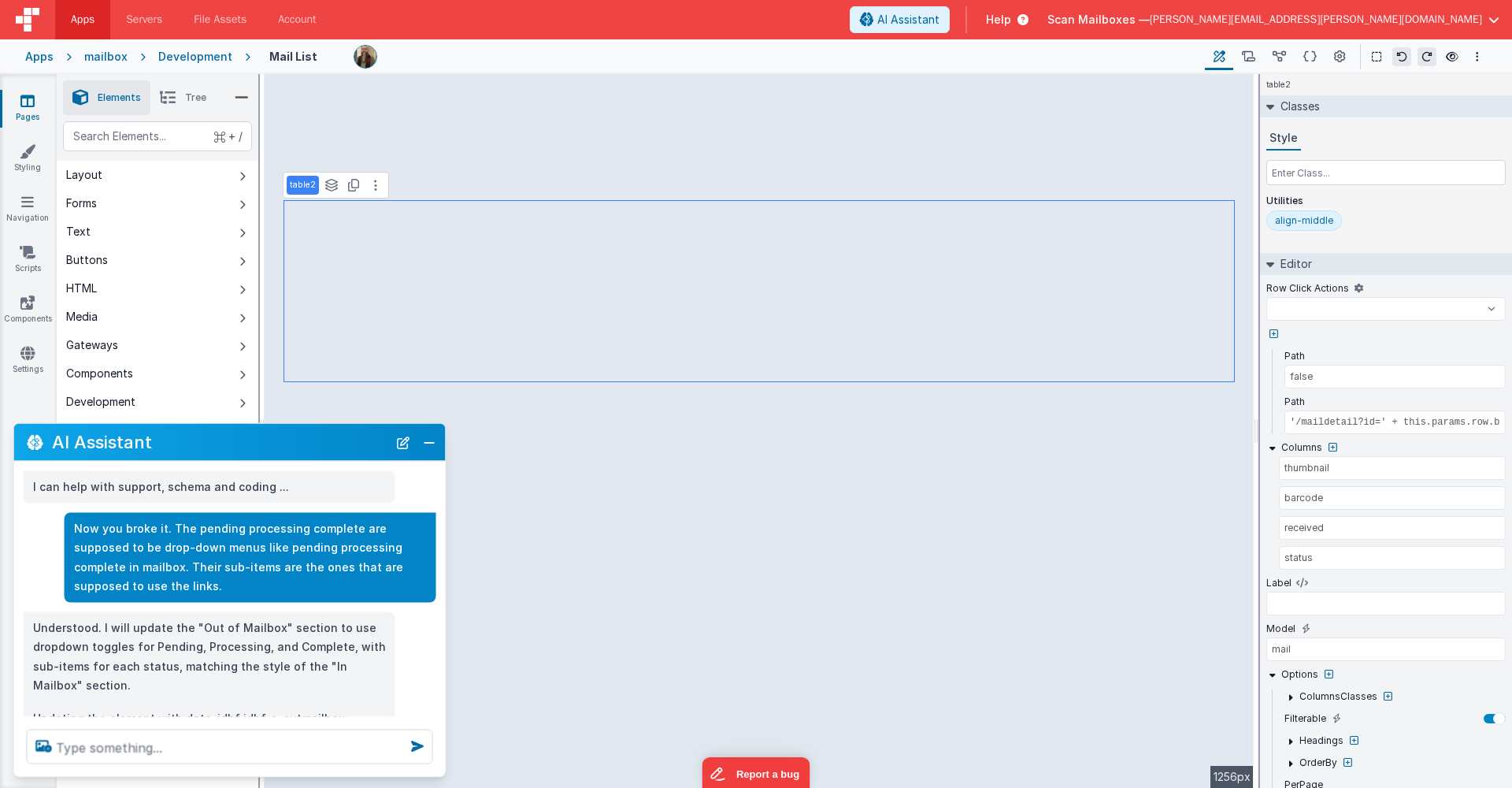 select 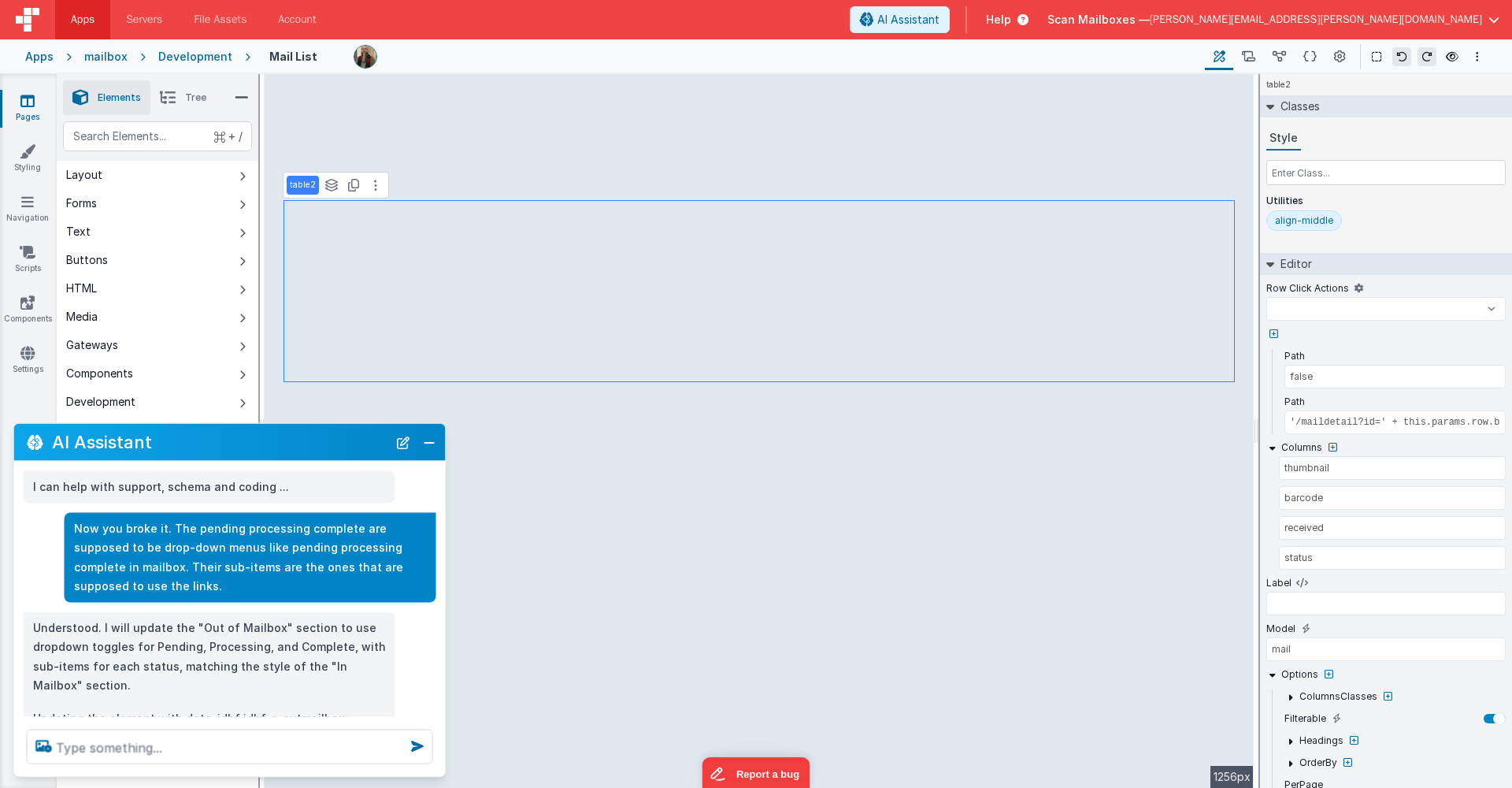 select 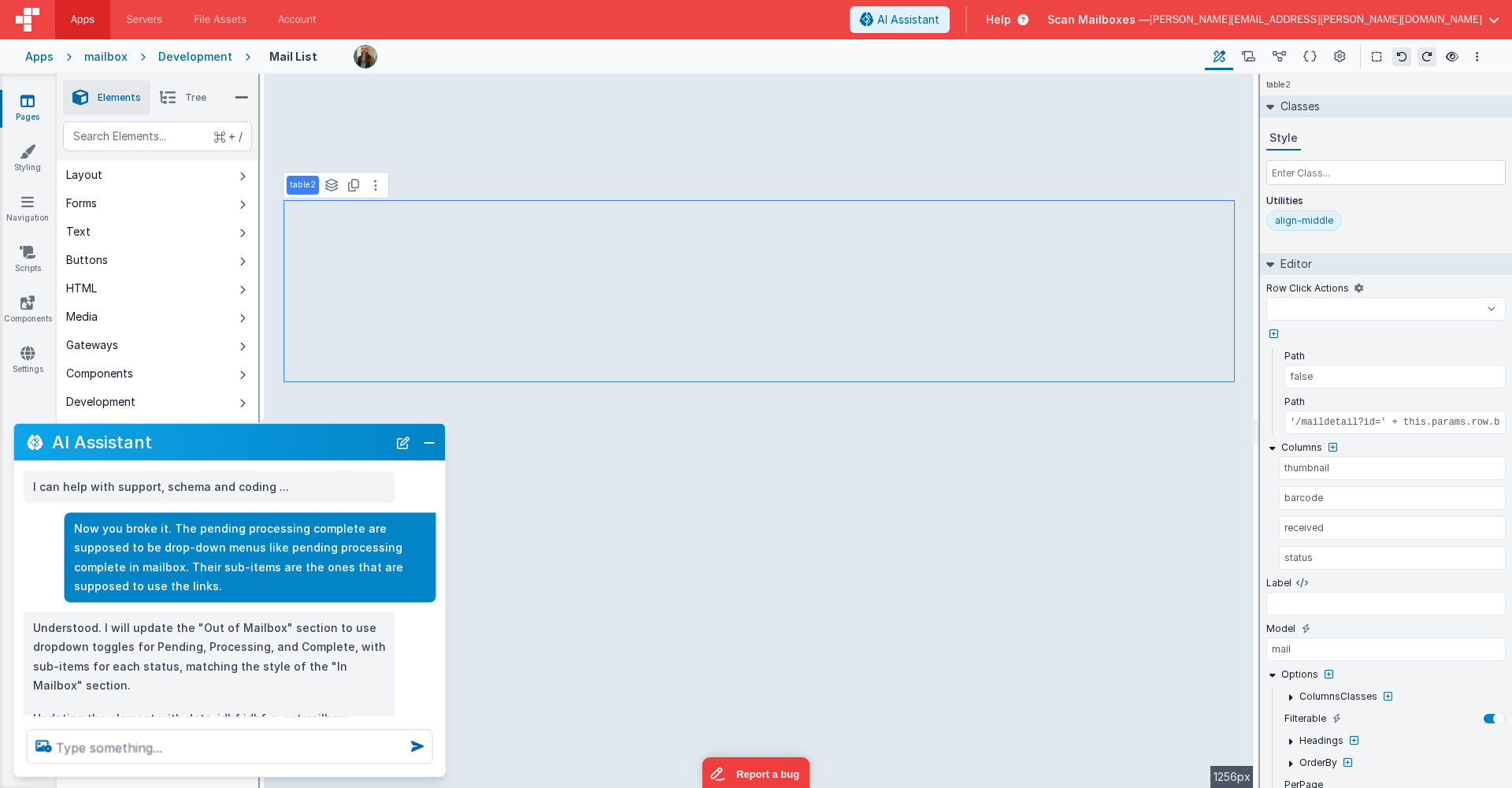 select 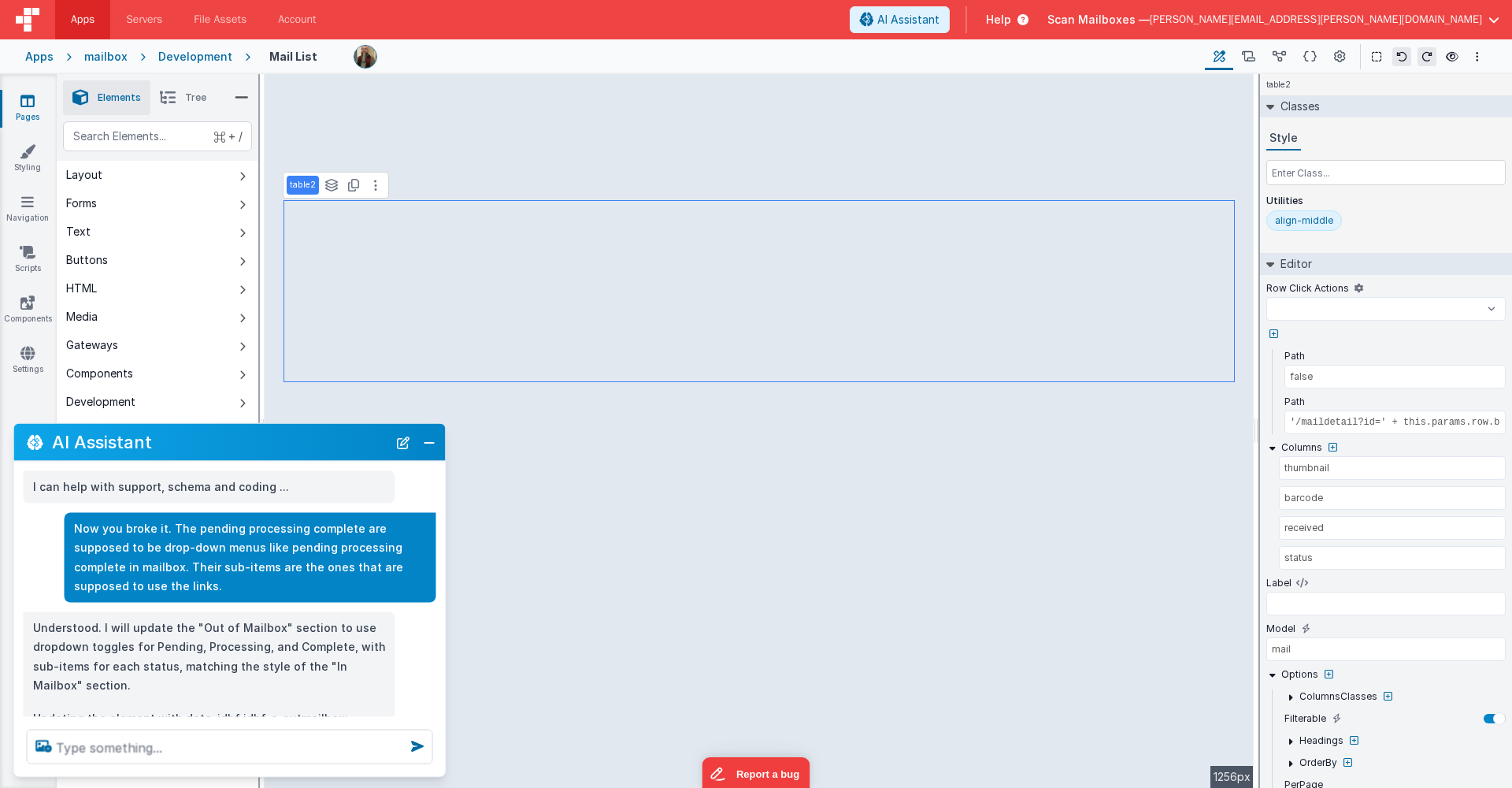 select 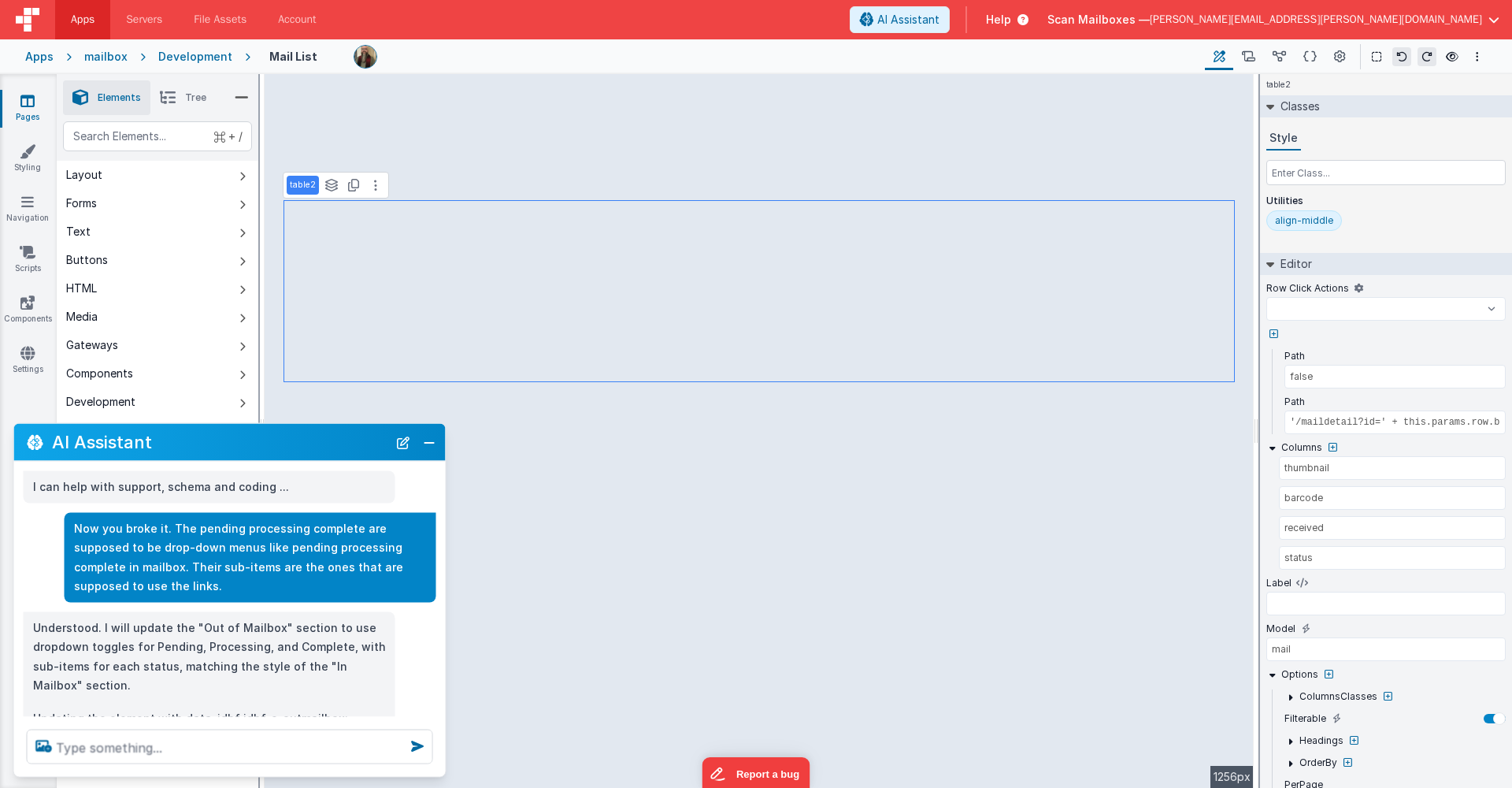 select 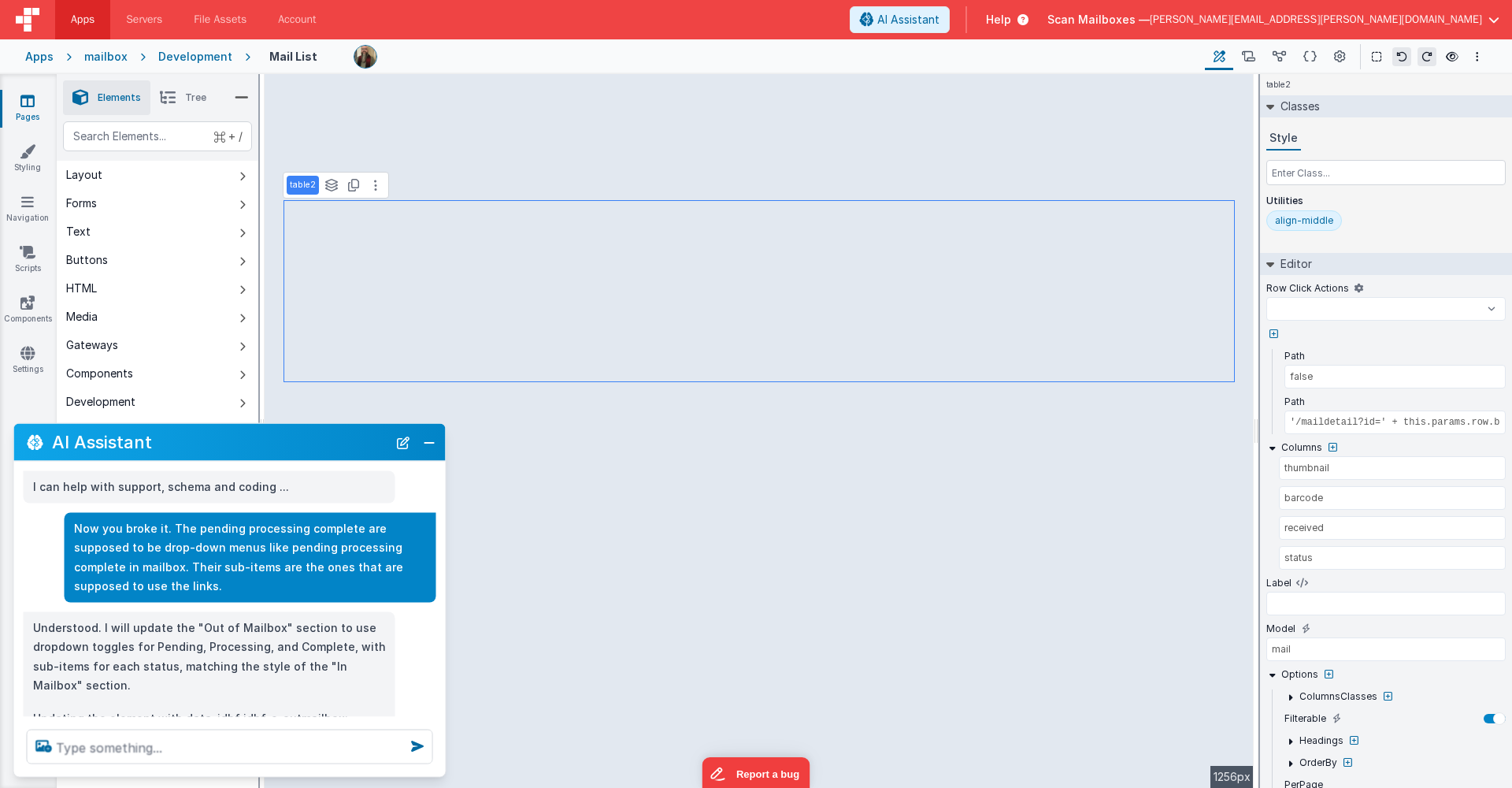 select 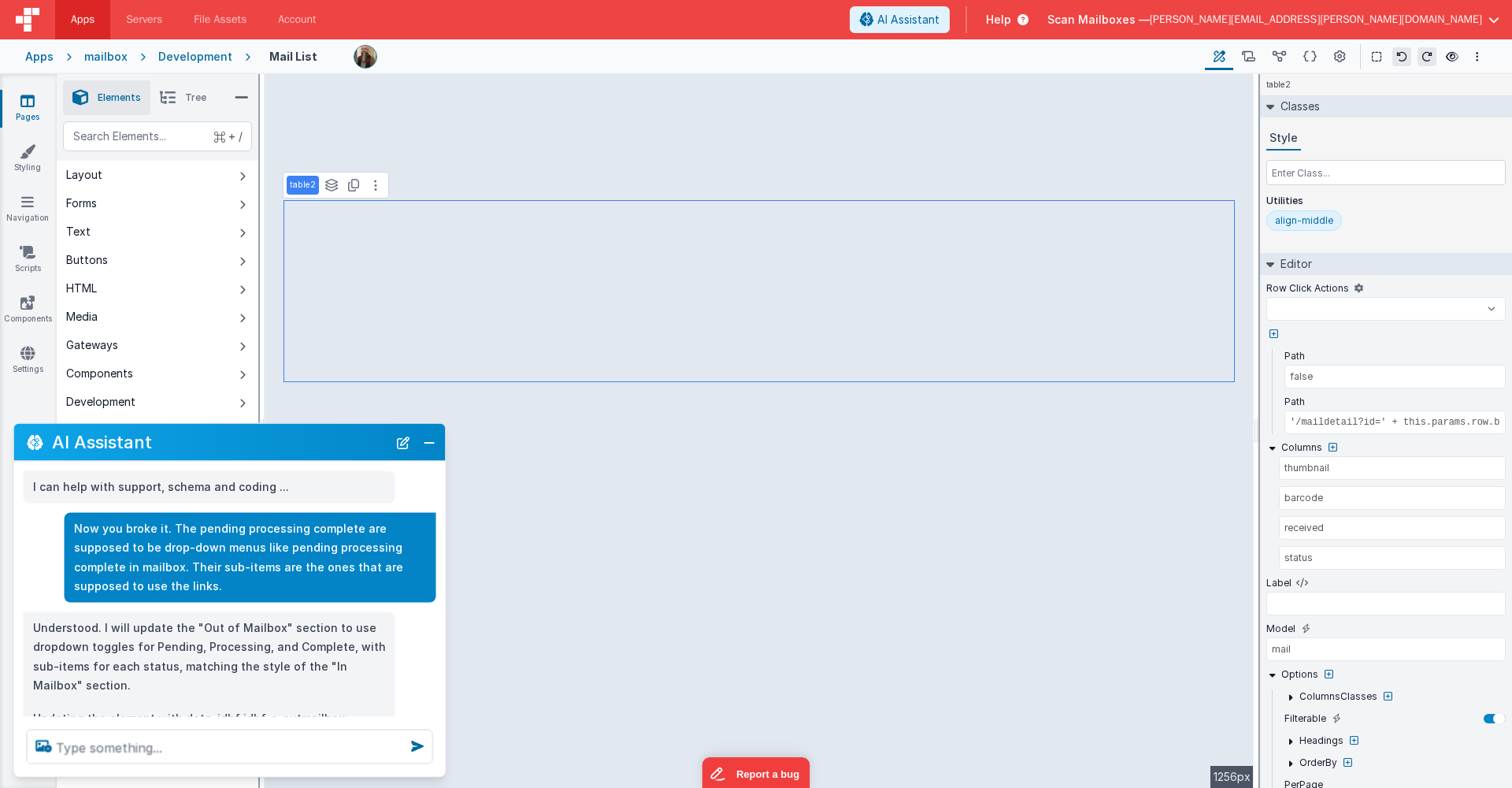 select 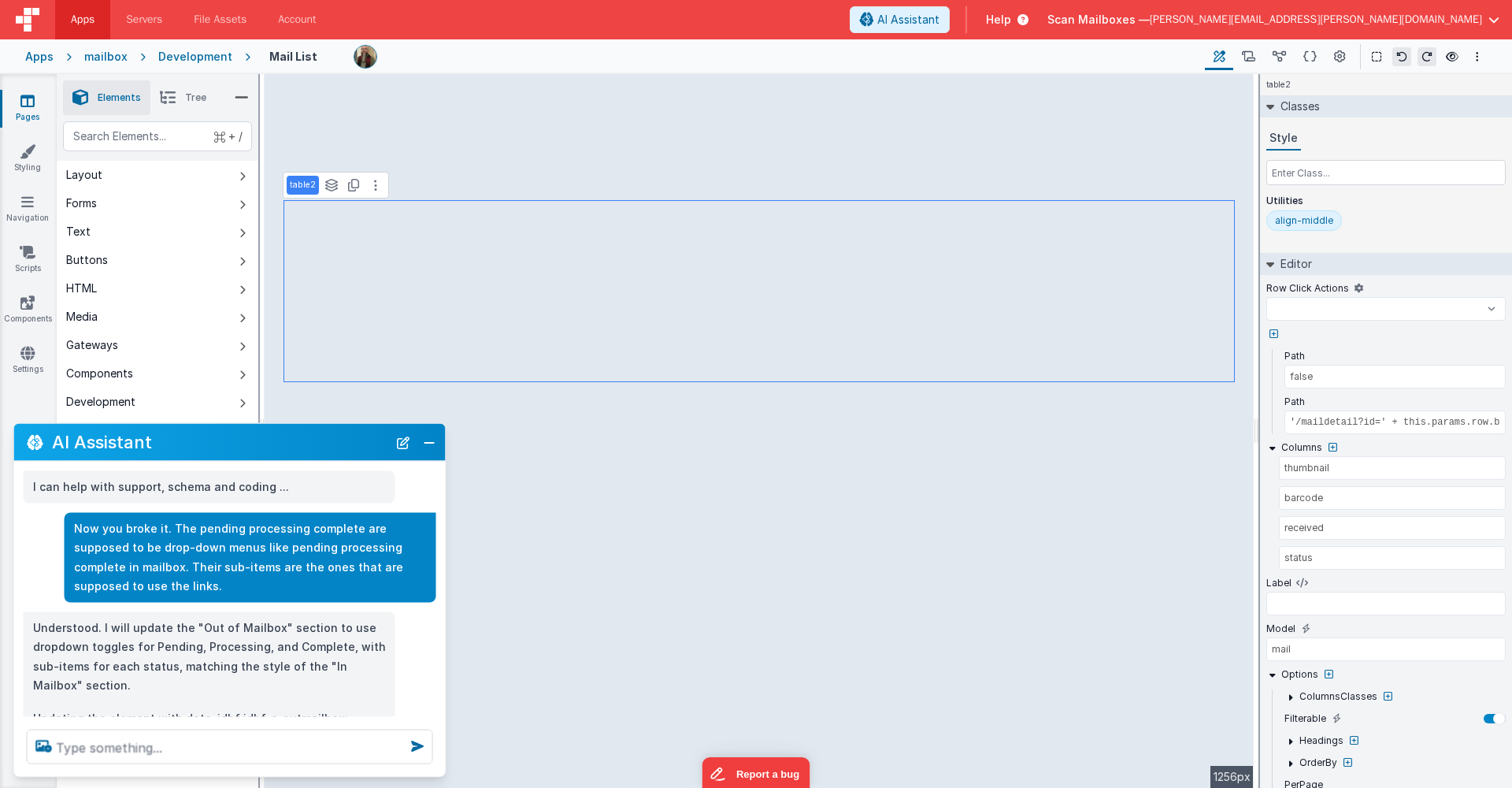 select 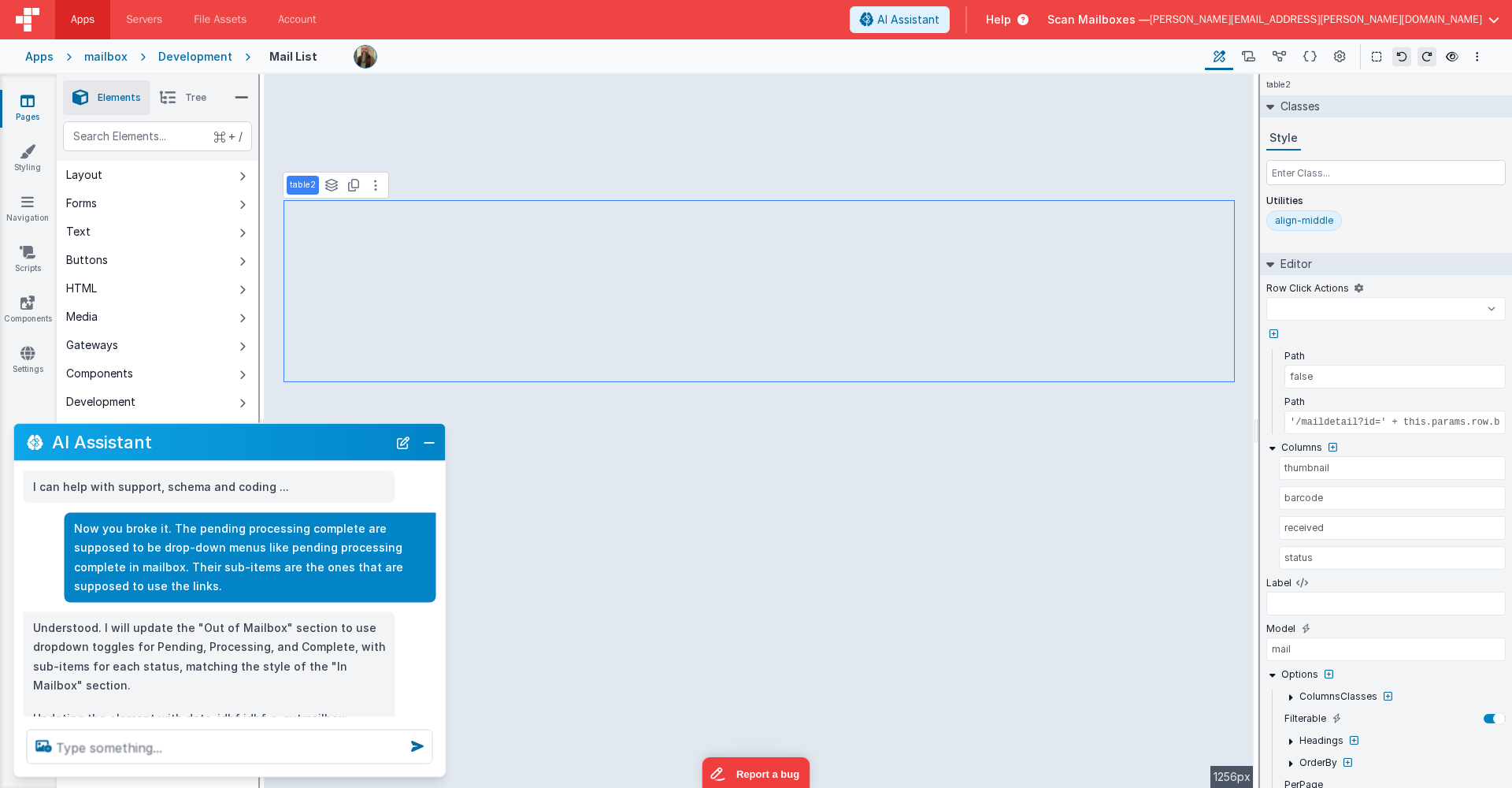 select 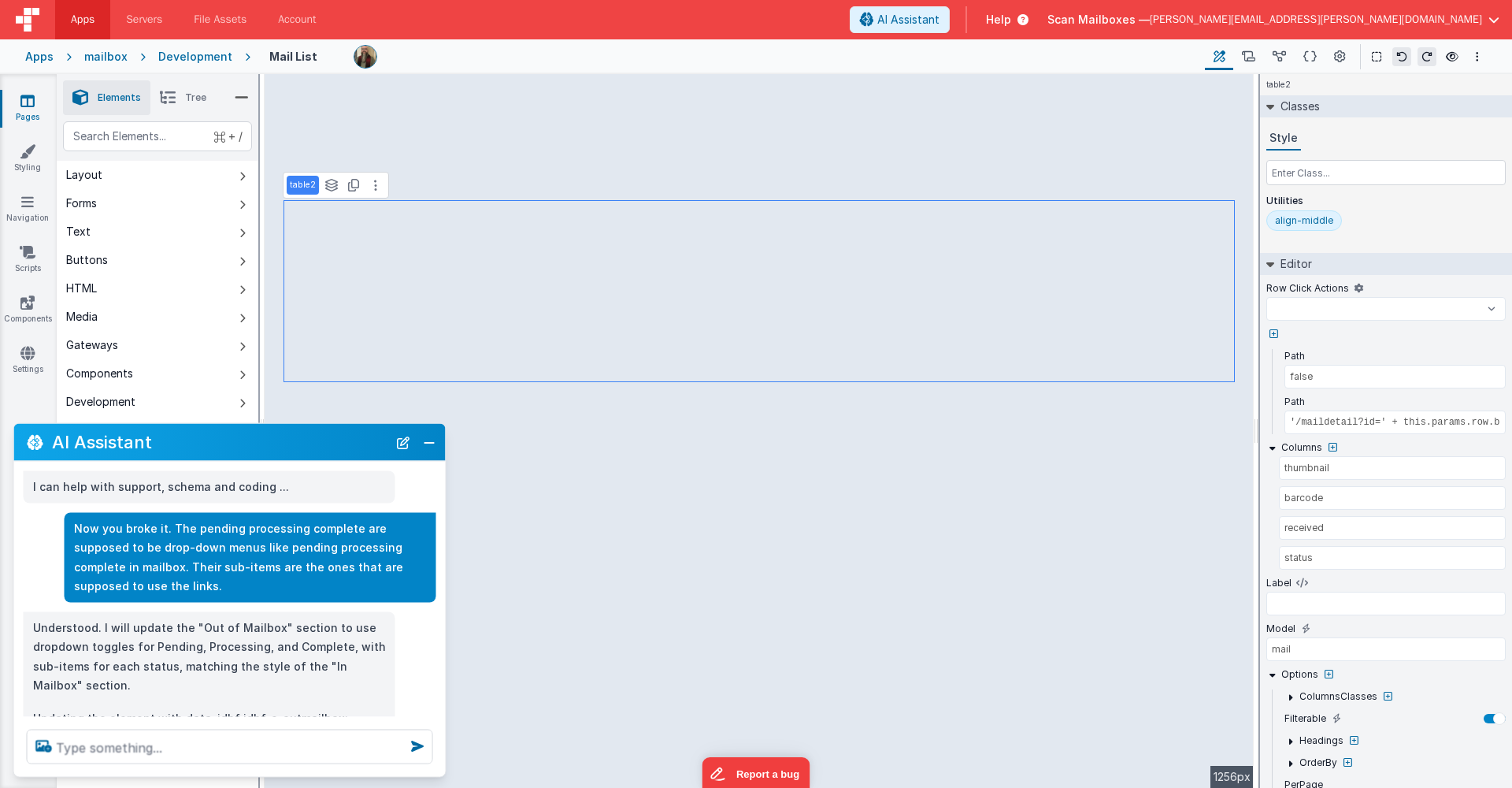 select 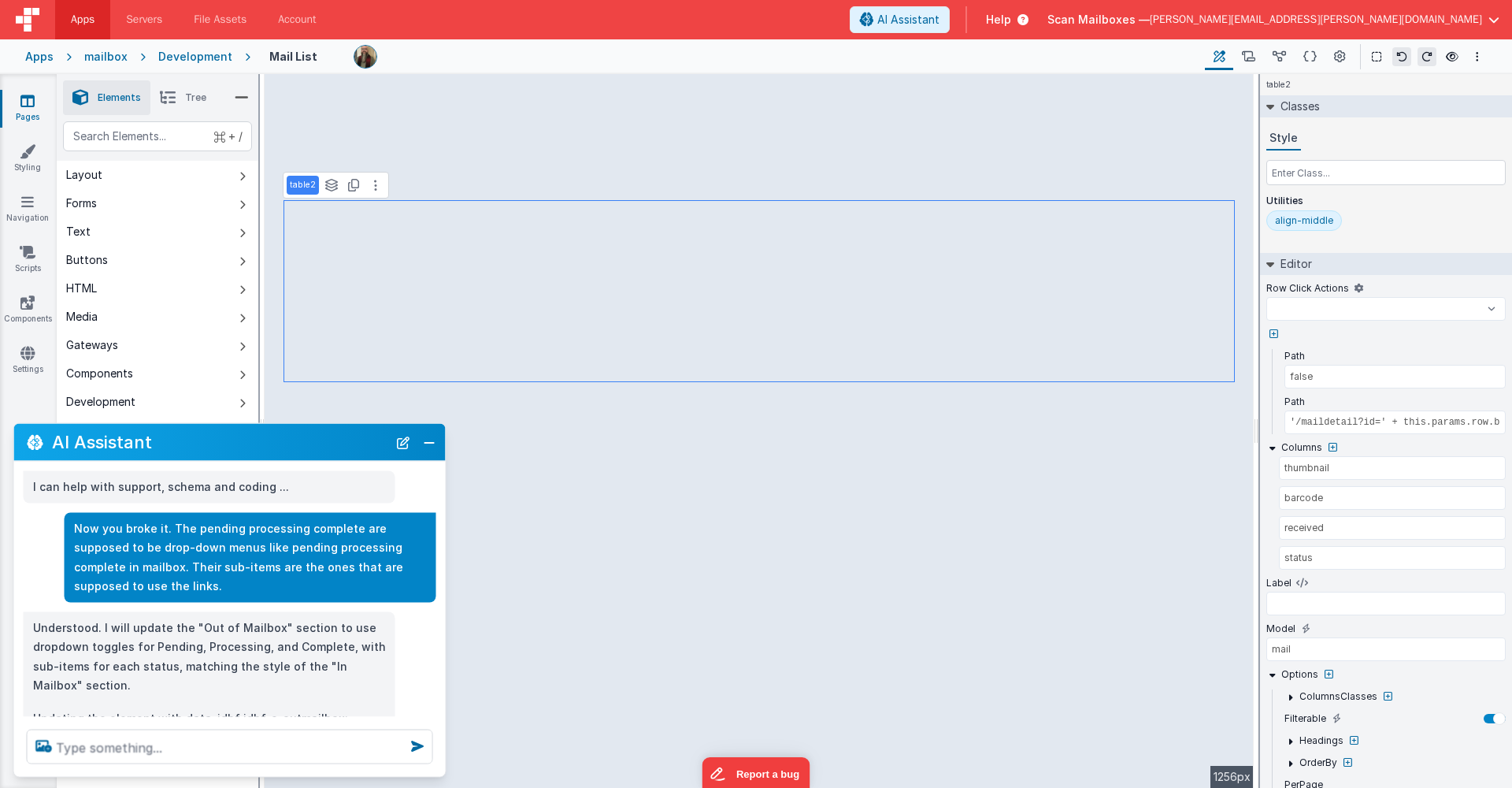 select 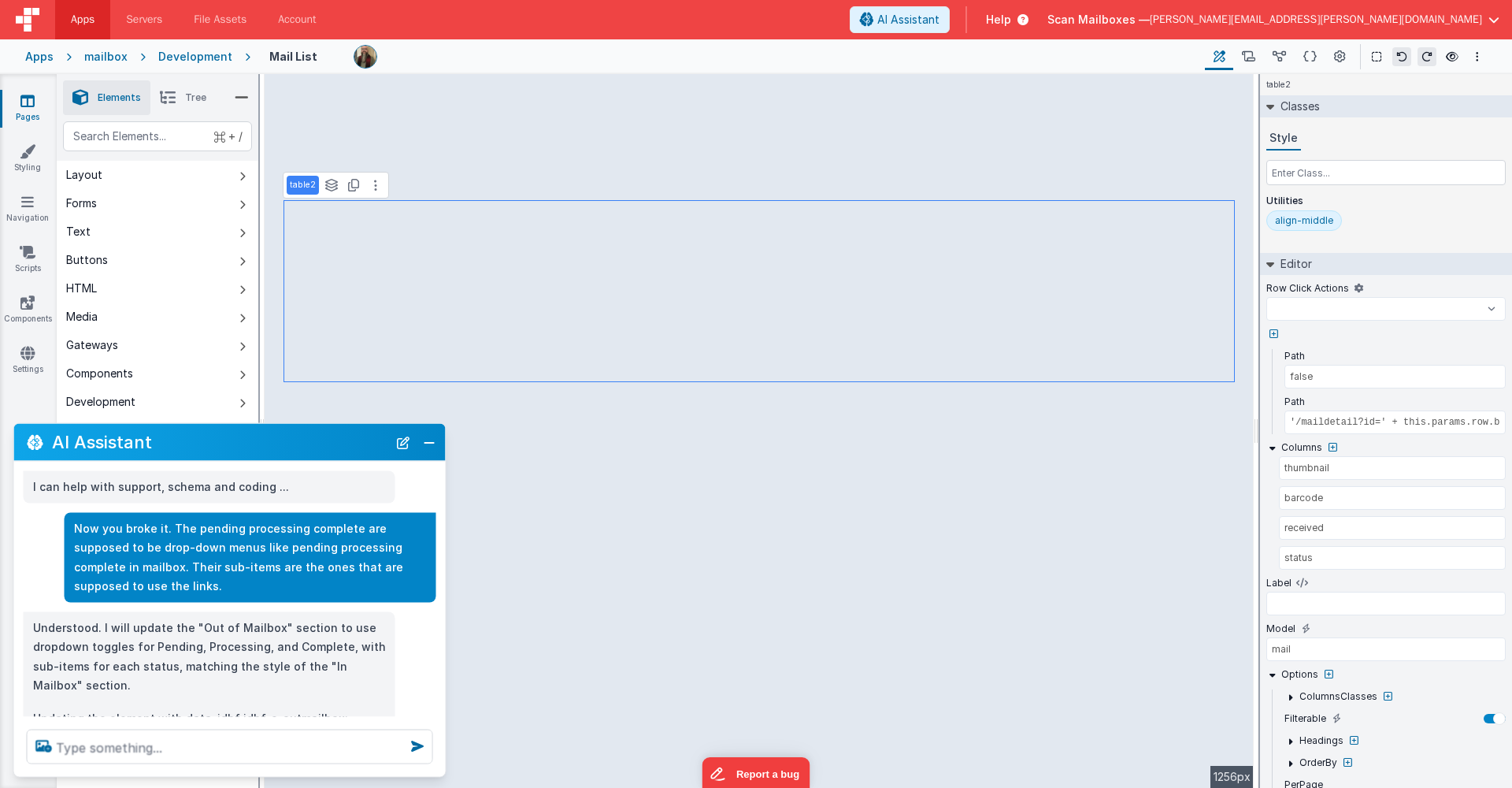 select 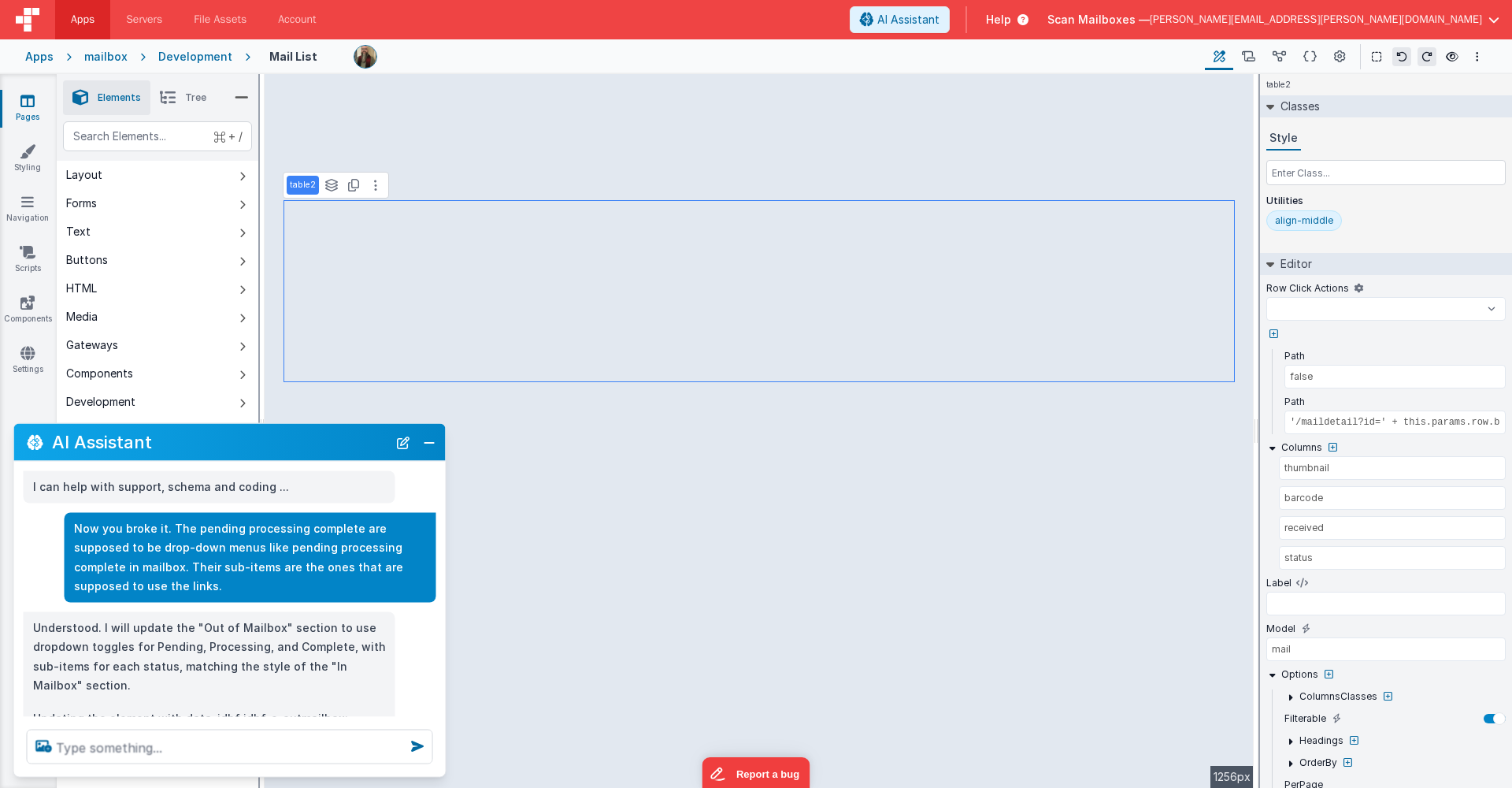 select 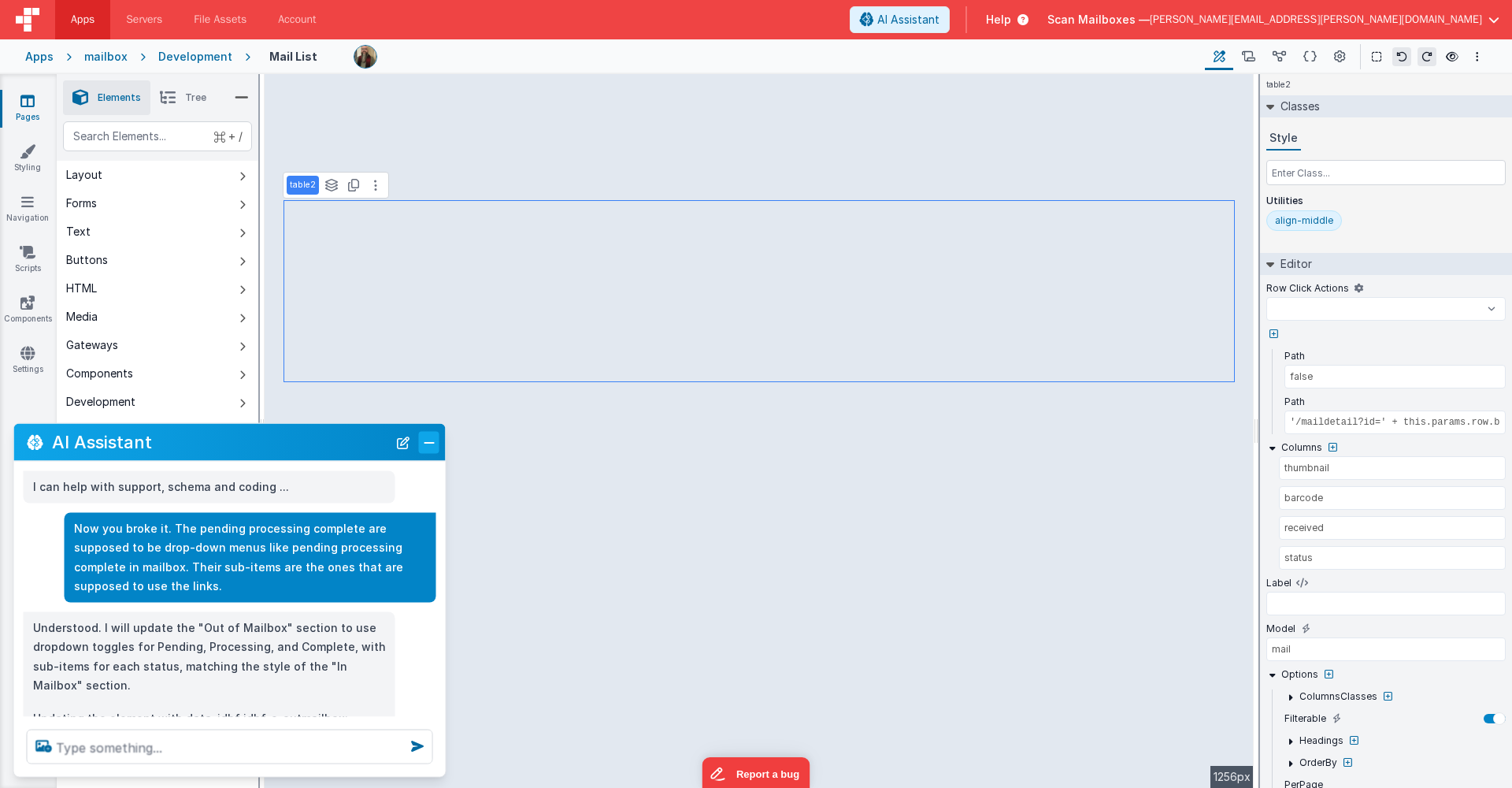 select 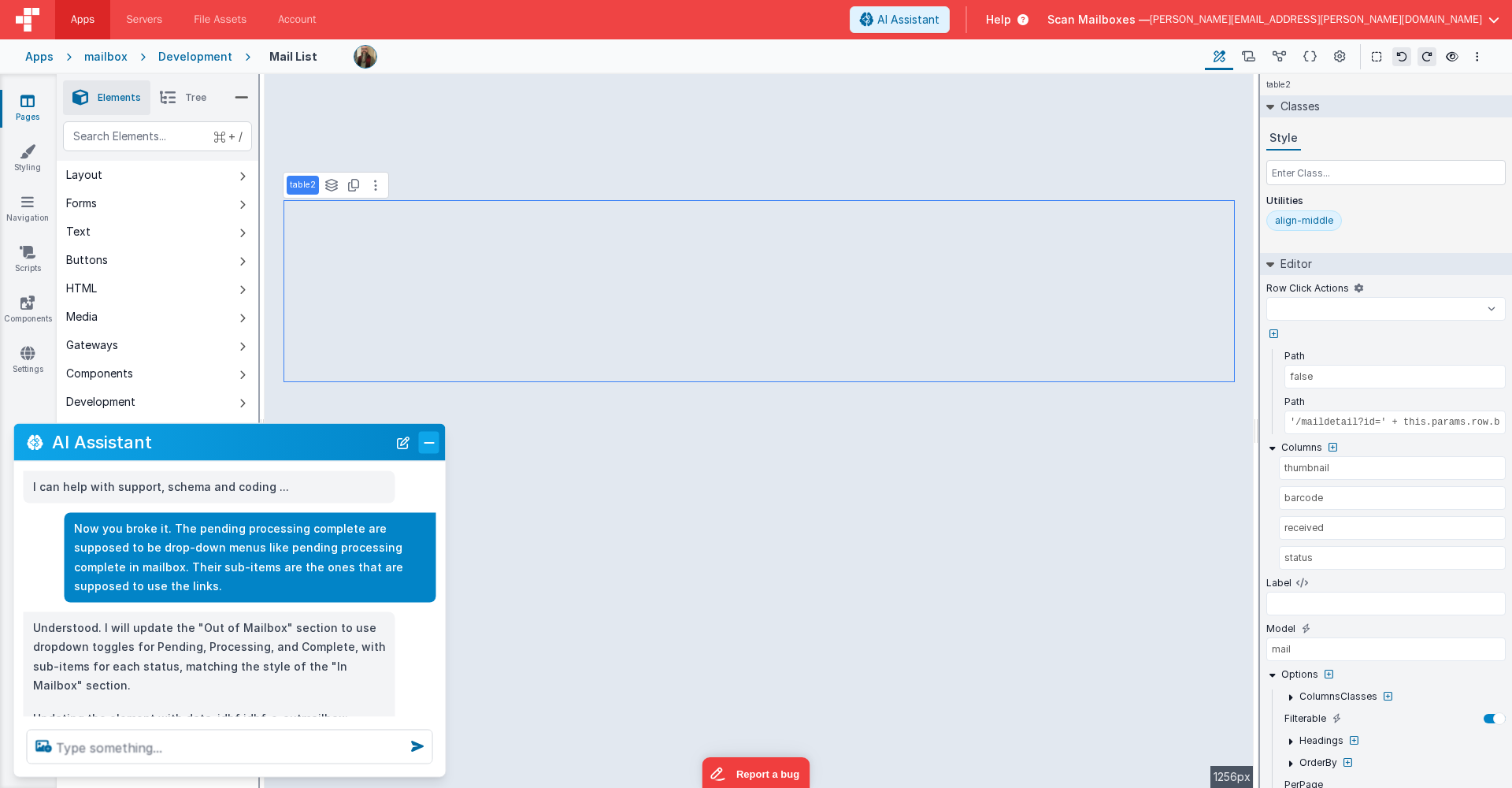 select 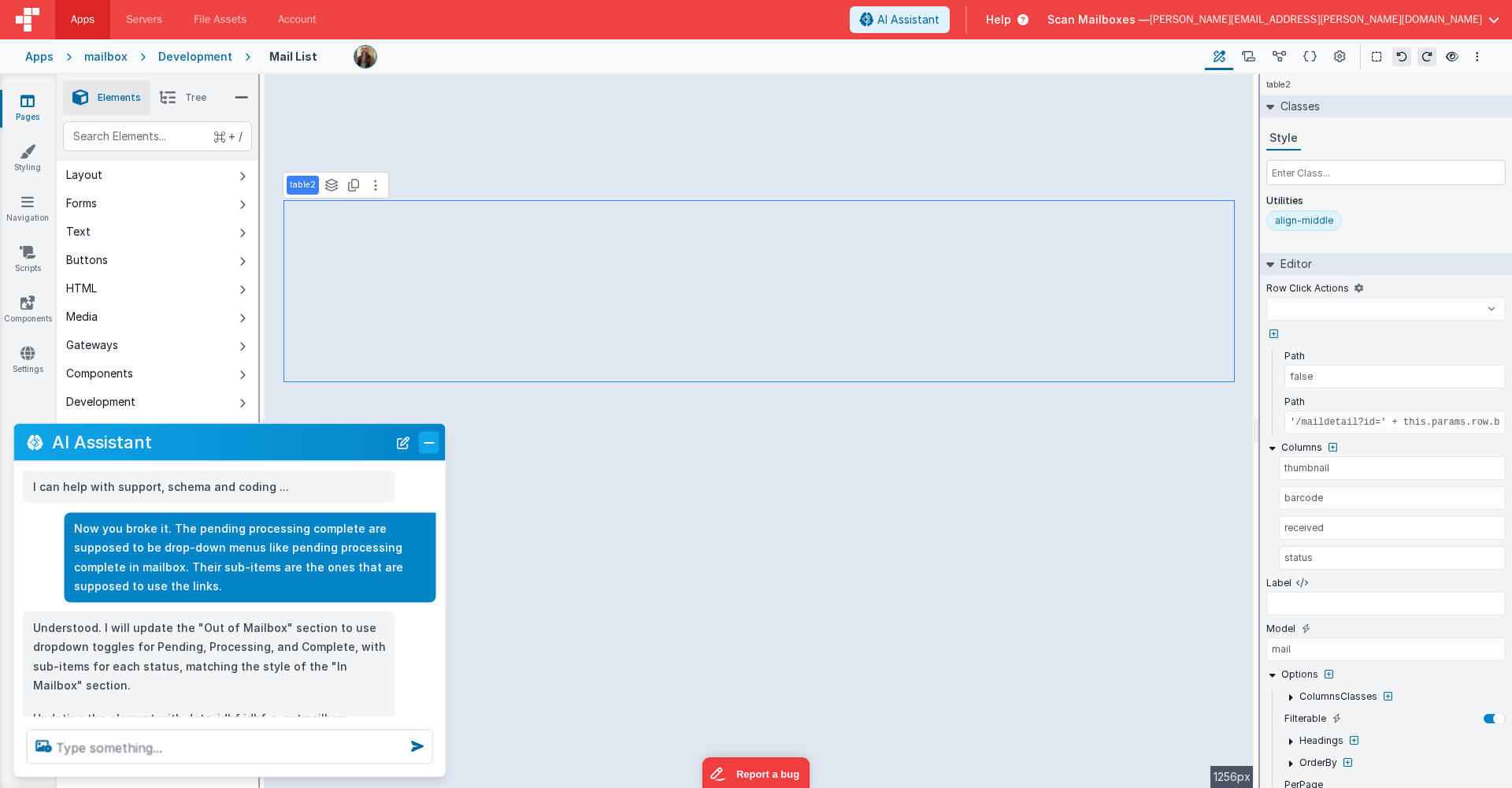 click at bounding box center (429, 442) 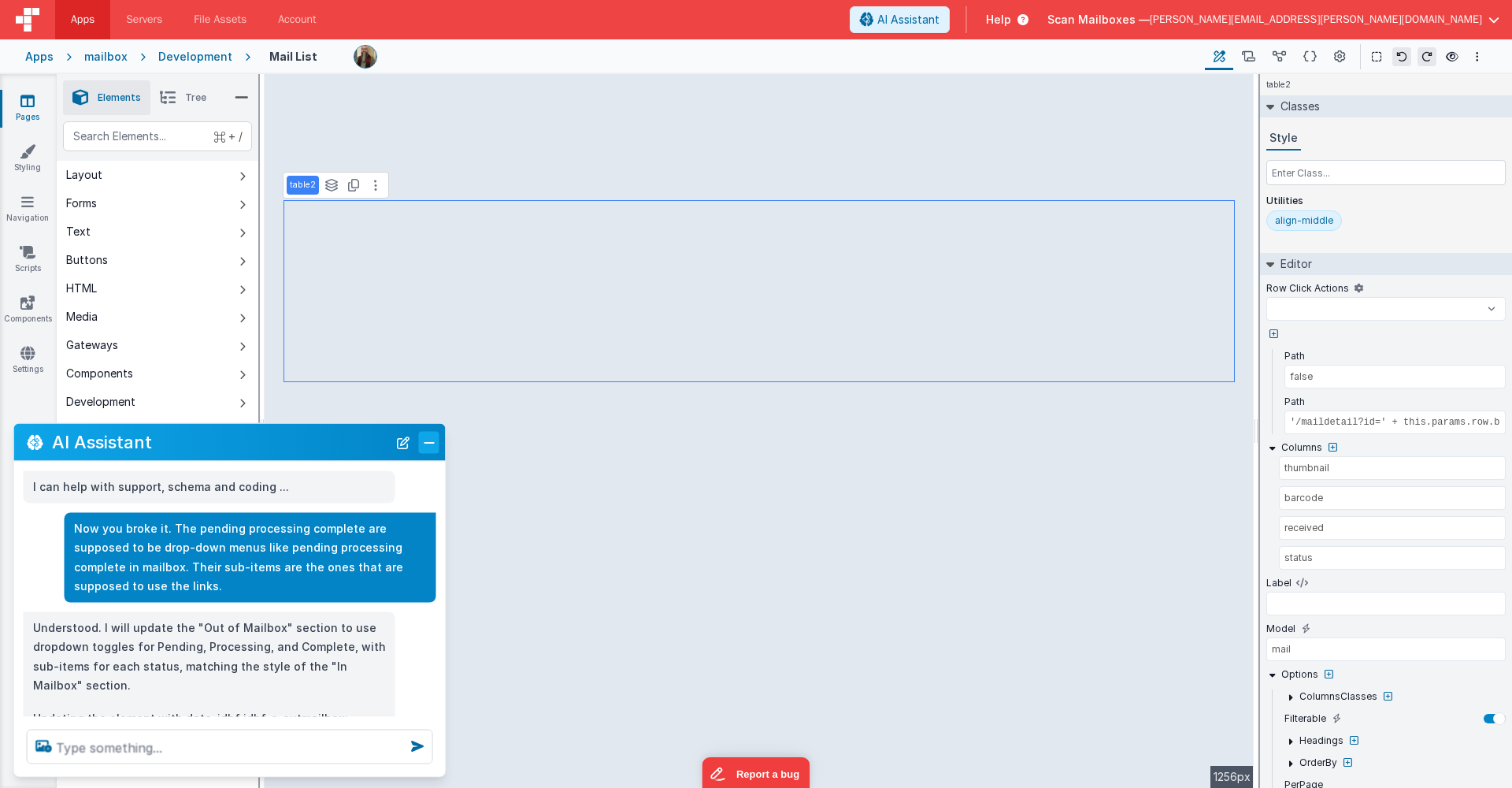 select 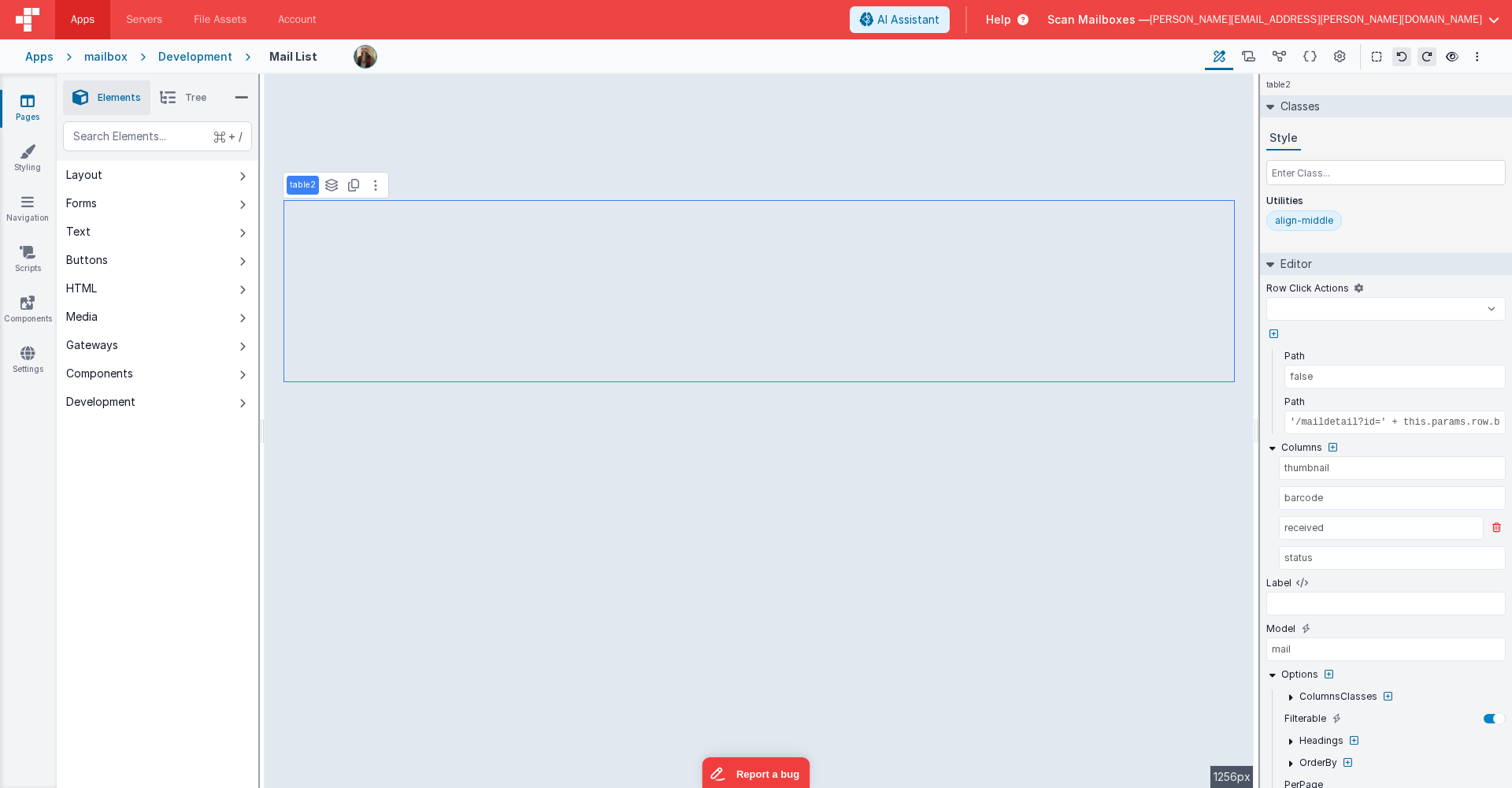 select 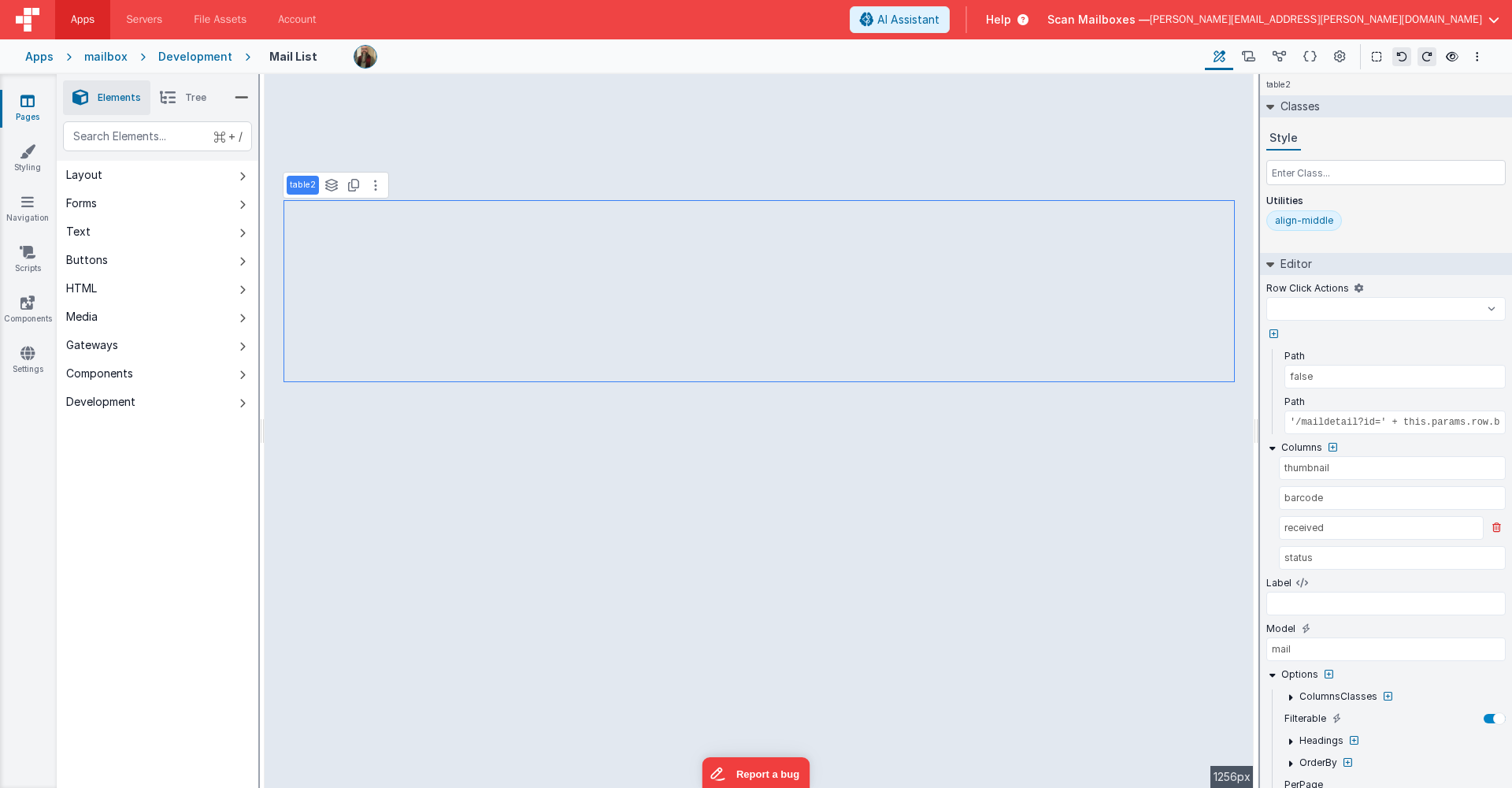 select 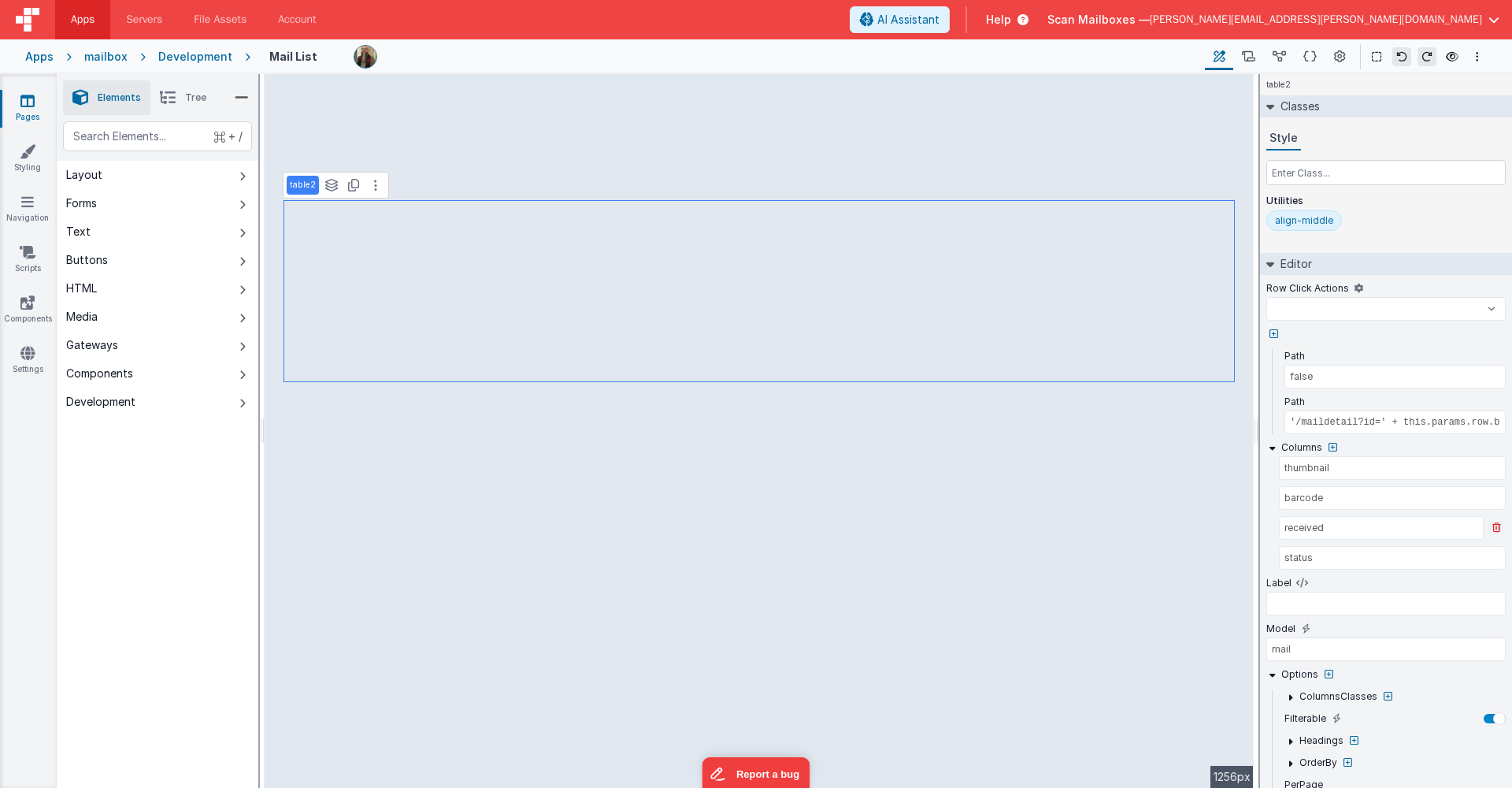 select 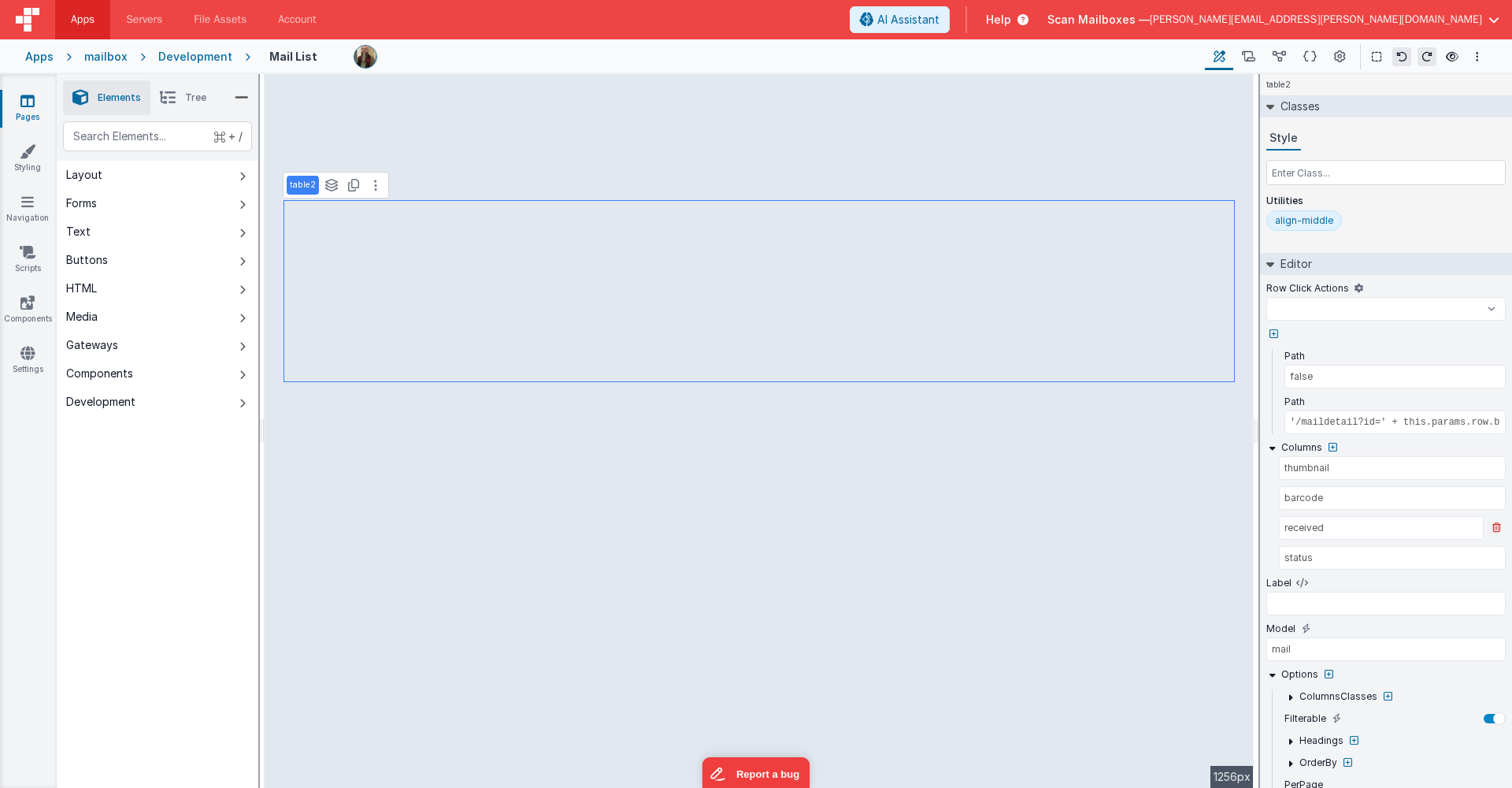 select 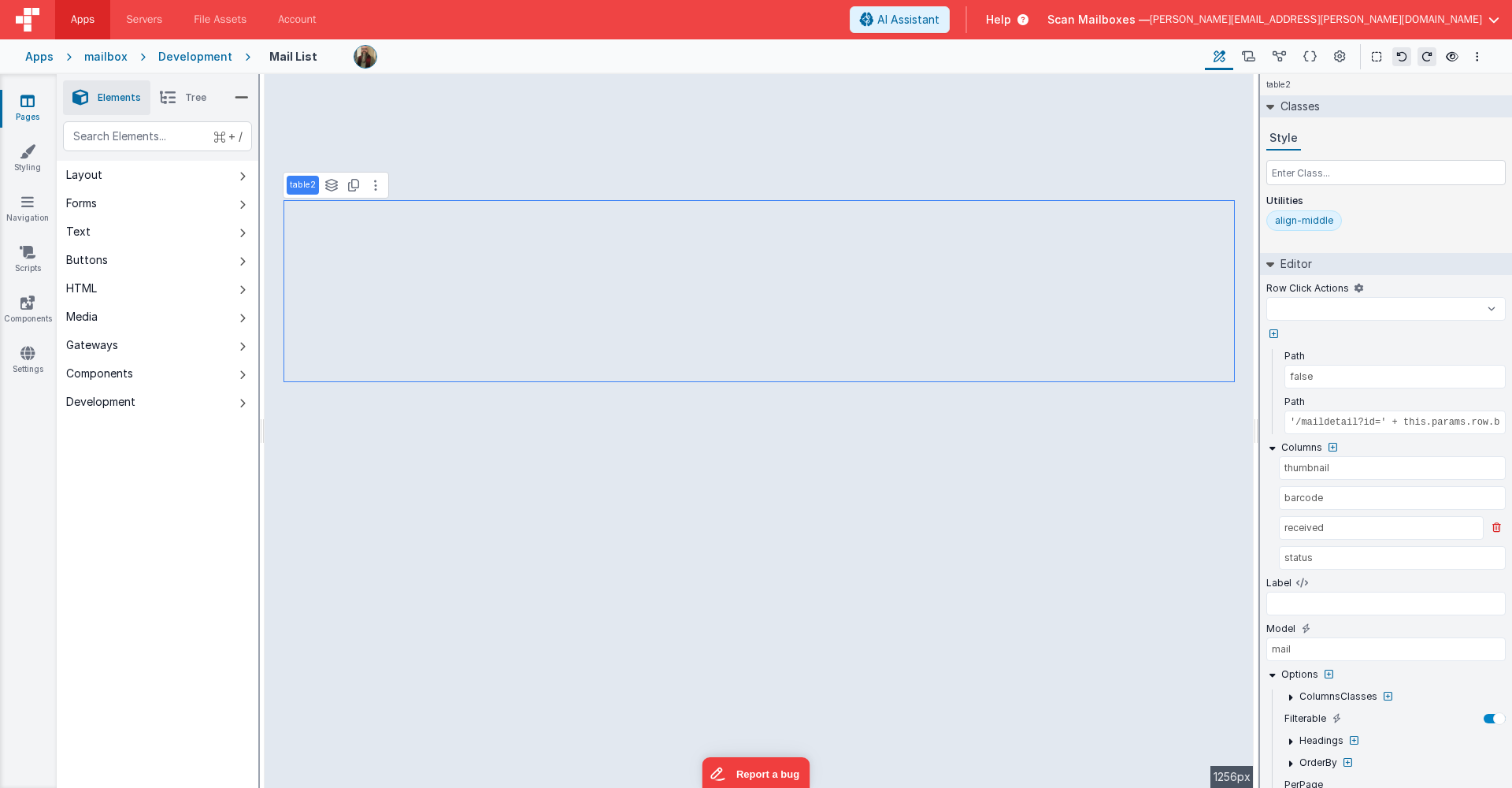 select 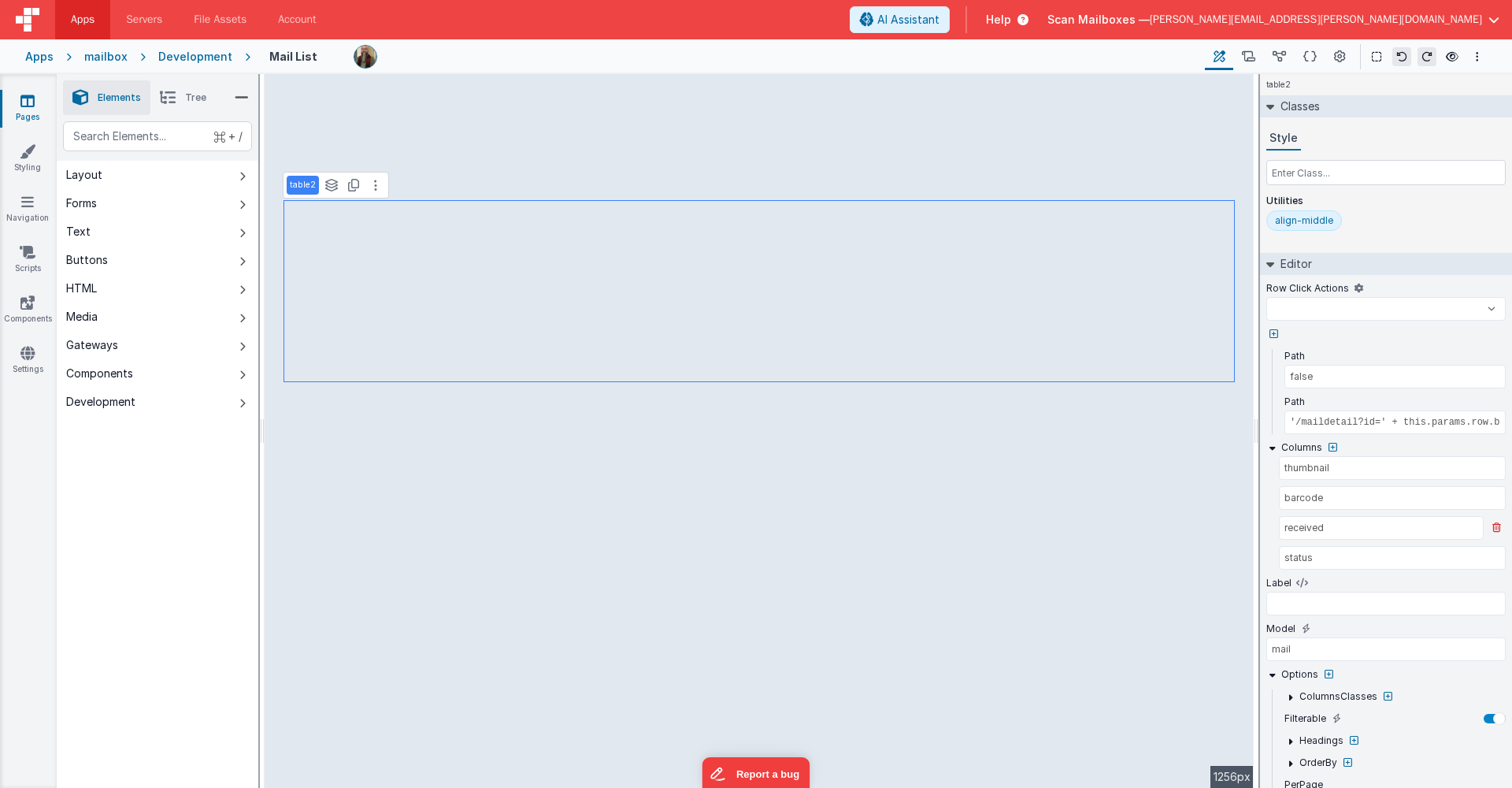 select 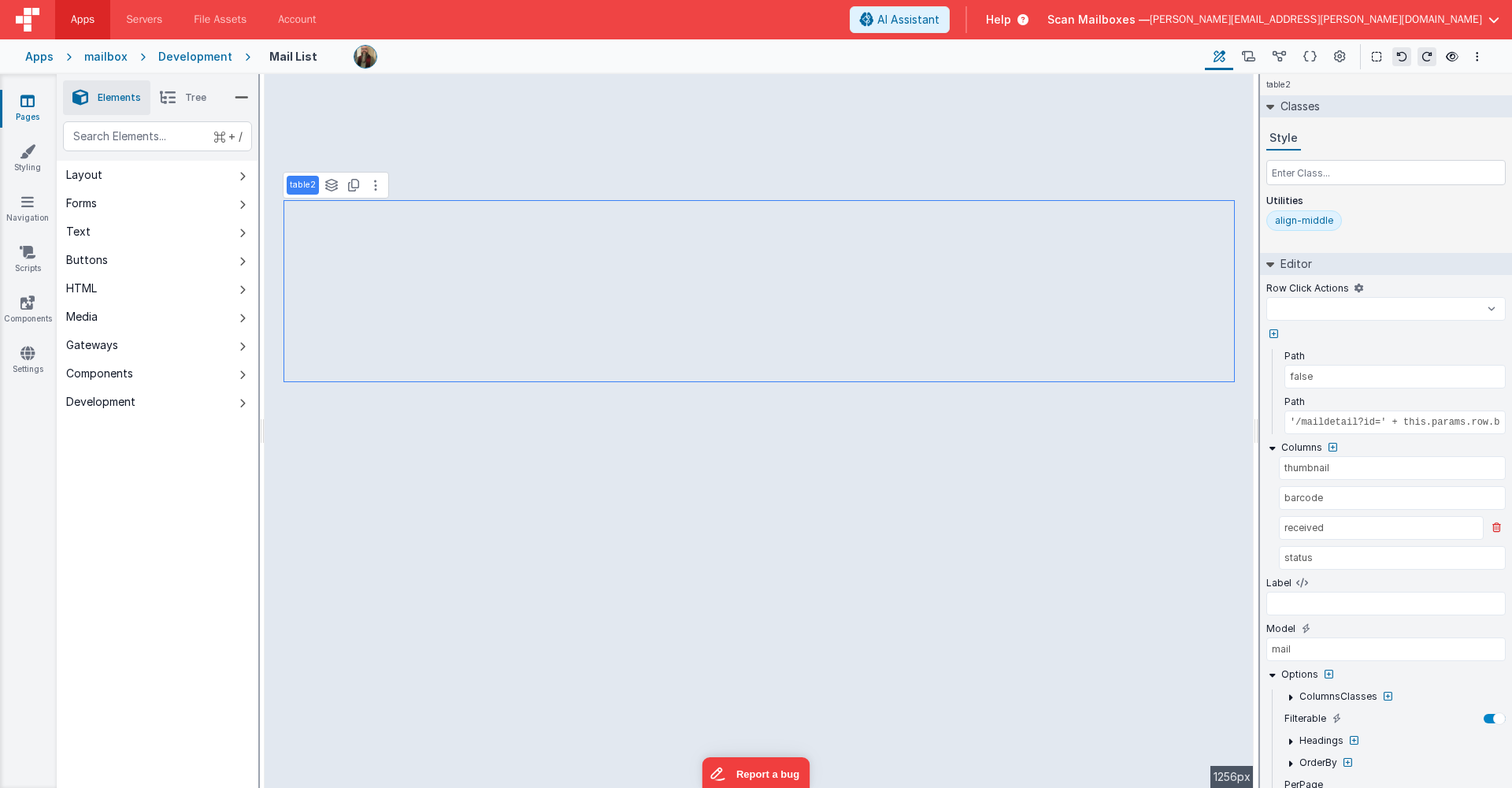 select 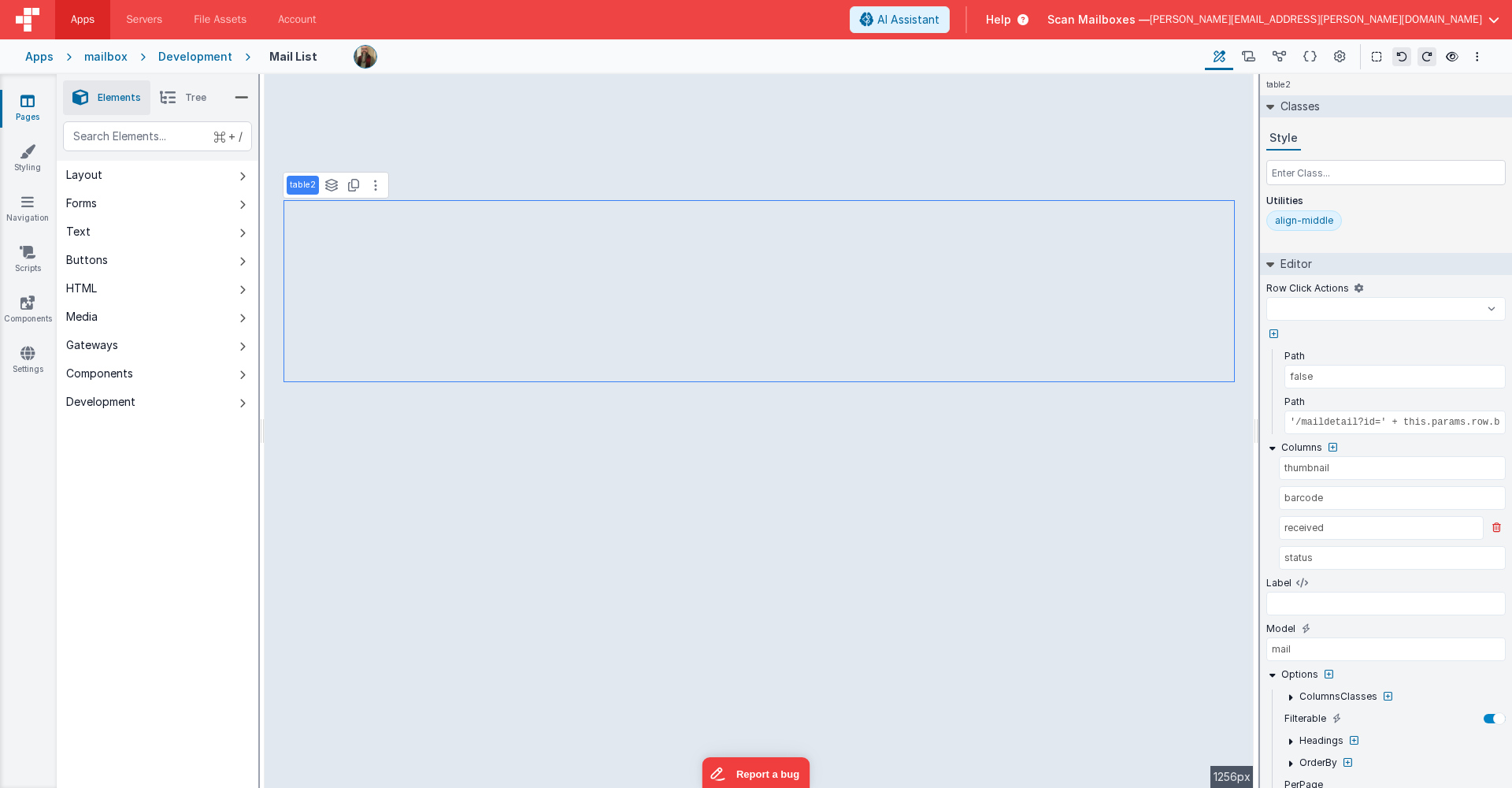 select 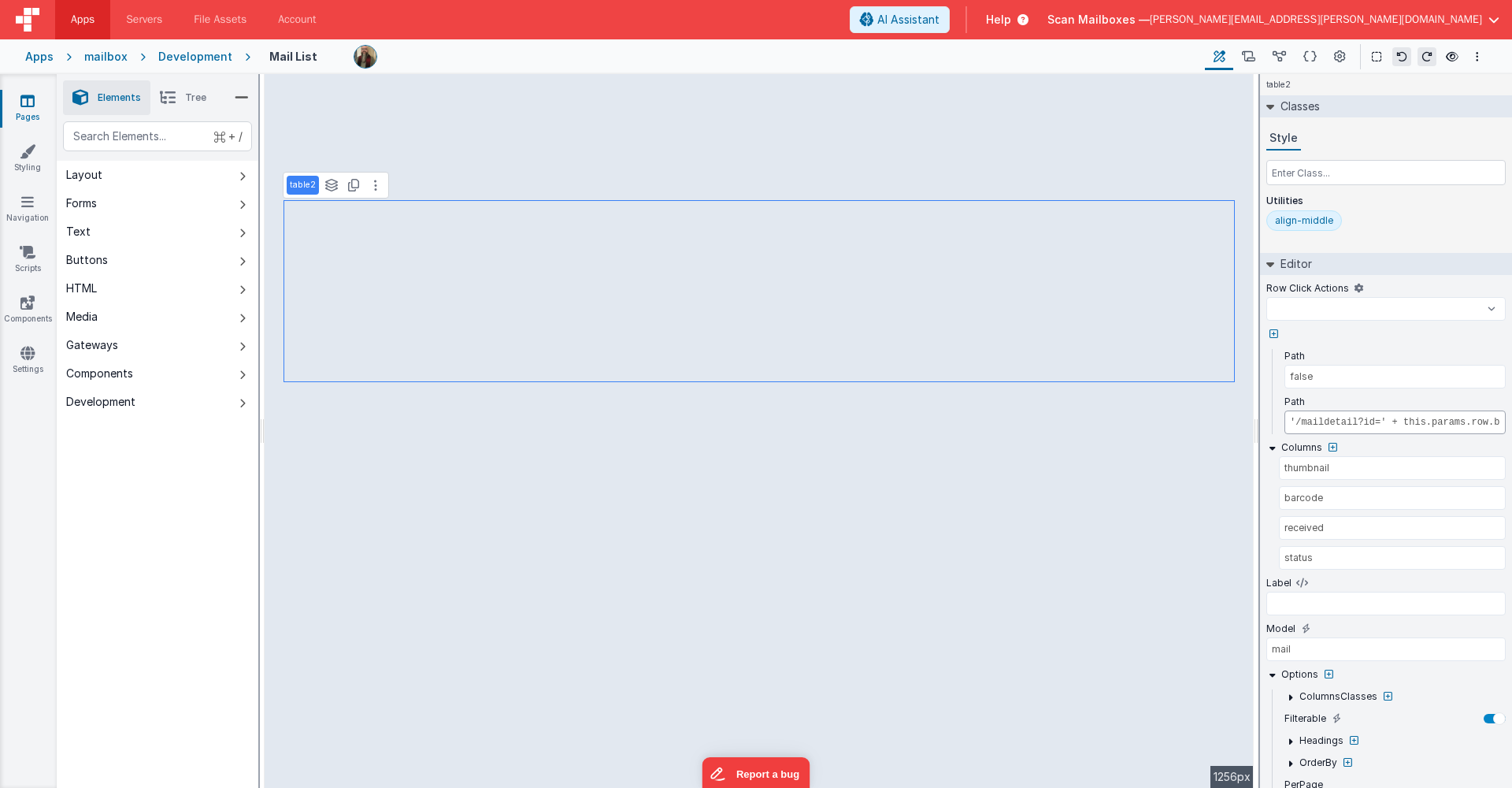 click on "'/maildetail?id=' + this.params.row.barcode" at bounding box center (1395, 422) 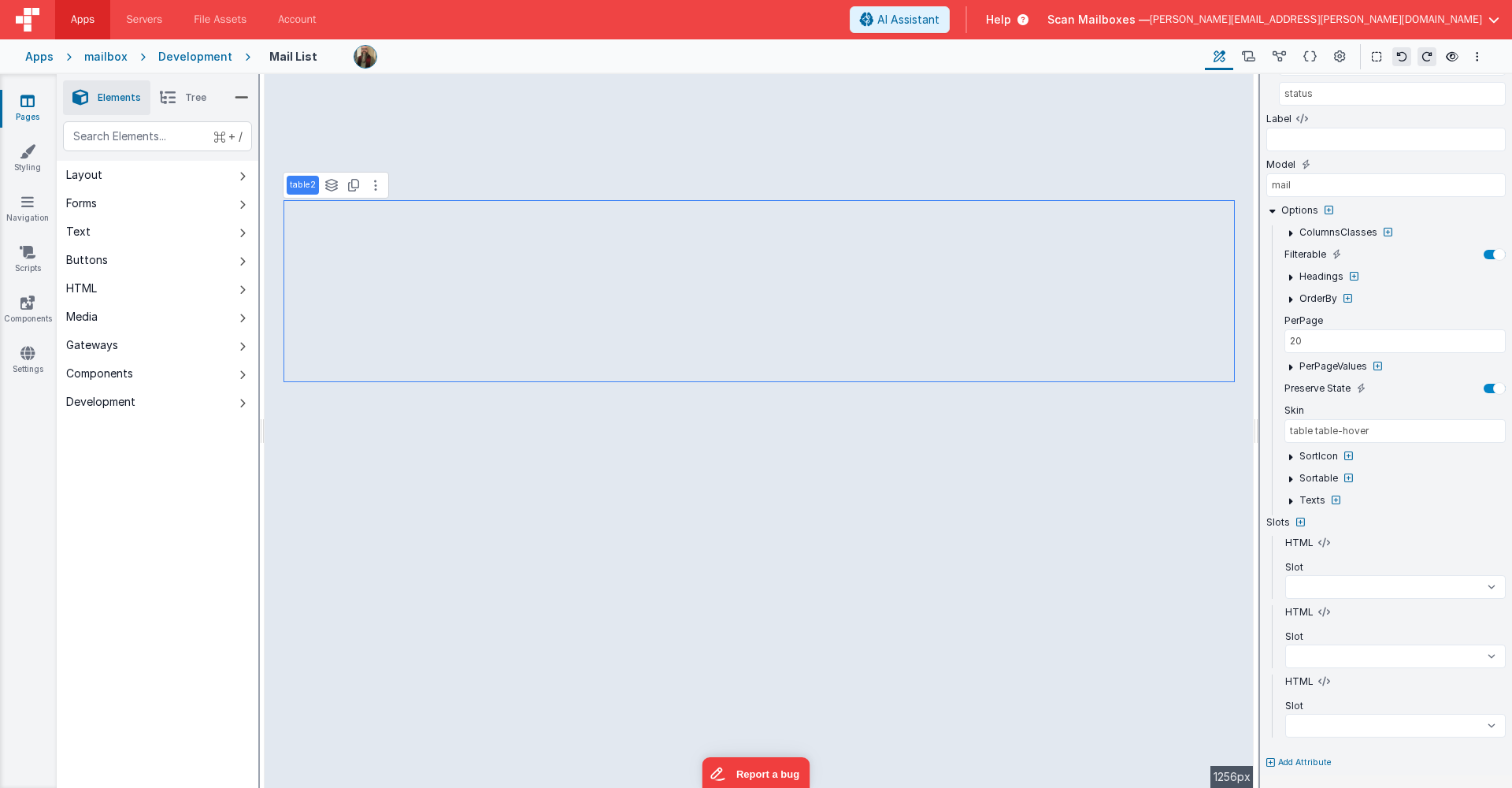 scroll, scrollTop: 0, scrollLeft: 0, axis: both 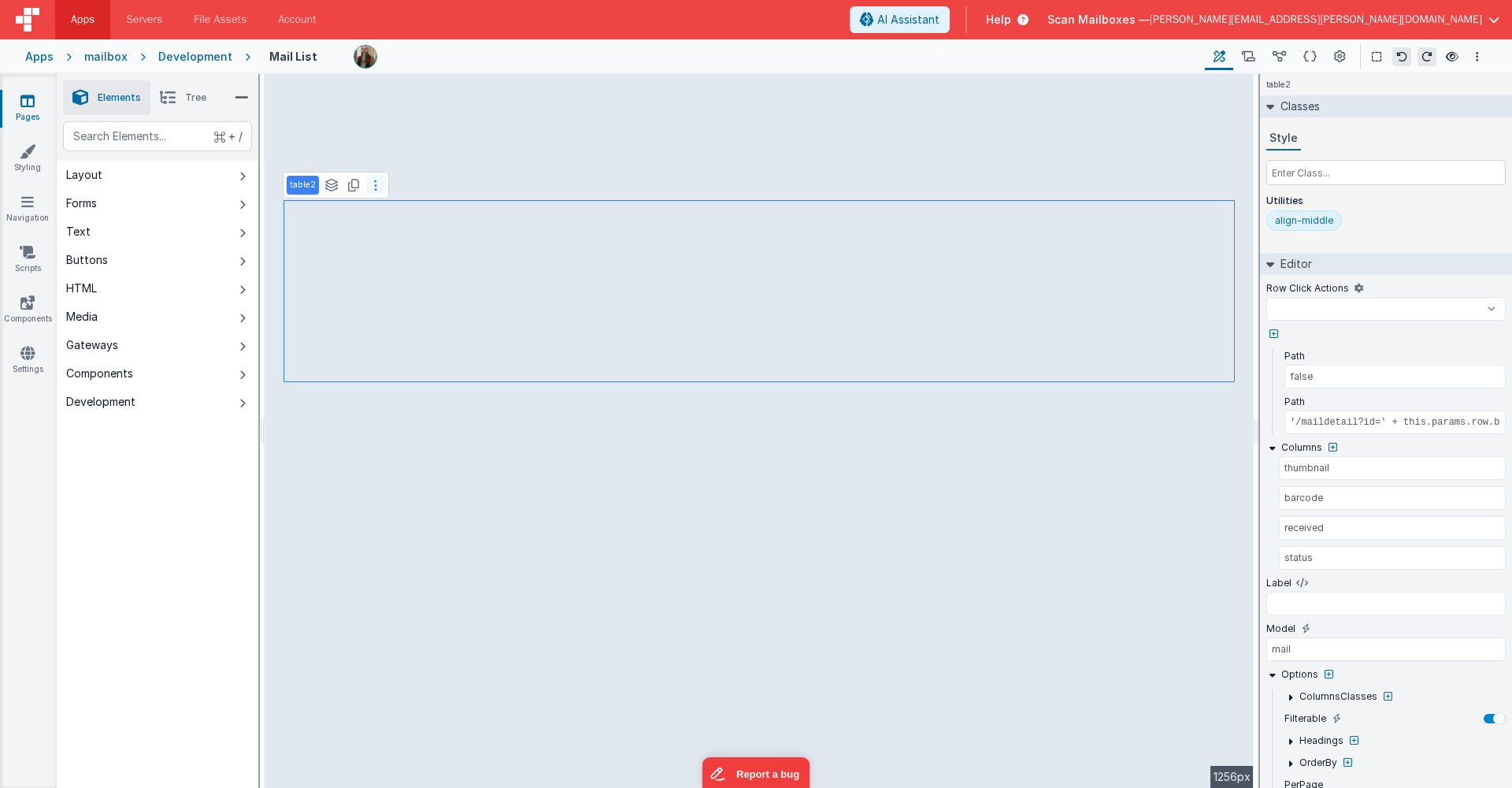 click at bounding box center (376, 185) 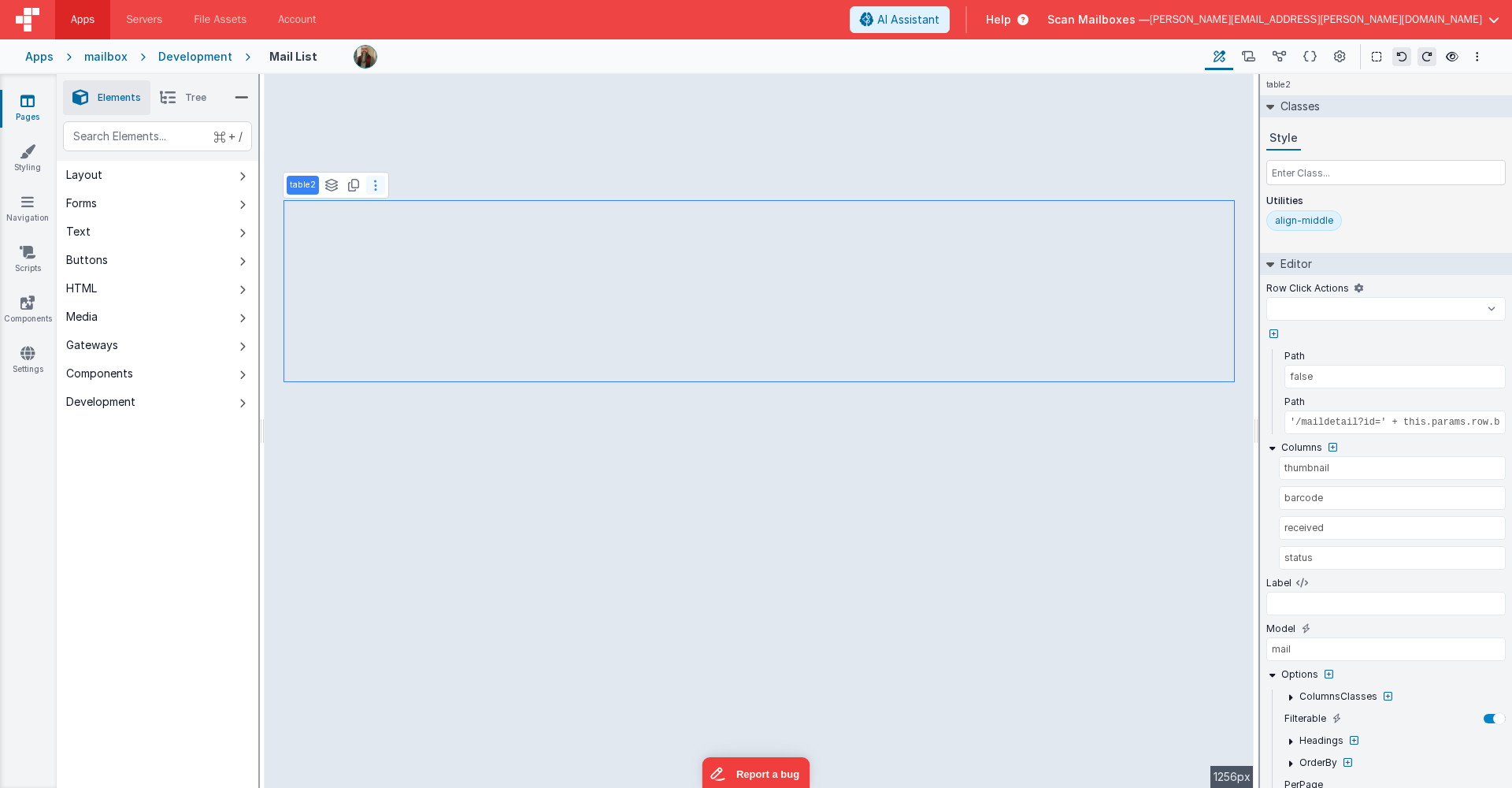 click at bounding box center [376, 185] 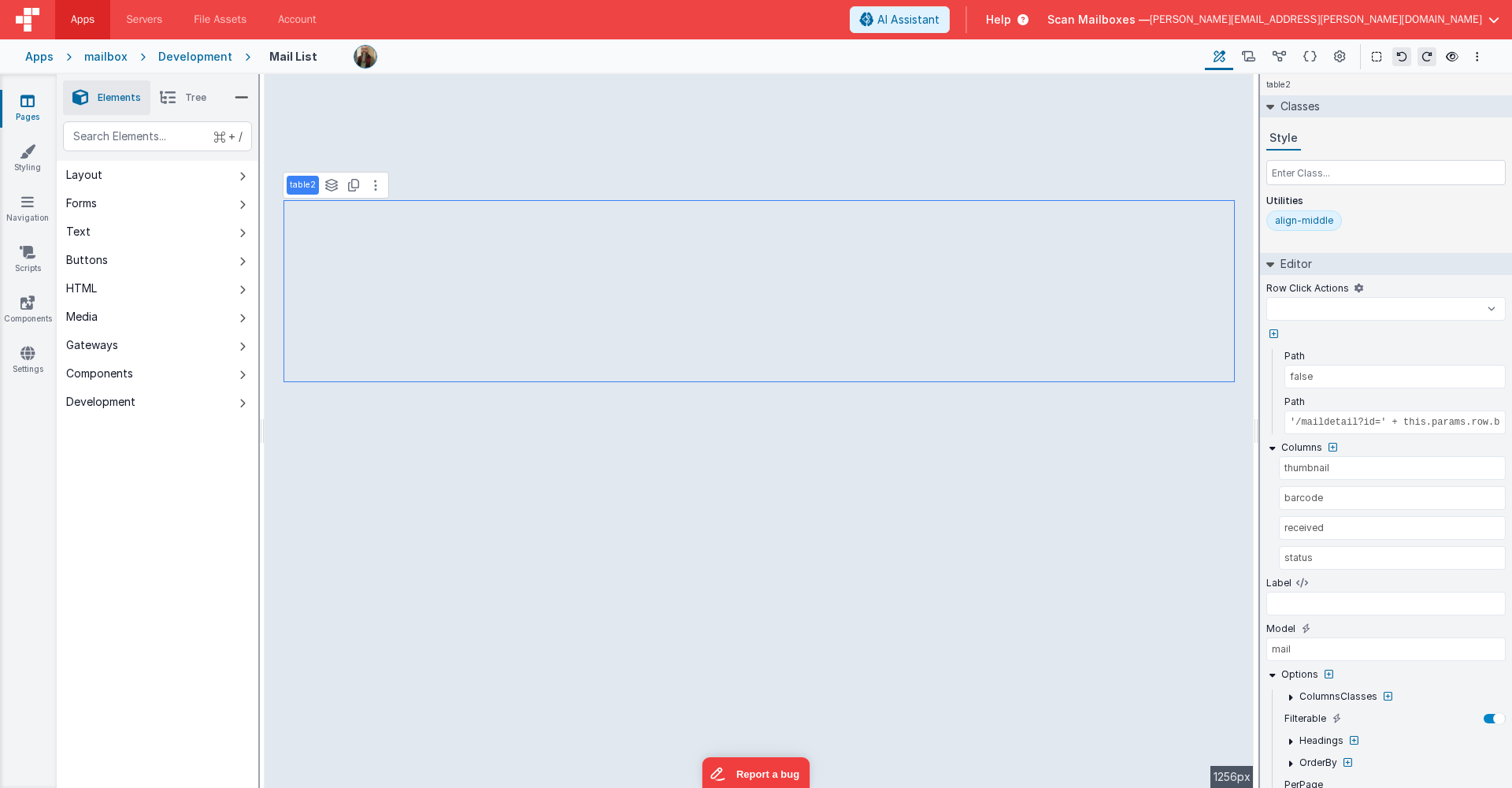 click at bounding box center (1270, 264) 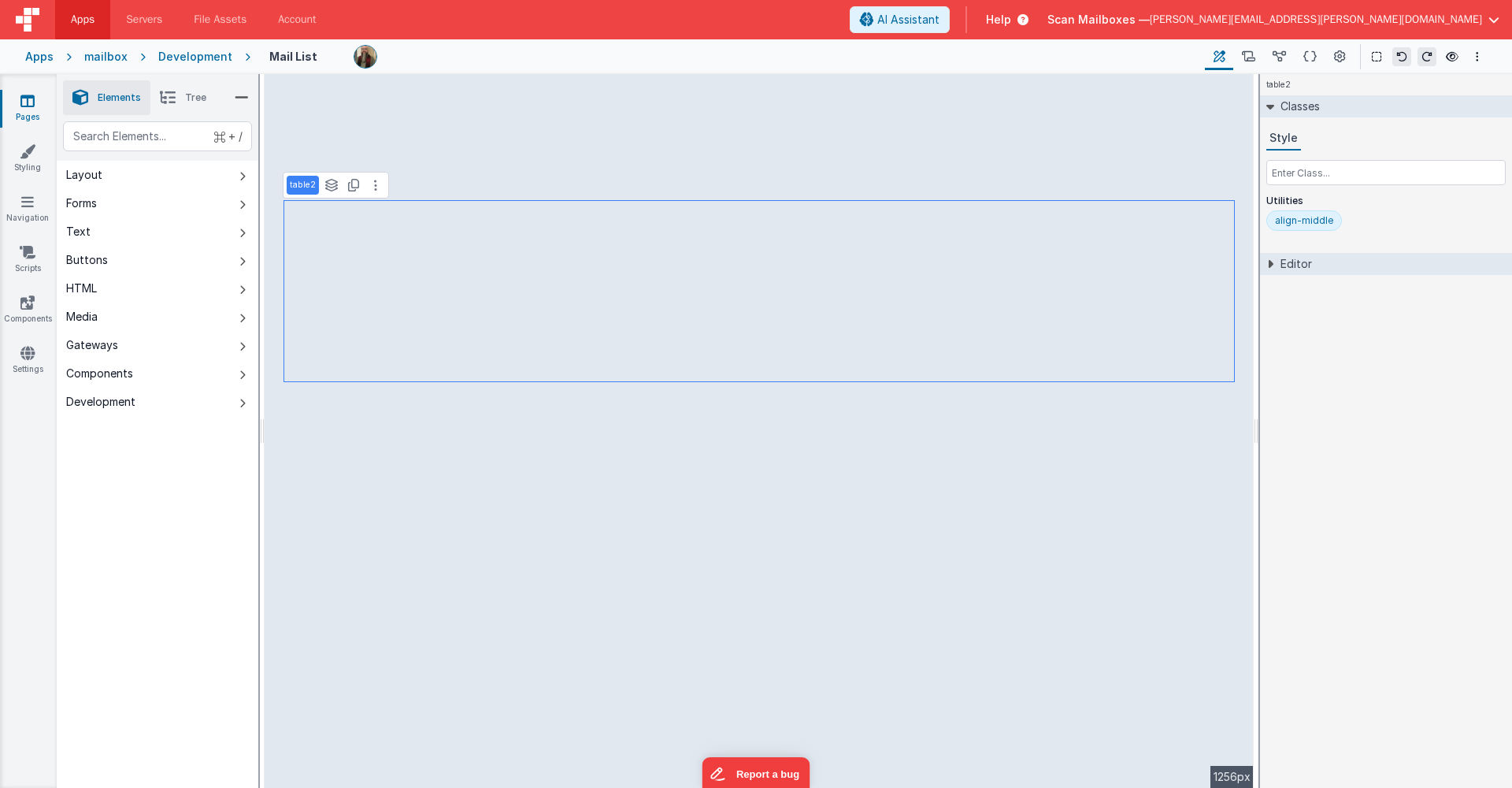 click on "Editor" at bounding box center [1386, 264] 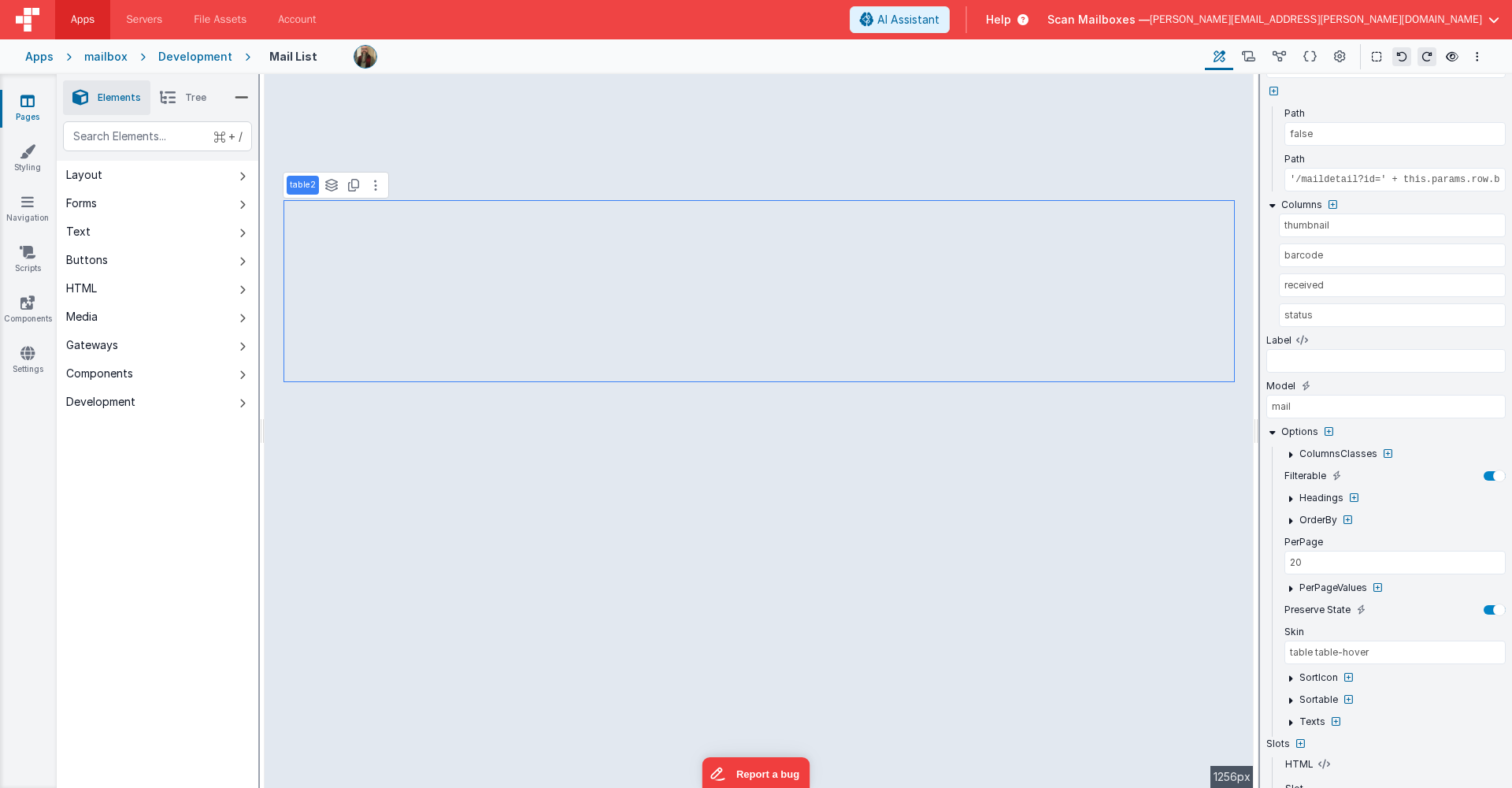 scroll, scrollTop: 347, scrollLeft: 0, axis: vertical 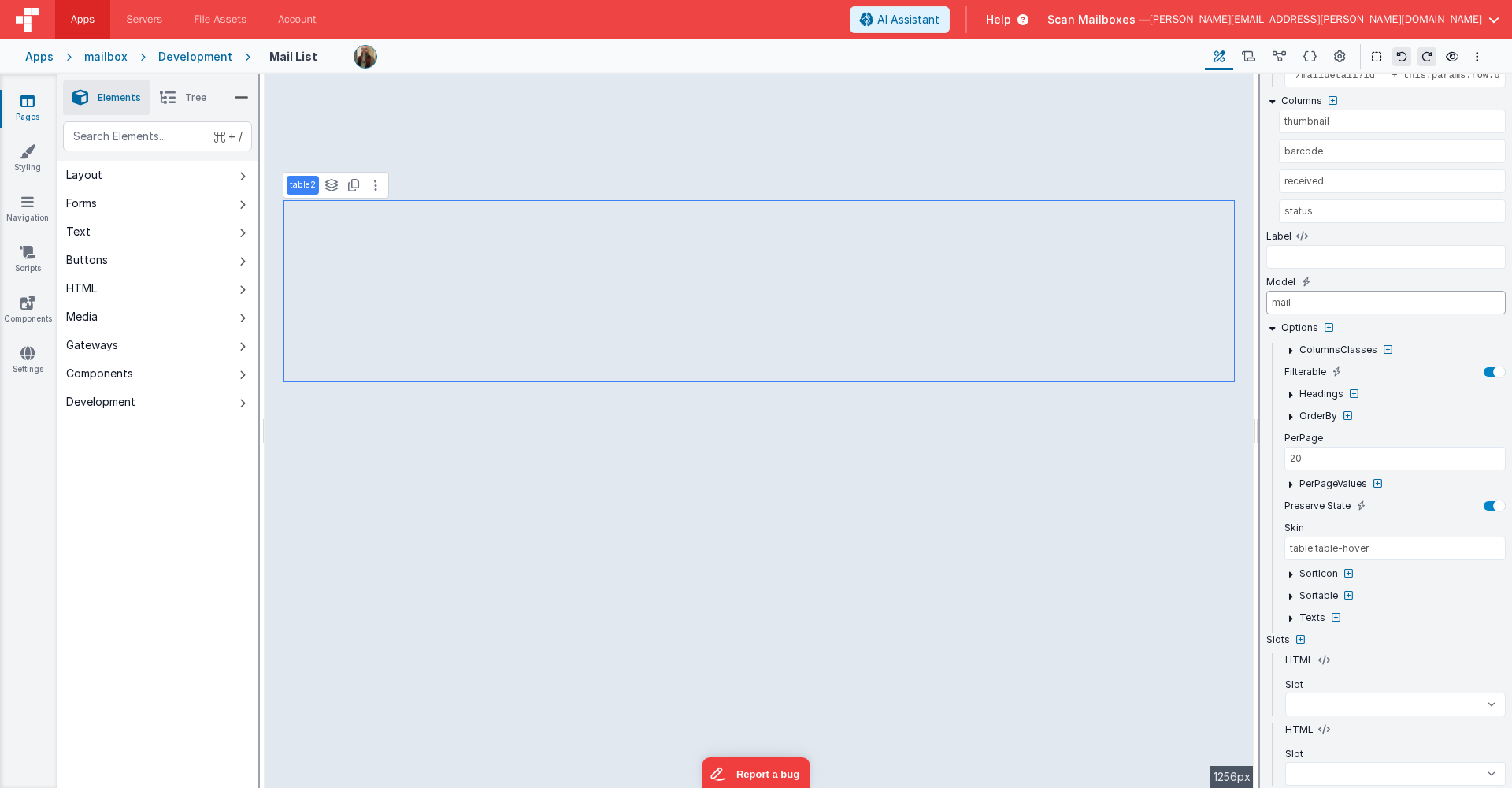 click on "mail" at bounding box center [1386, 303] 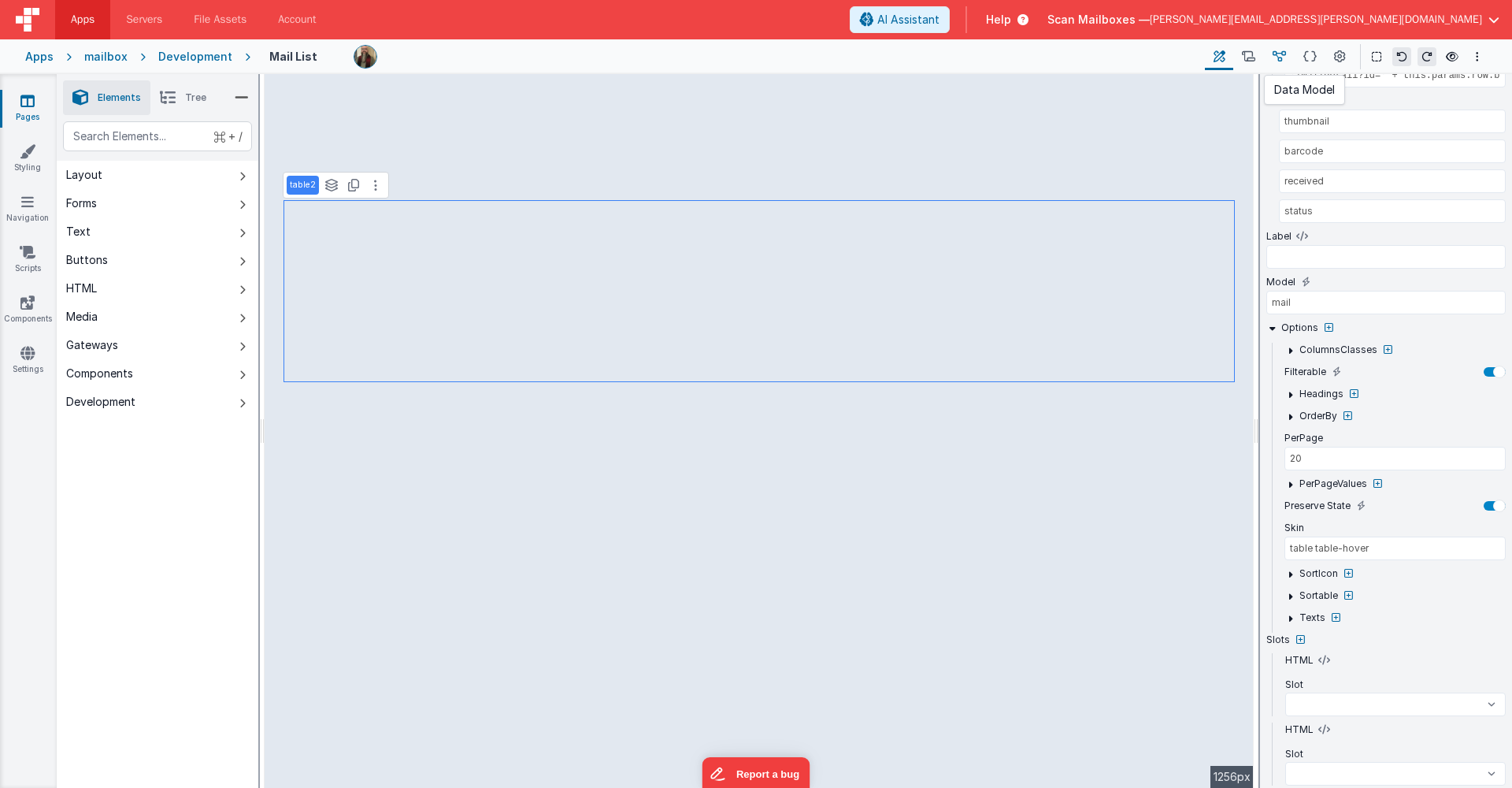 click at bounding box center [1279, 57] 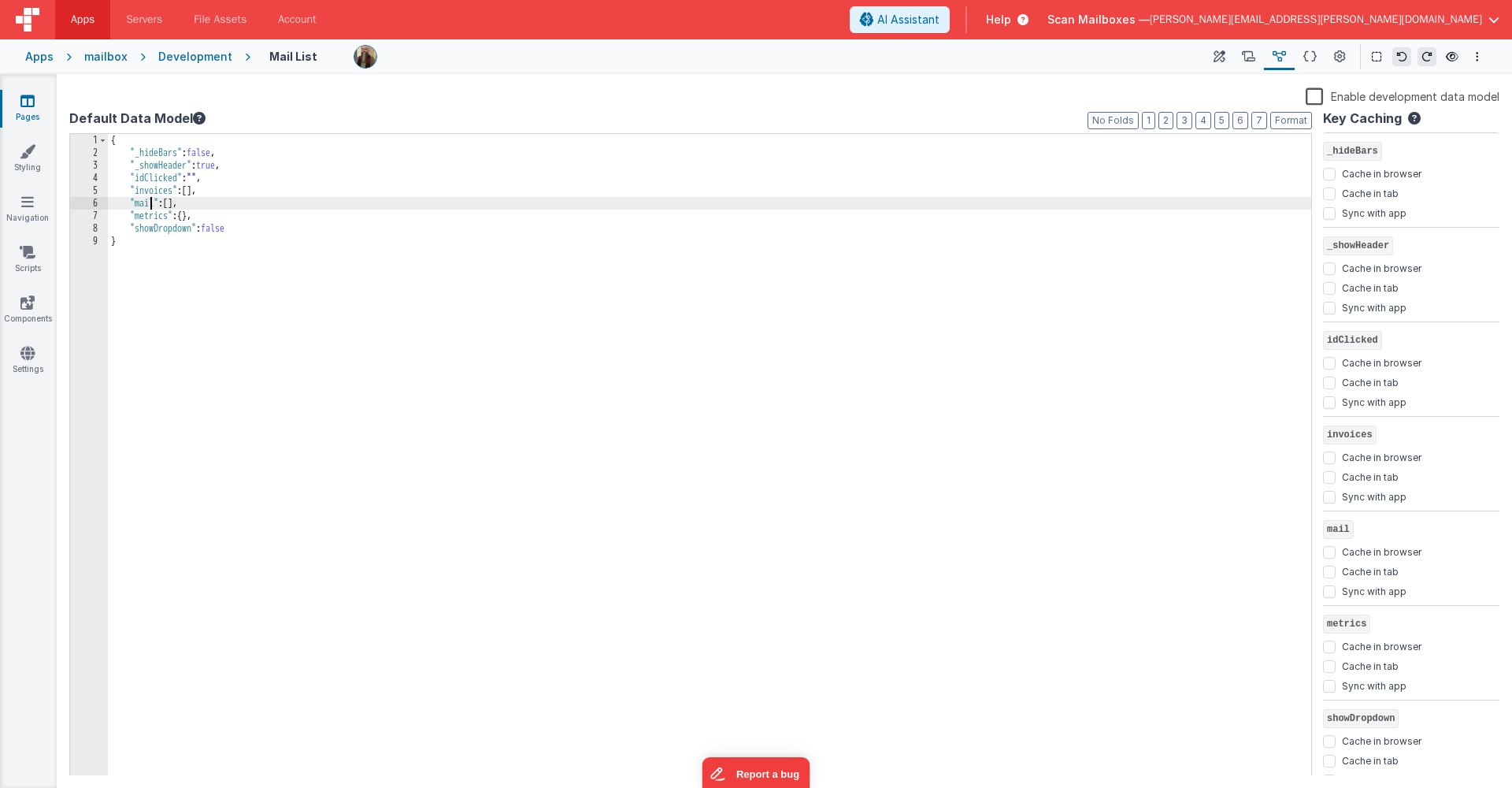 click on "{      "_hideBars" :  false ,      "_showHeader" :  true ,      "idClicked" :  "" ,      "invoices" :  [ ] ,      "mail" :  [ ] ,      "metrics" :  { } ,      "showDropdown" :  false }" at bounding box center [710, 467] 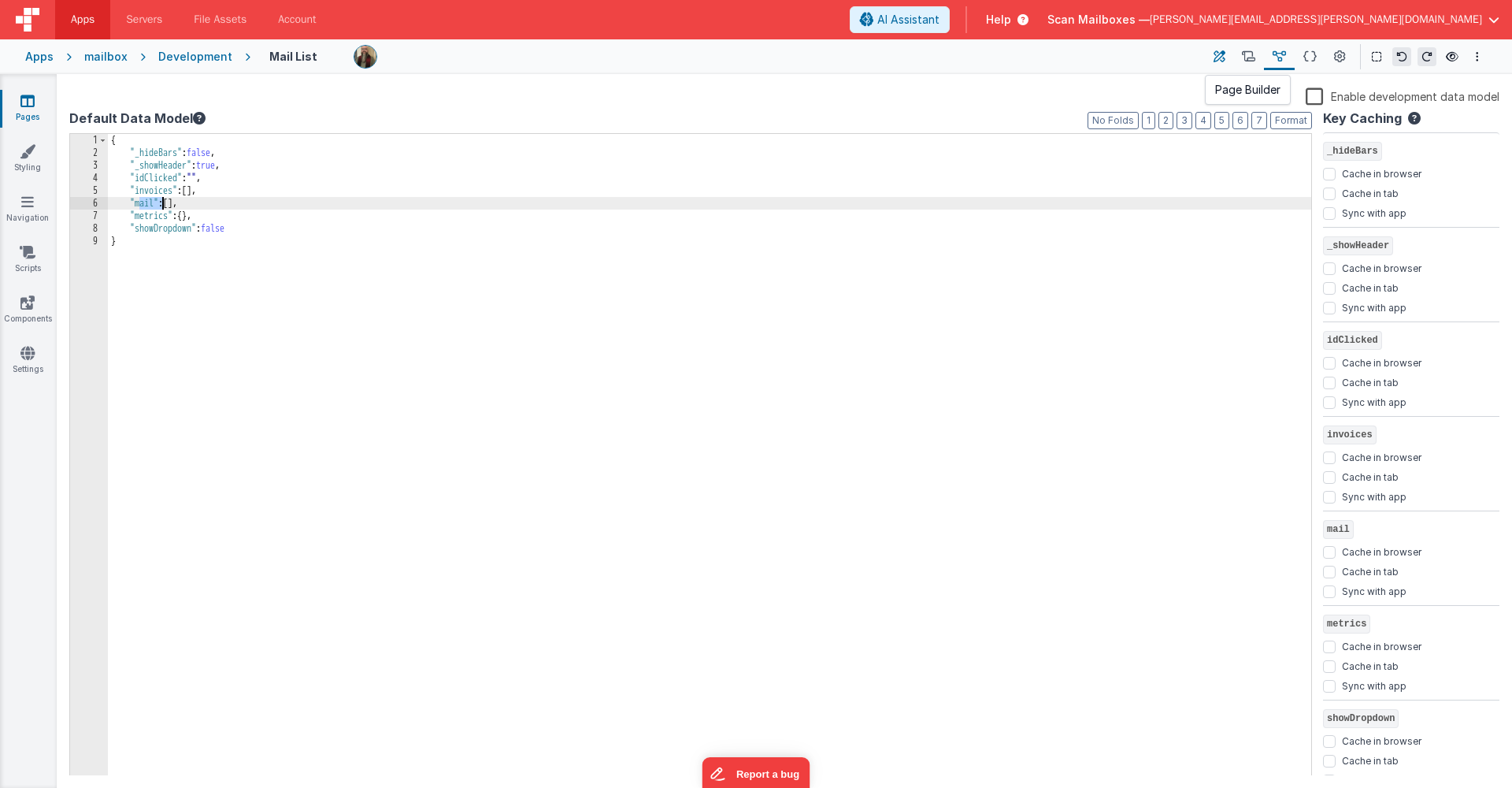 click at bounding box center [1219, 57] 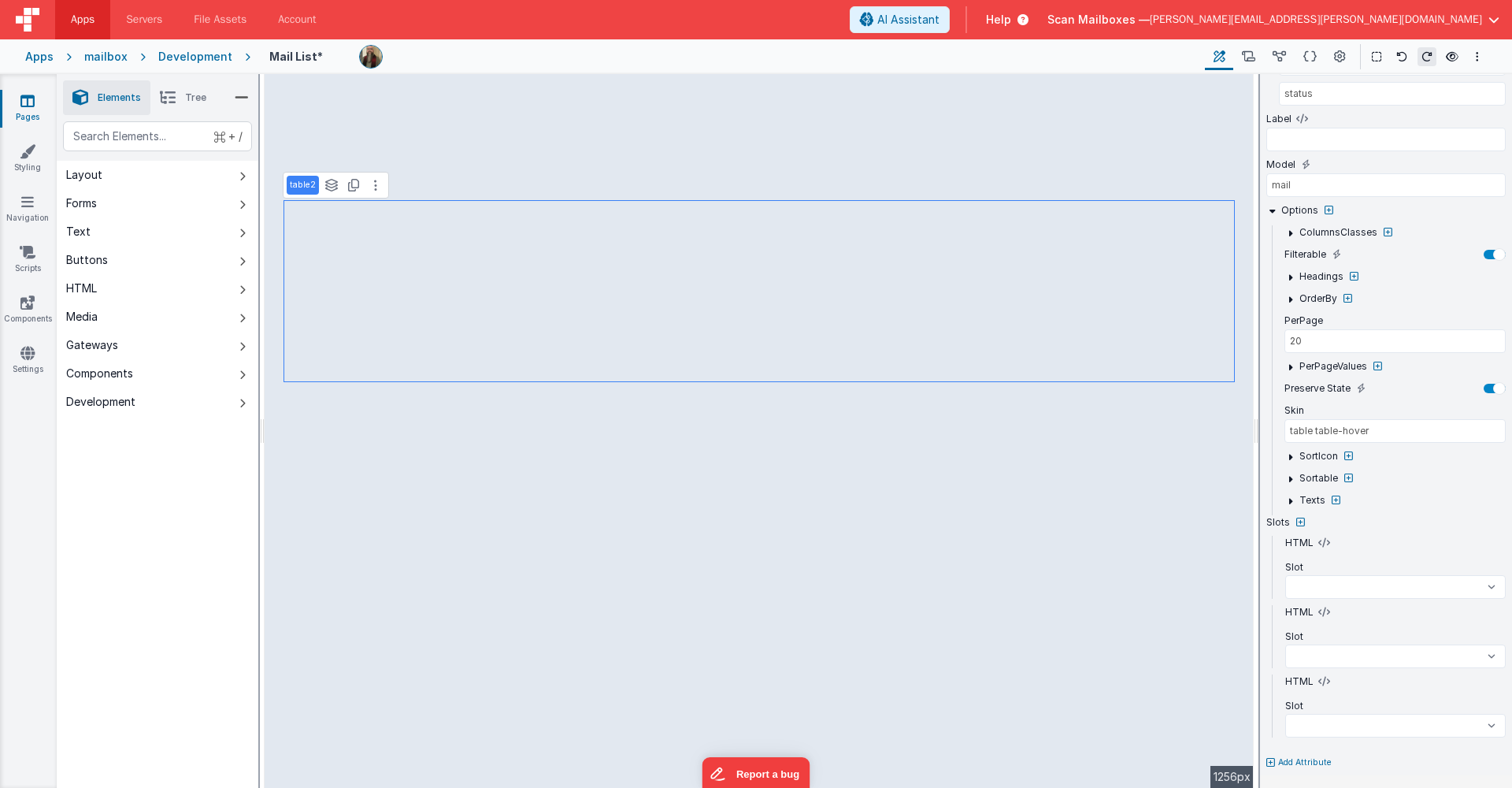 scroll, scrollTop: 0, scrollLeft: 0, axis: both 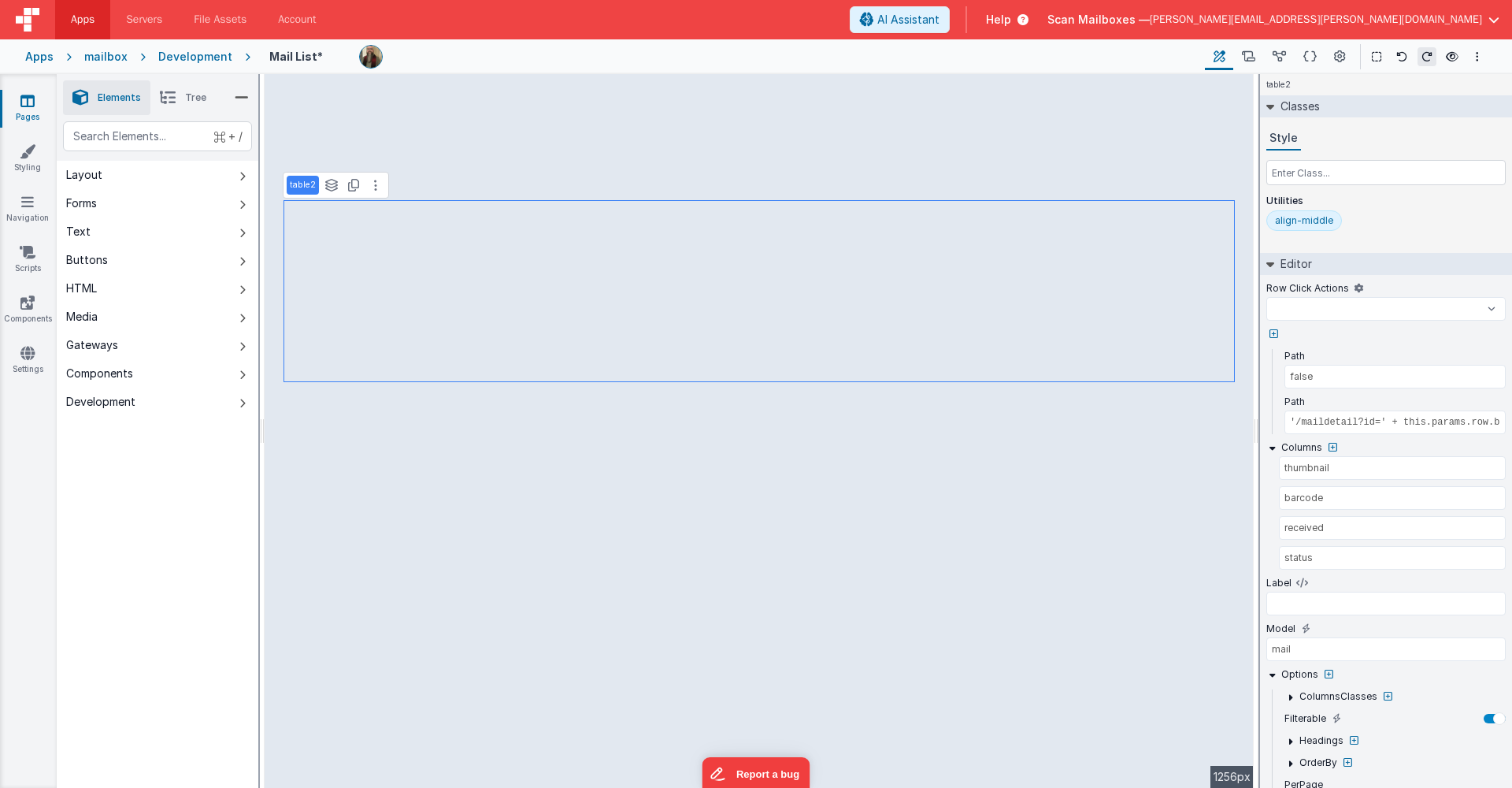 click on "Development" at bounding box center (195, 57) 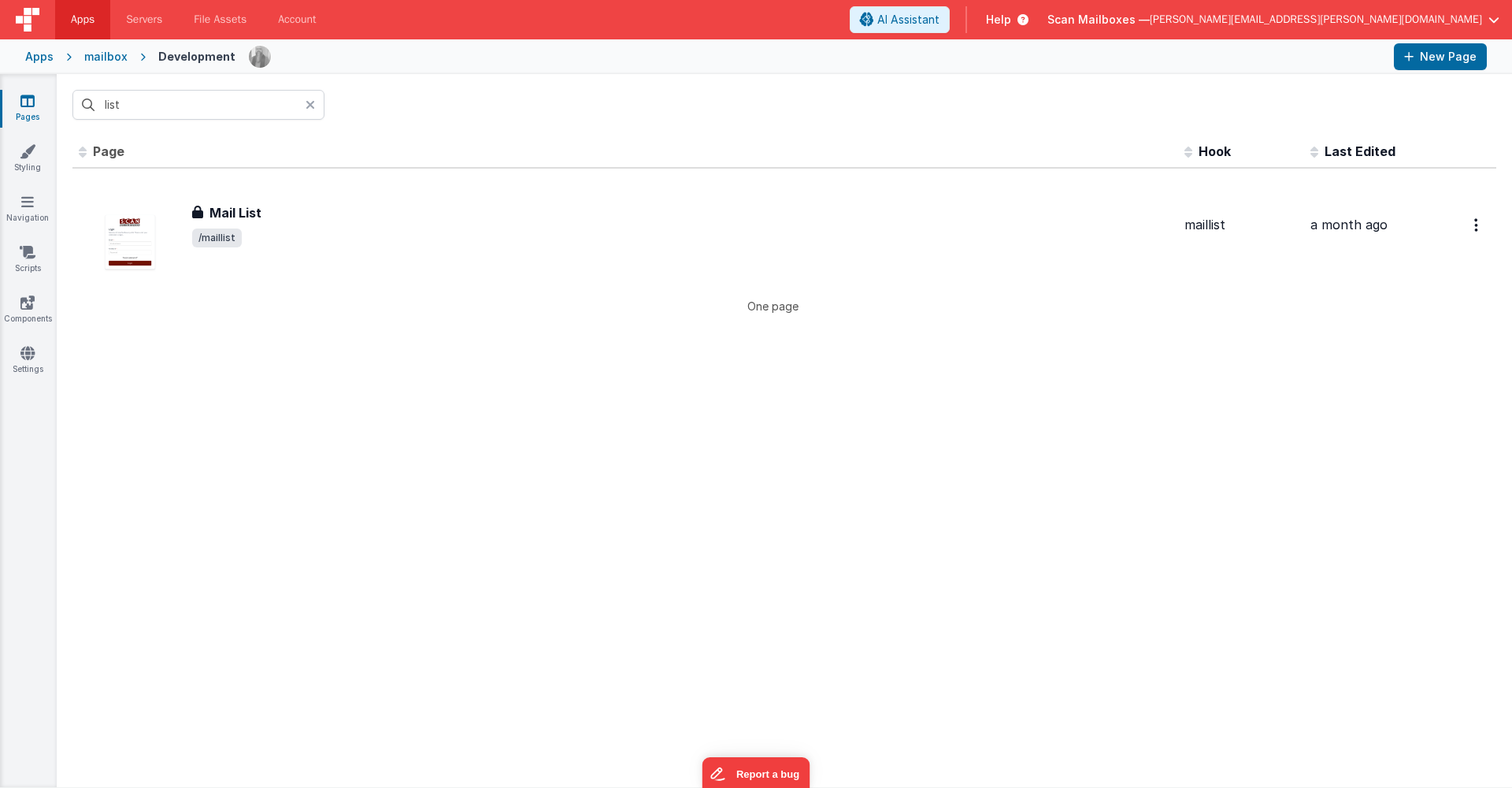 click at bounding box center (310, 105) 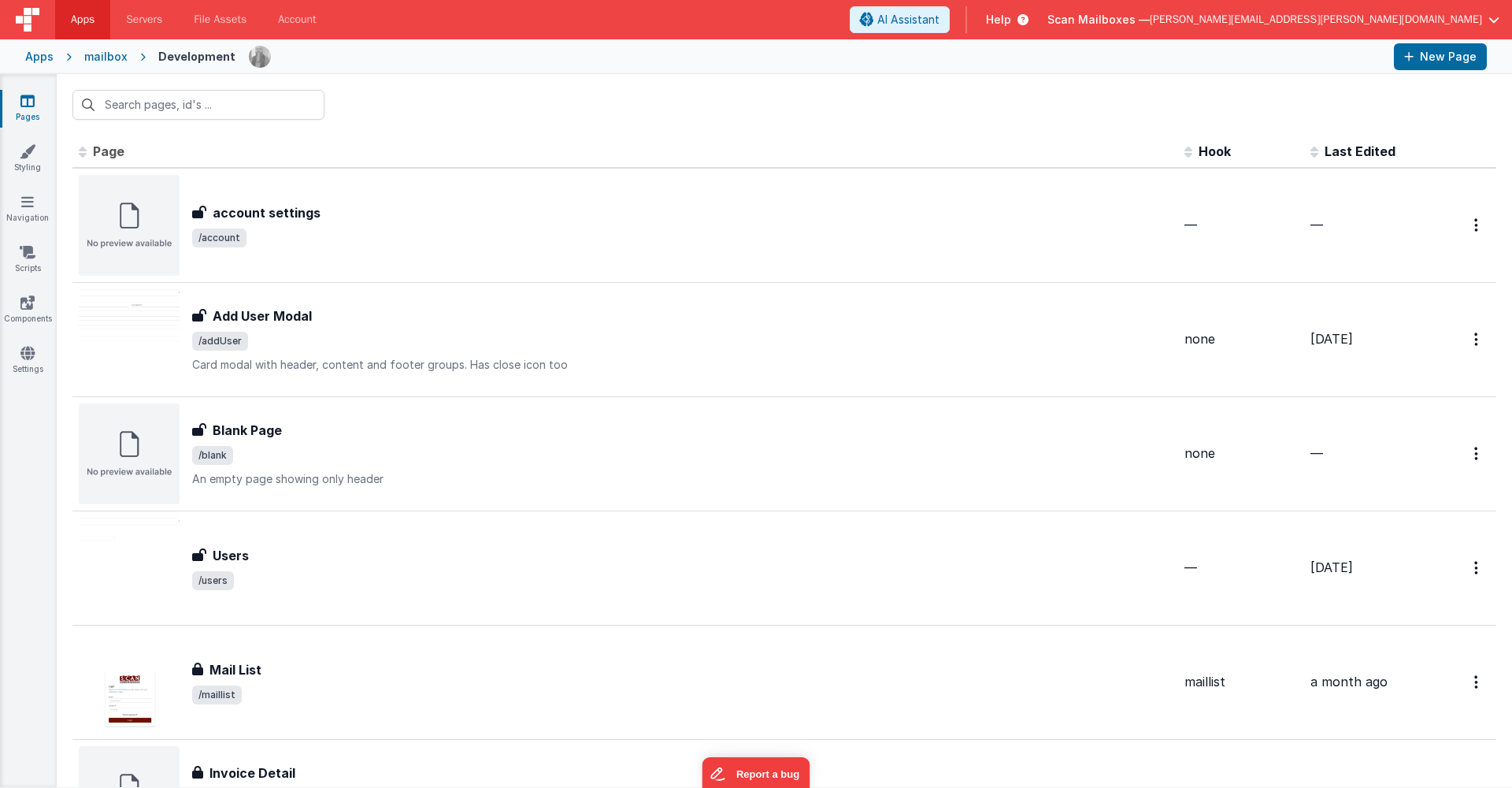 click at bounding box center (784, 105) 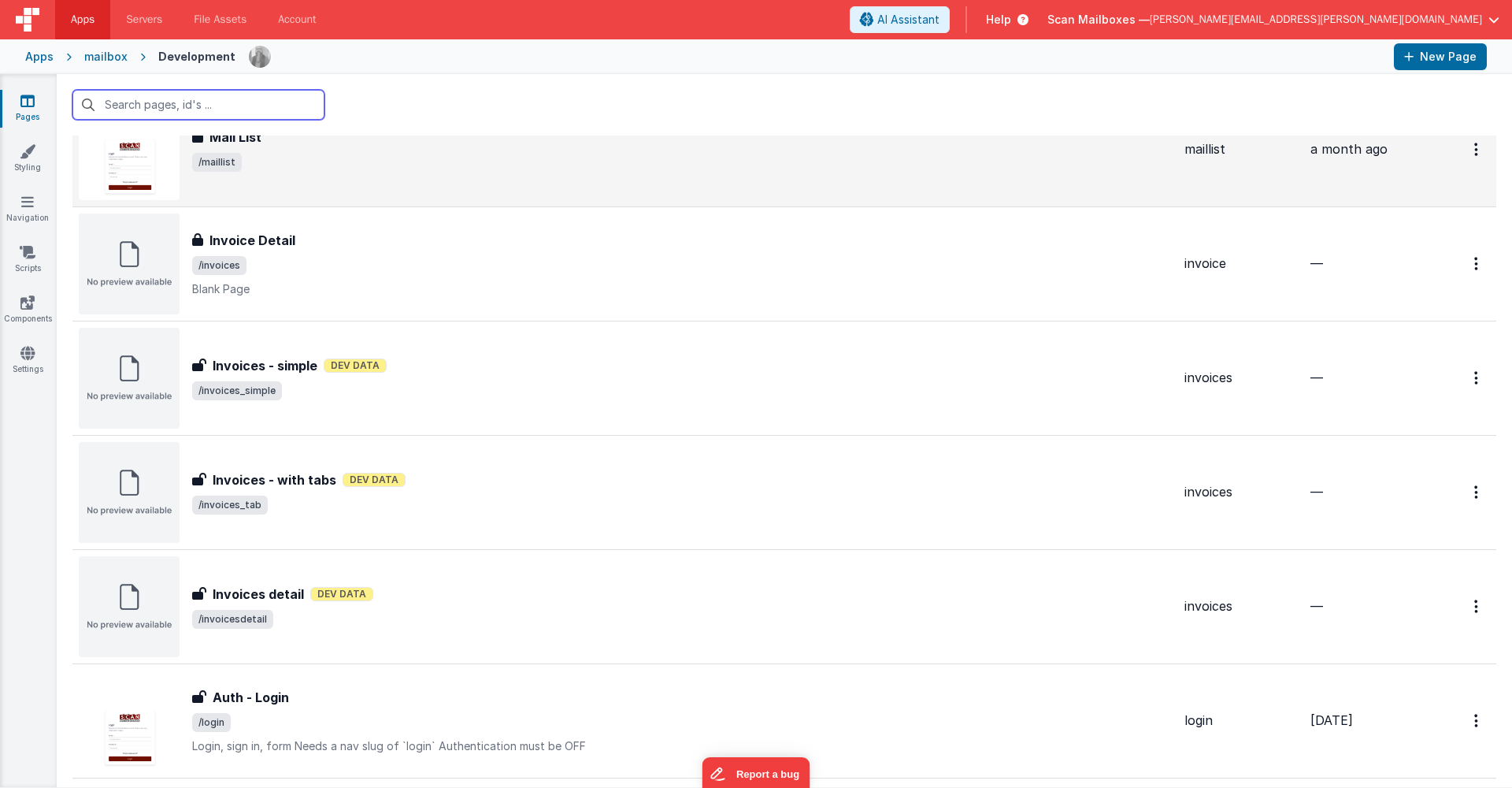 scroll, scrollTop: 0, scrollLeft: 0, axis: both 